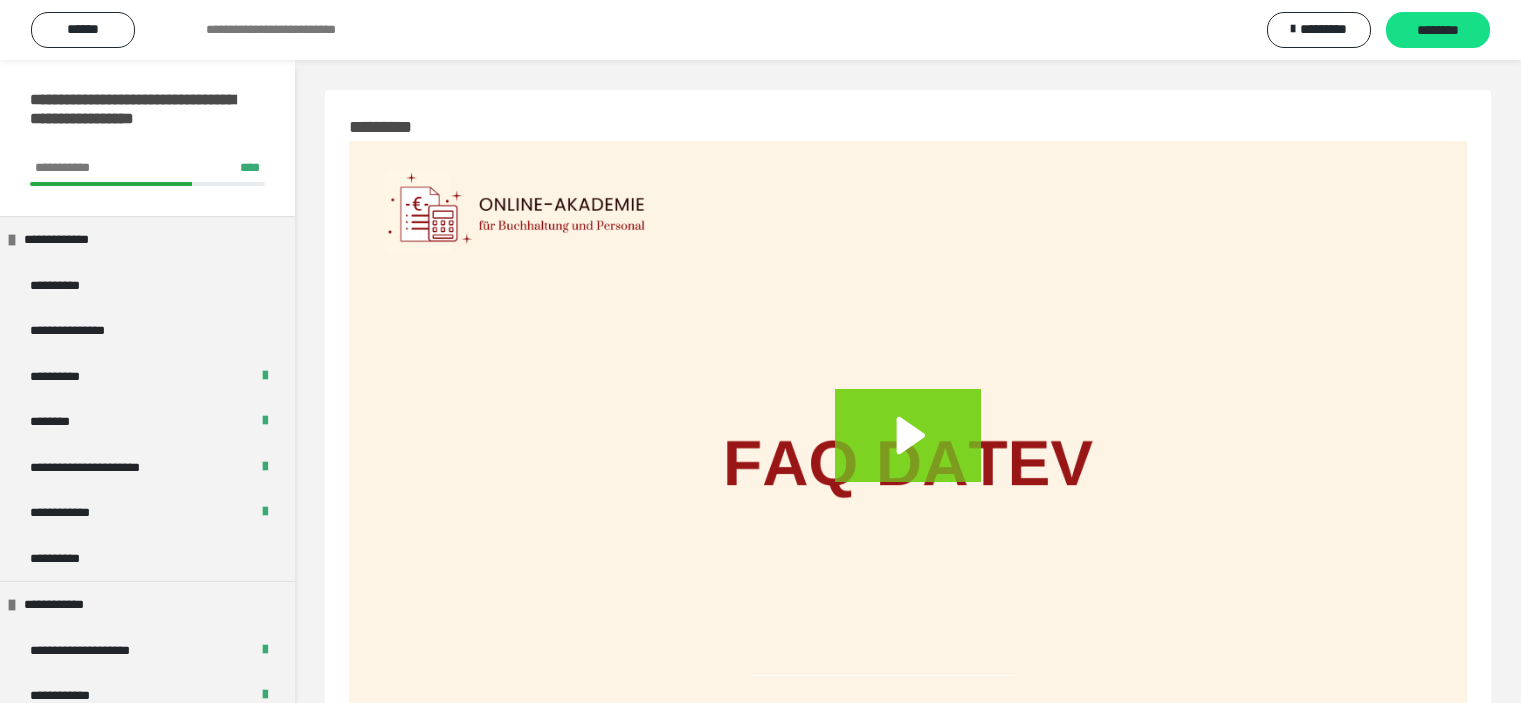 scroll, scrollTop: 2628, scrollLeft: 0, axis: vertical 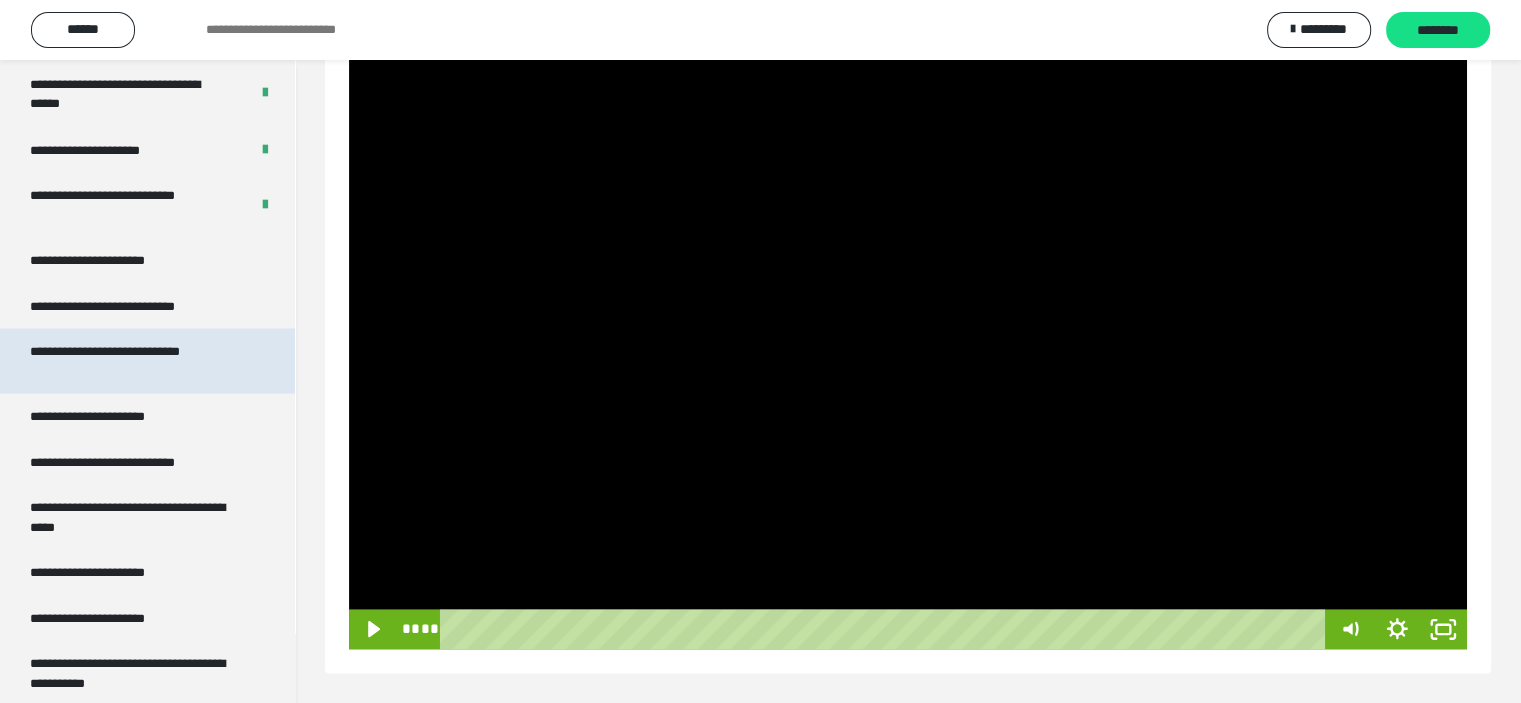 click on "**********" at bounding box center [132, 360] 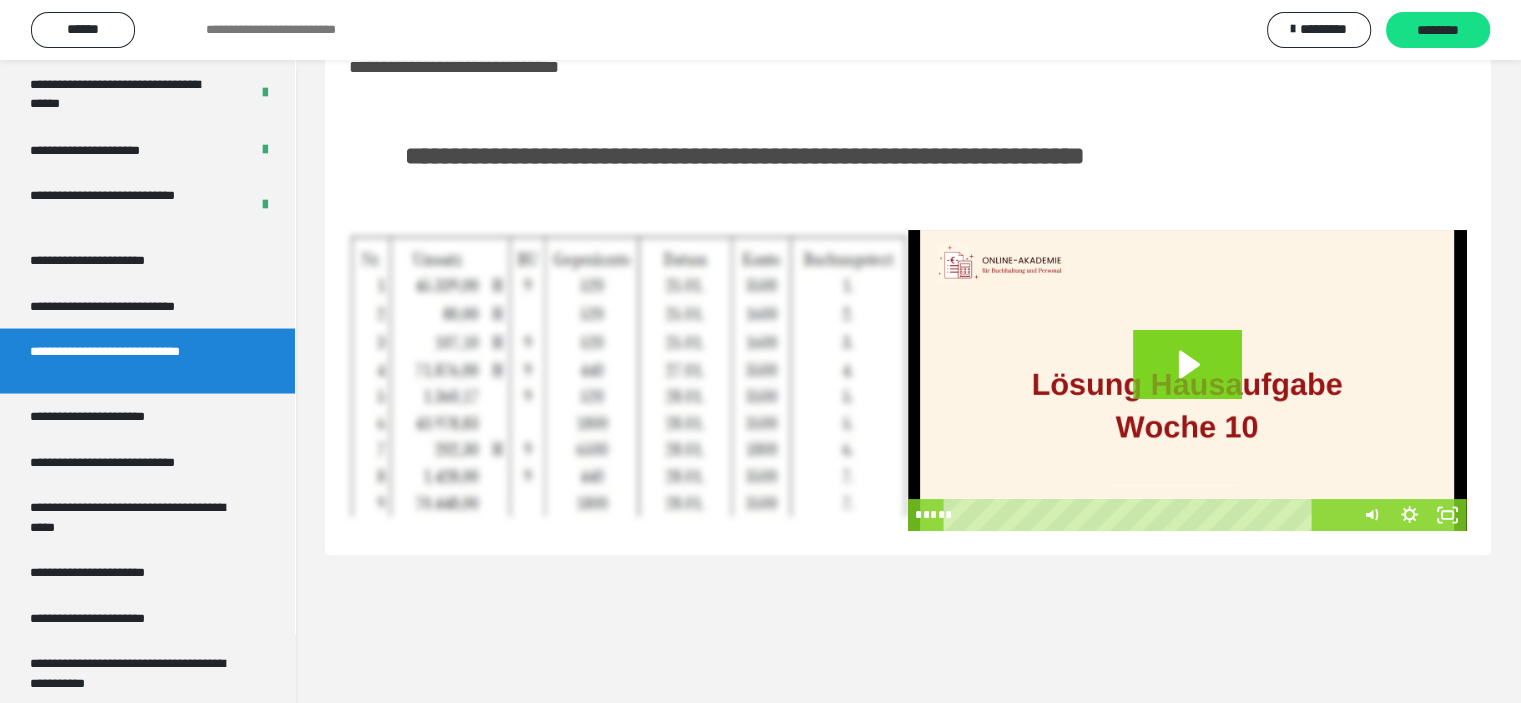 scroll, scrollTop: 60, scrollLeft: 0, axis: vertical 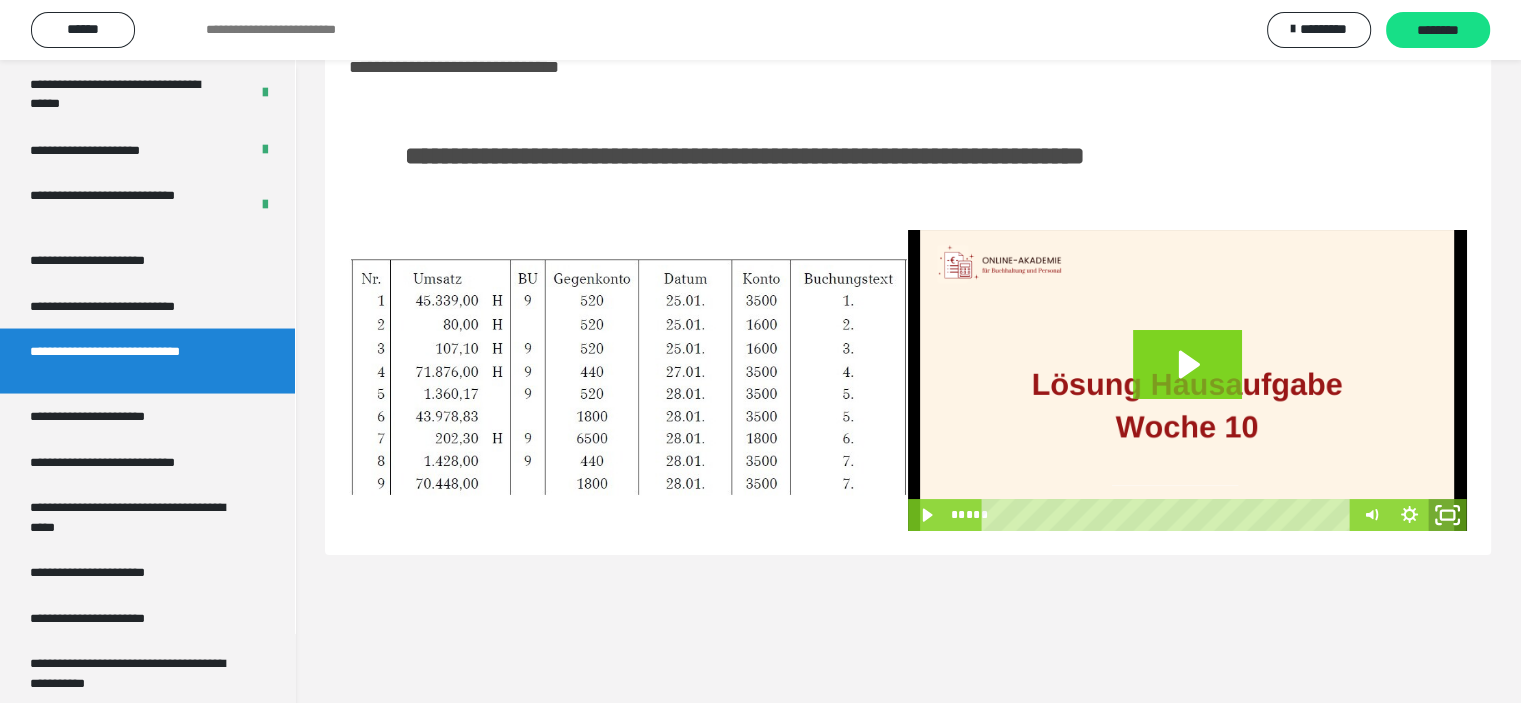 click 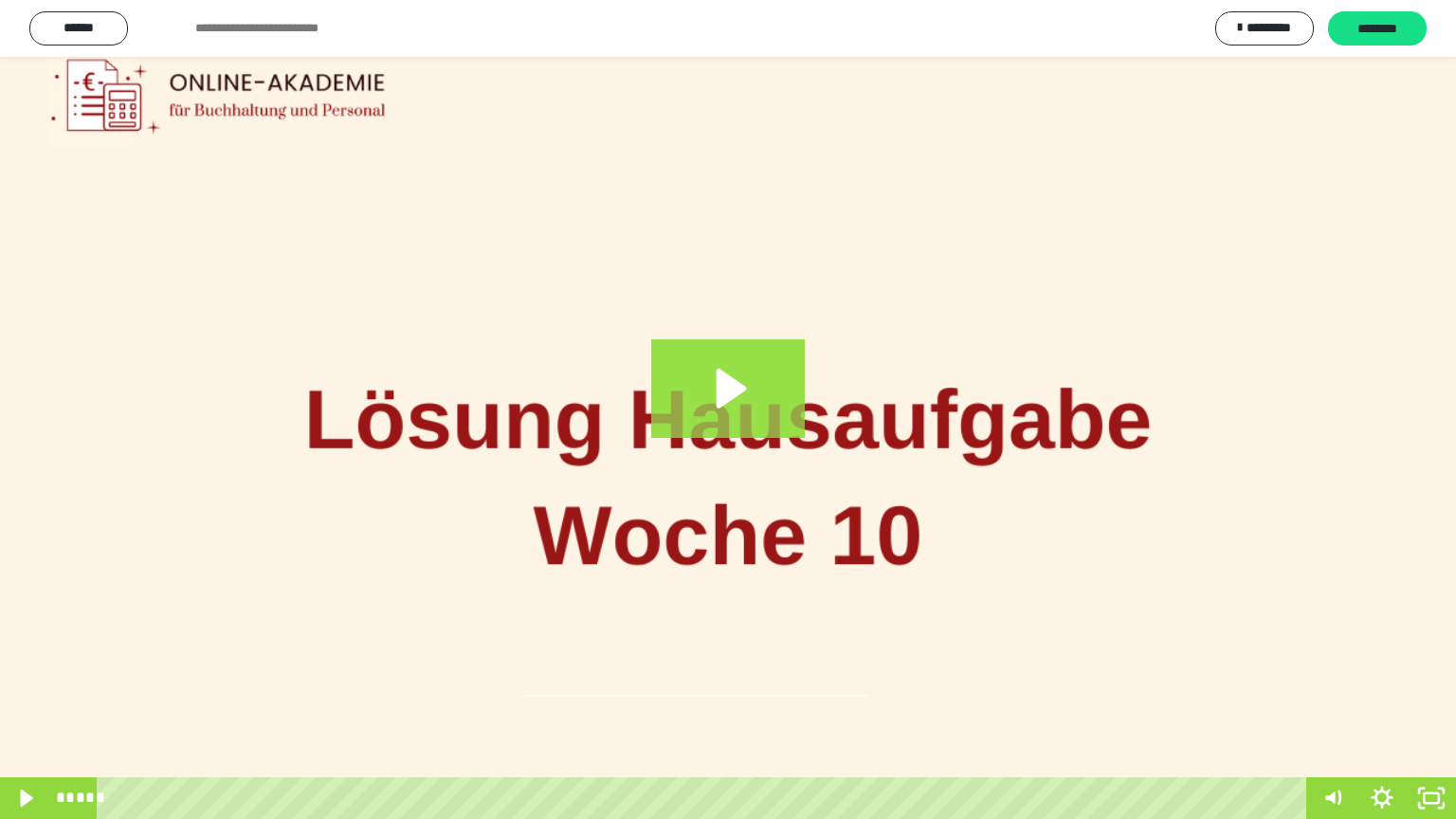 click 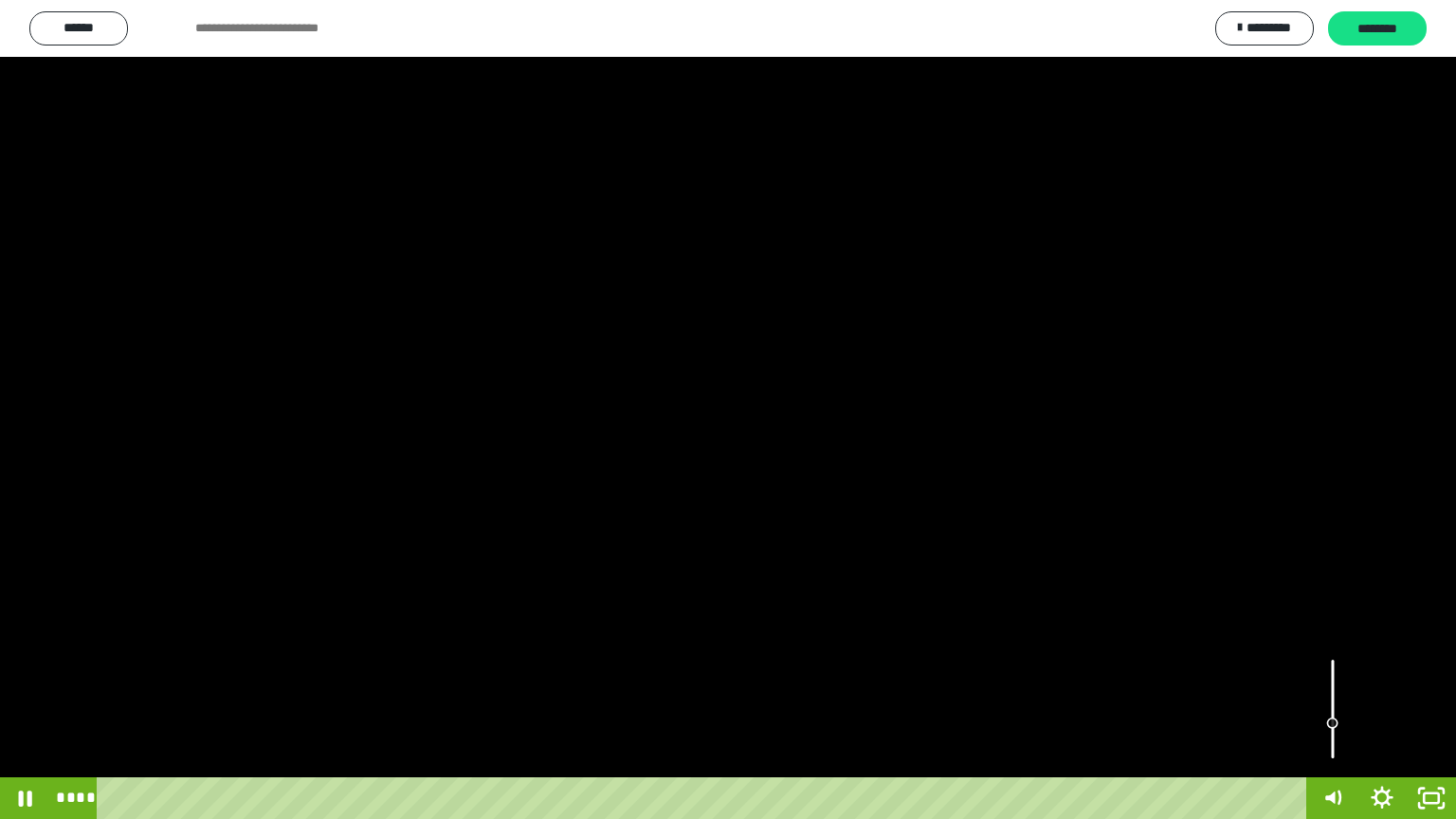 click at bounding box center (1333, 709) 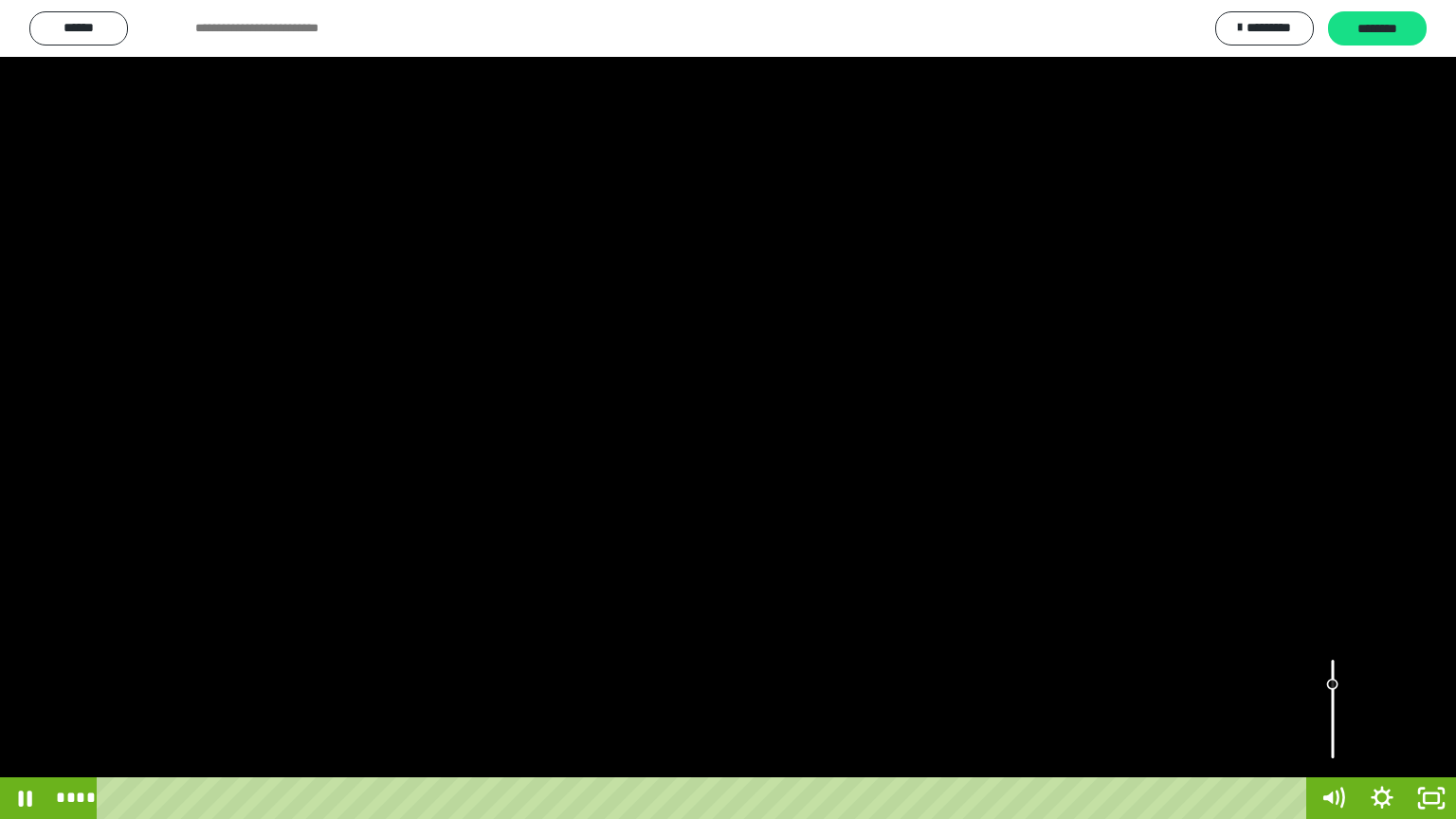 click at bounding box center [1333, 709] 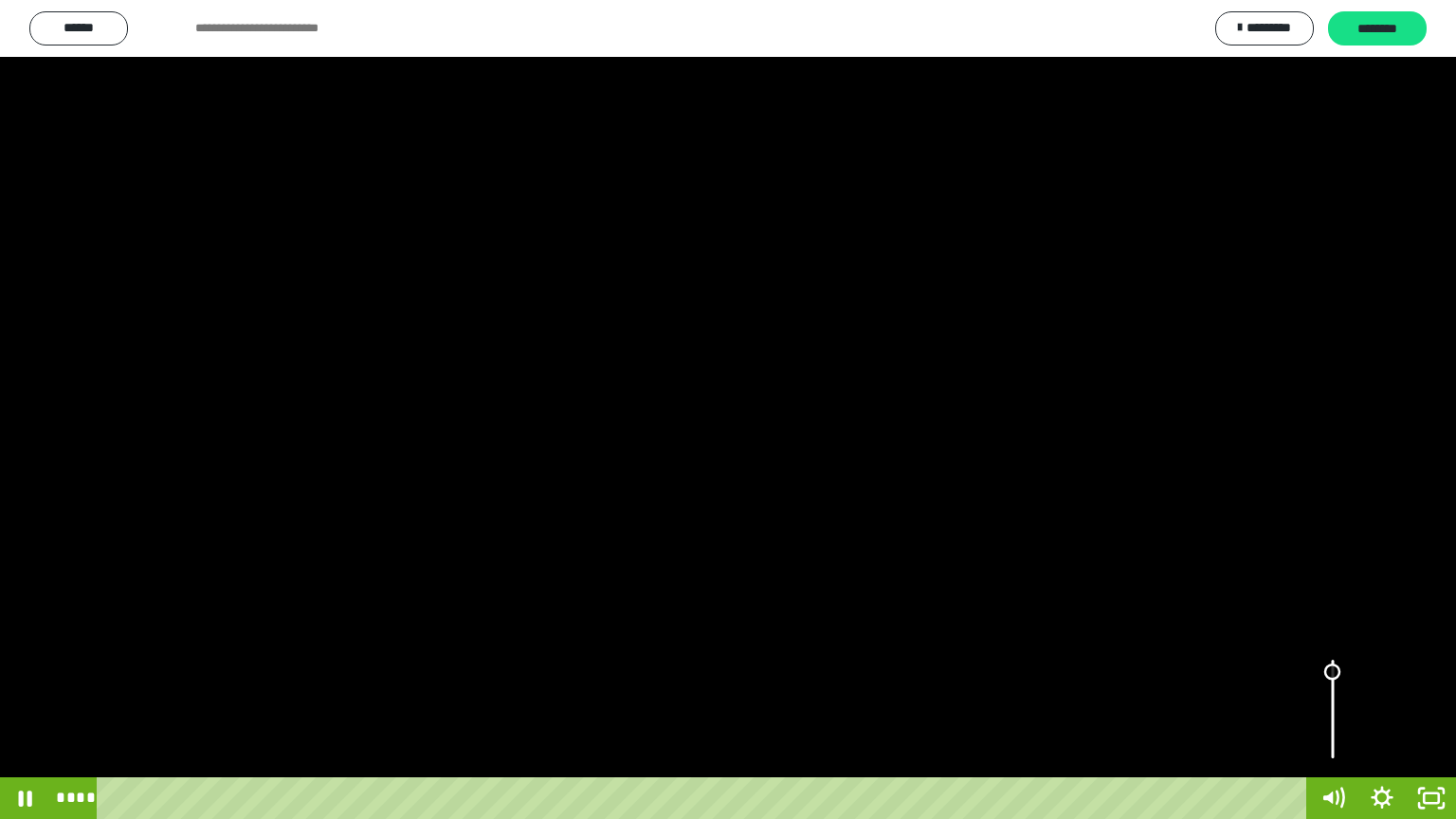 click at bounding box center [1332, 672] 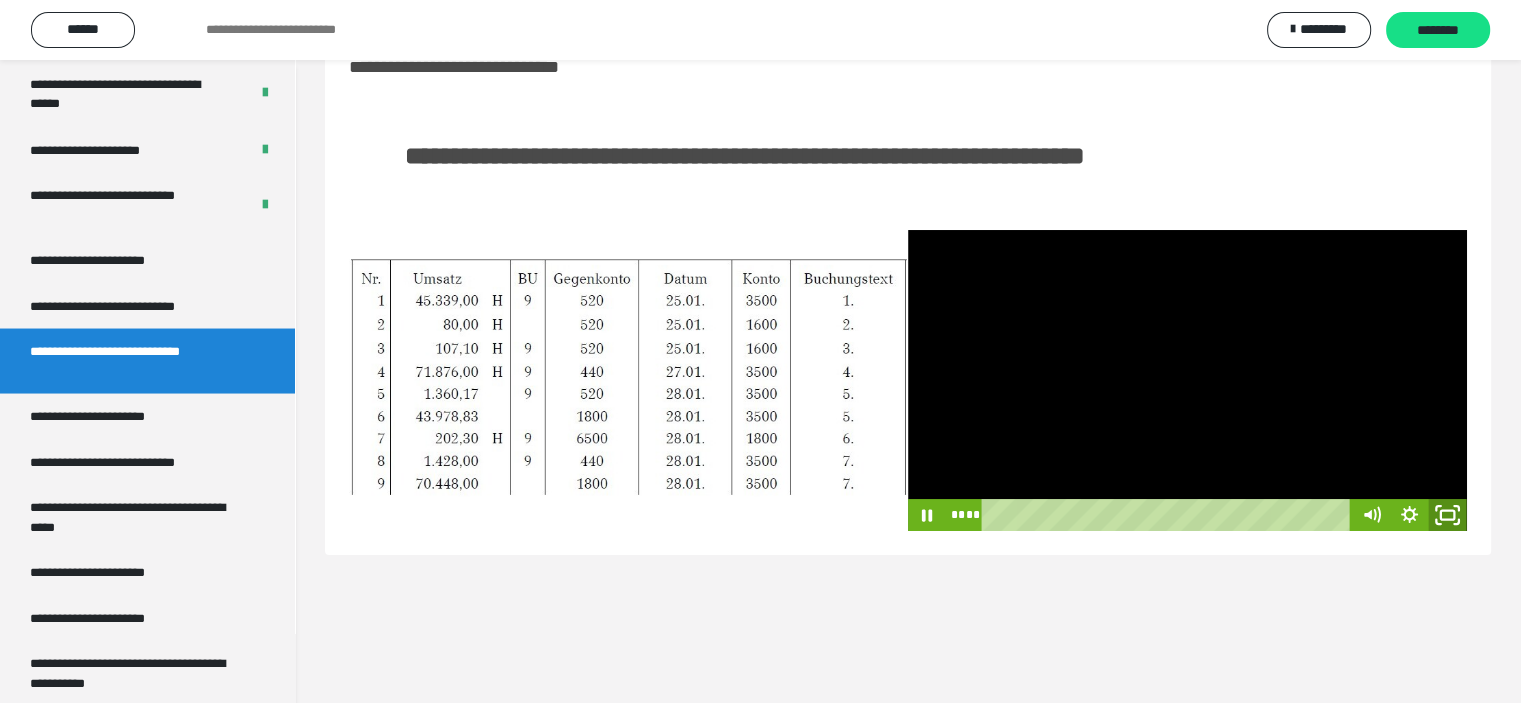click 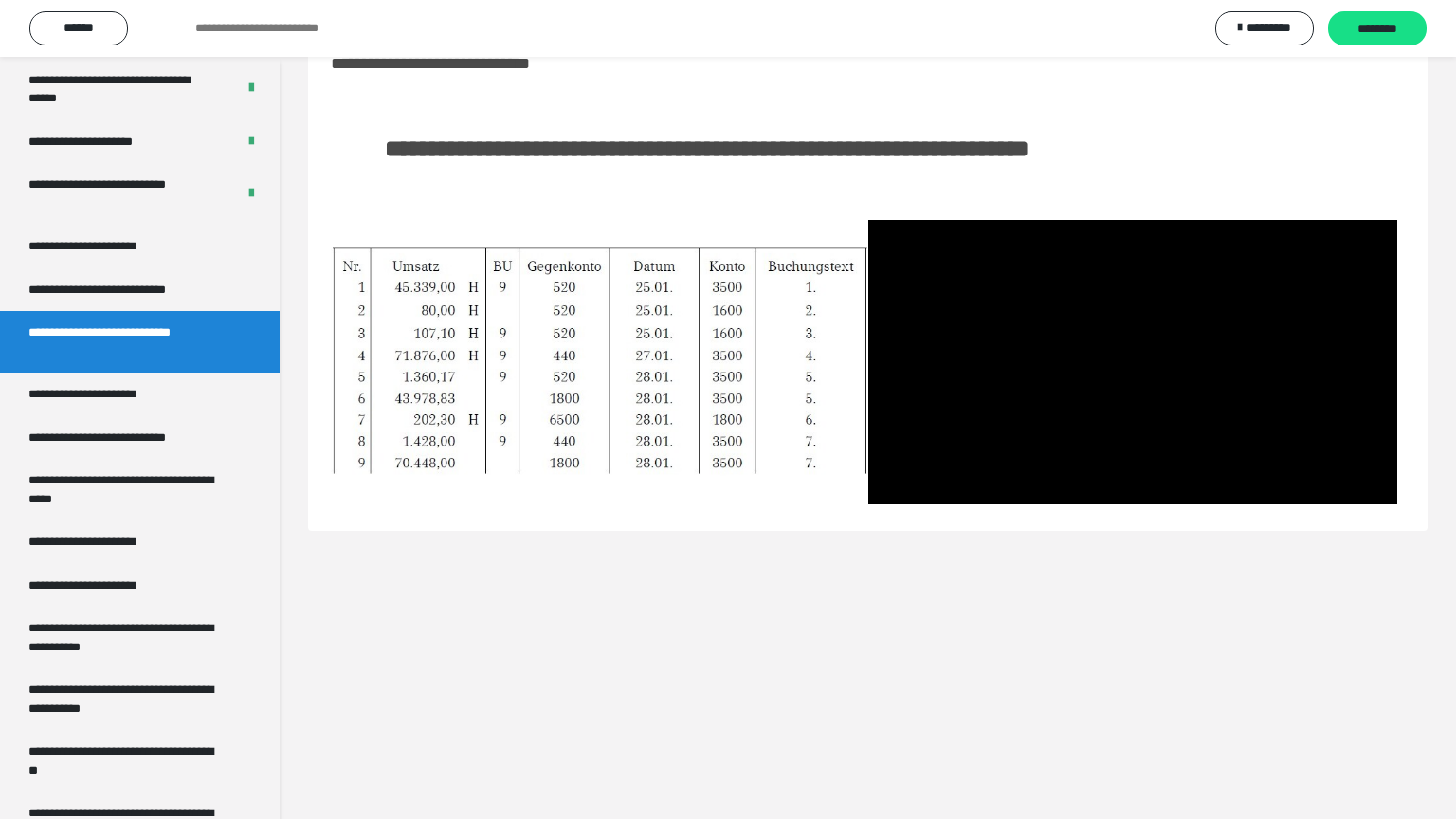 type 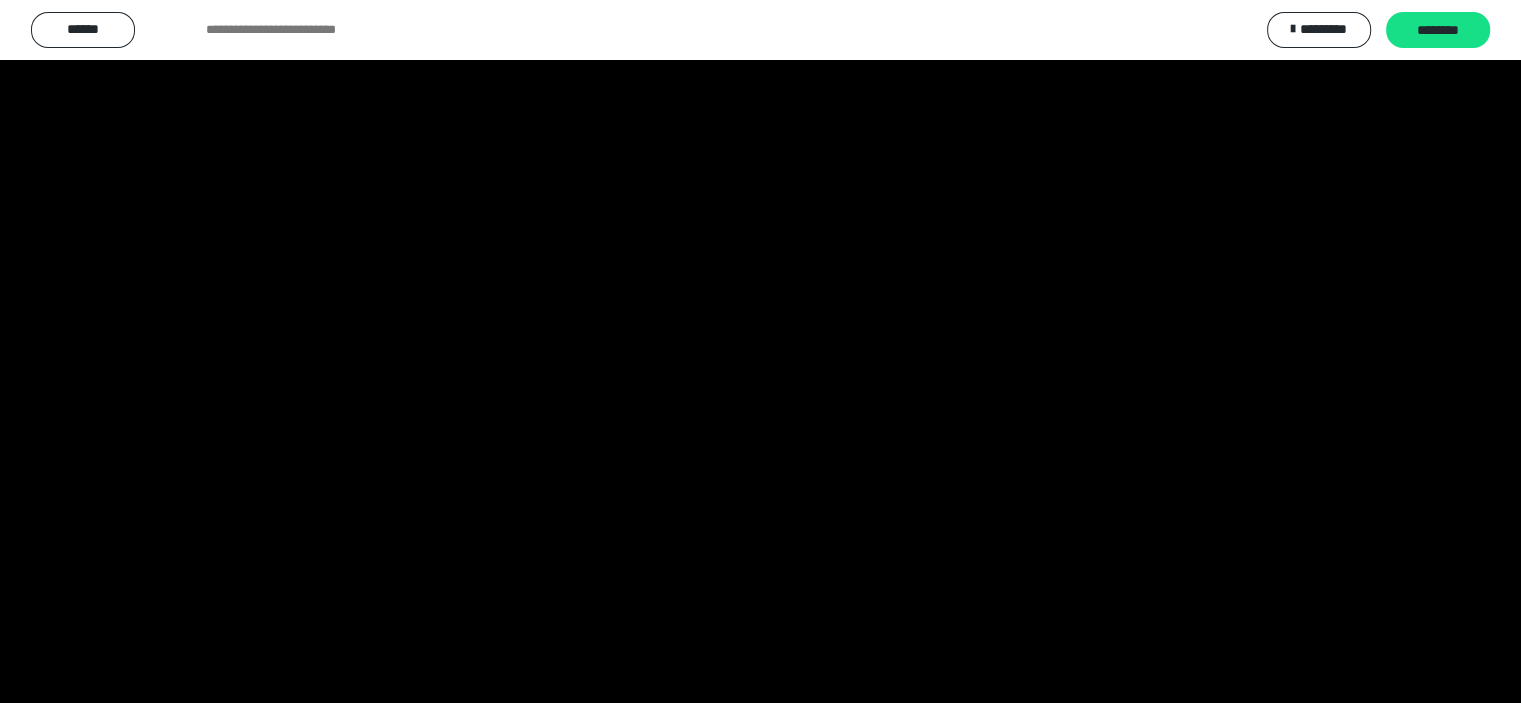 scroll, scrollTop: 0, scrollLeft: 0, axis: both 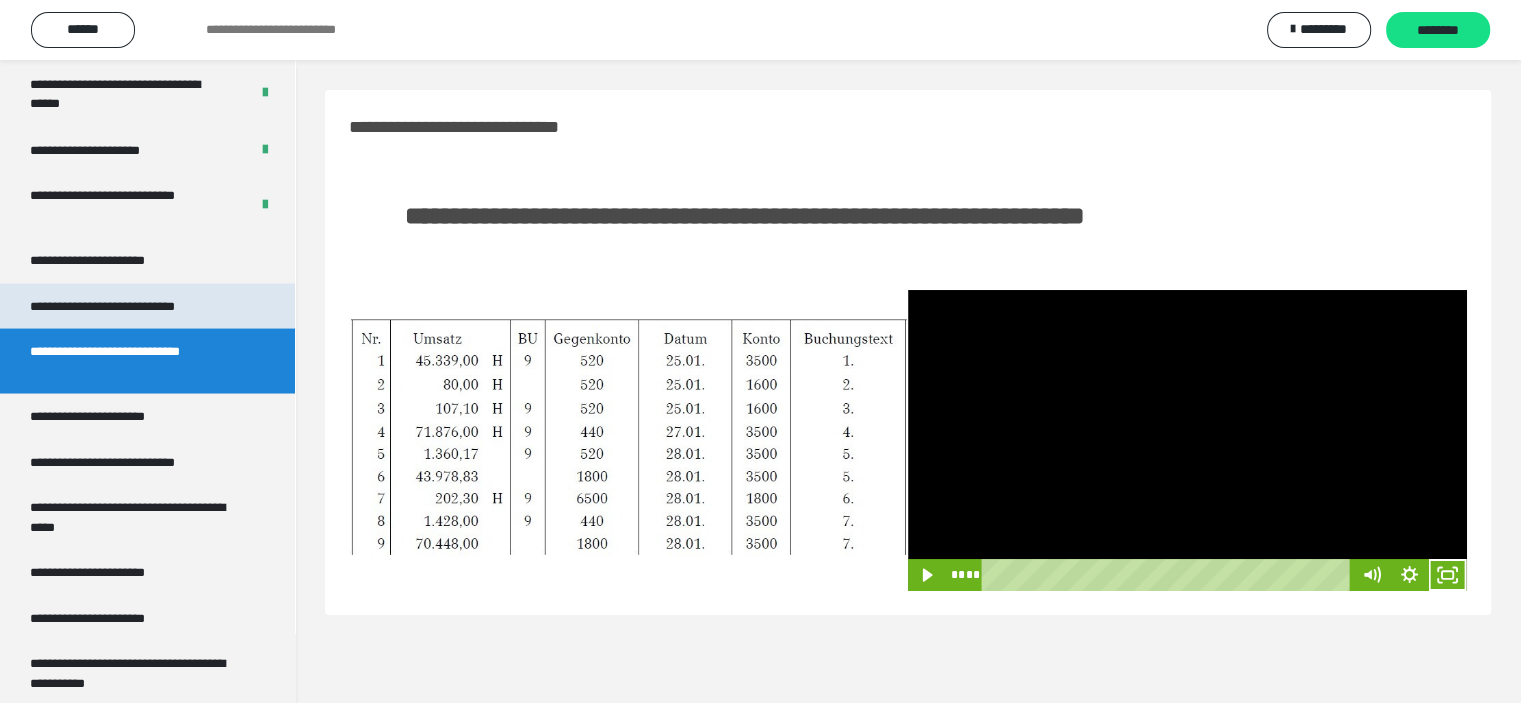 click on "**********" at bounding box center (131, 306) 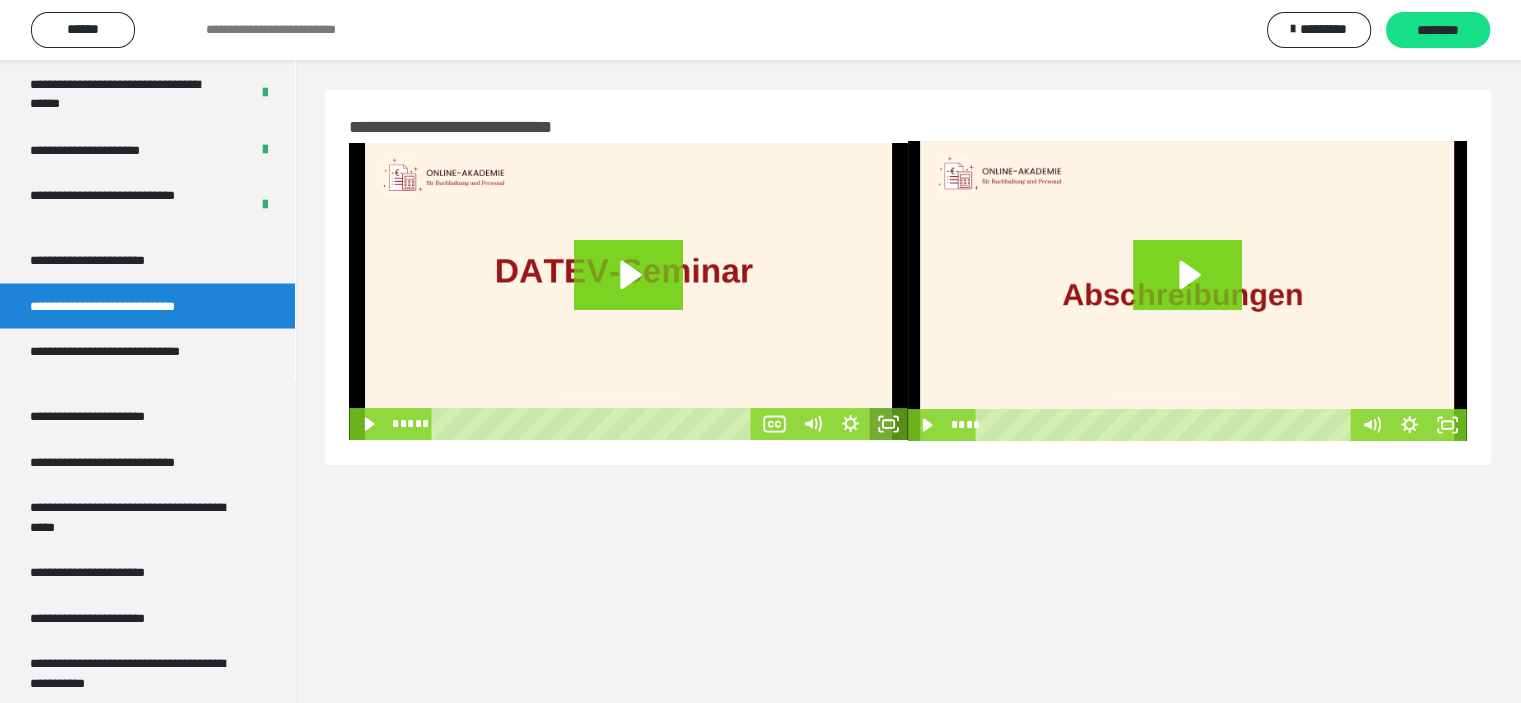 click 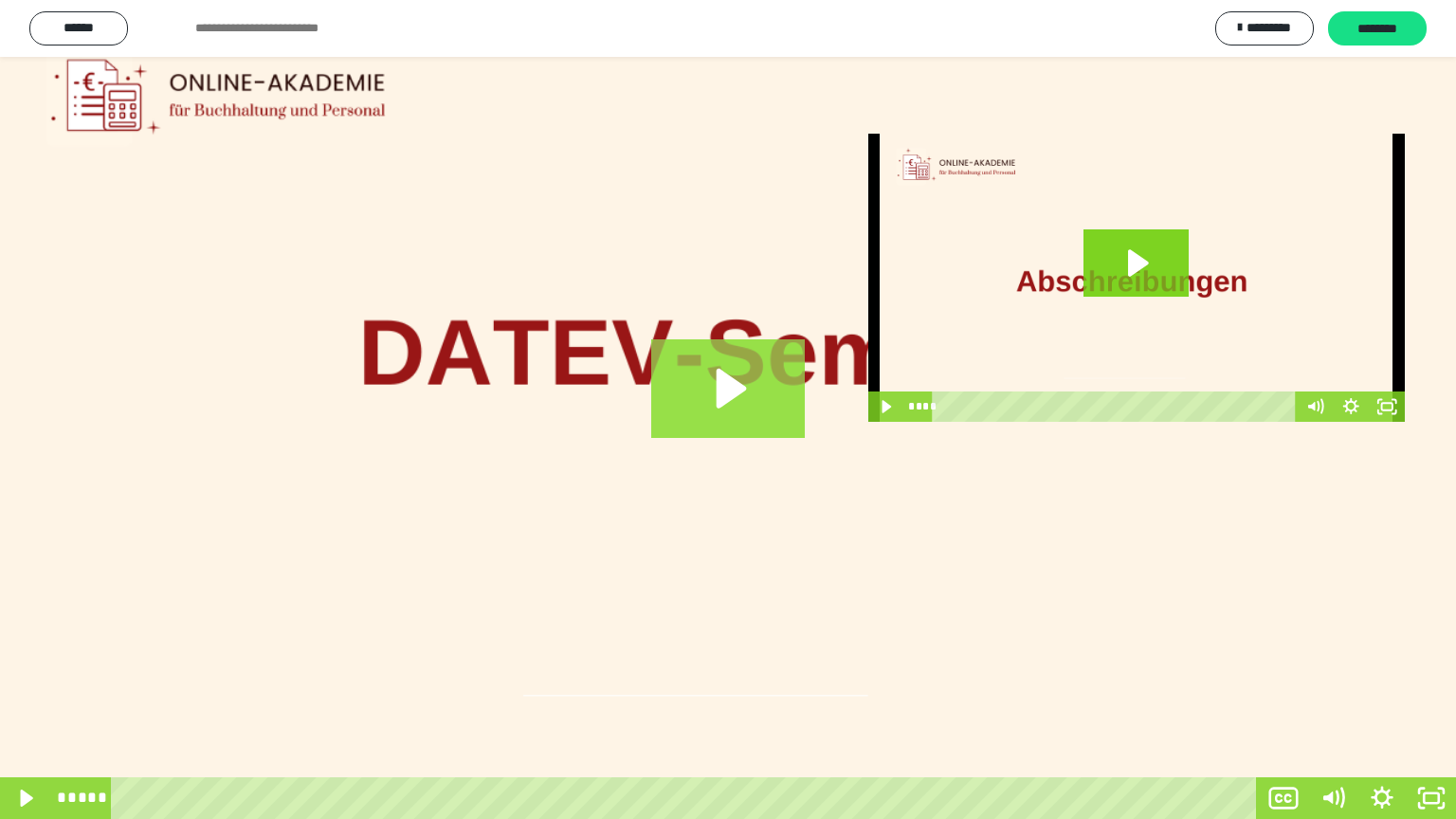 click 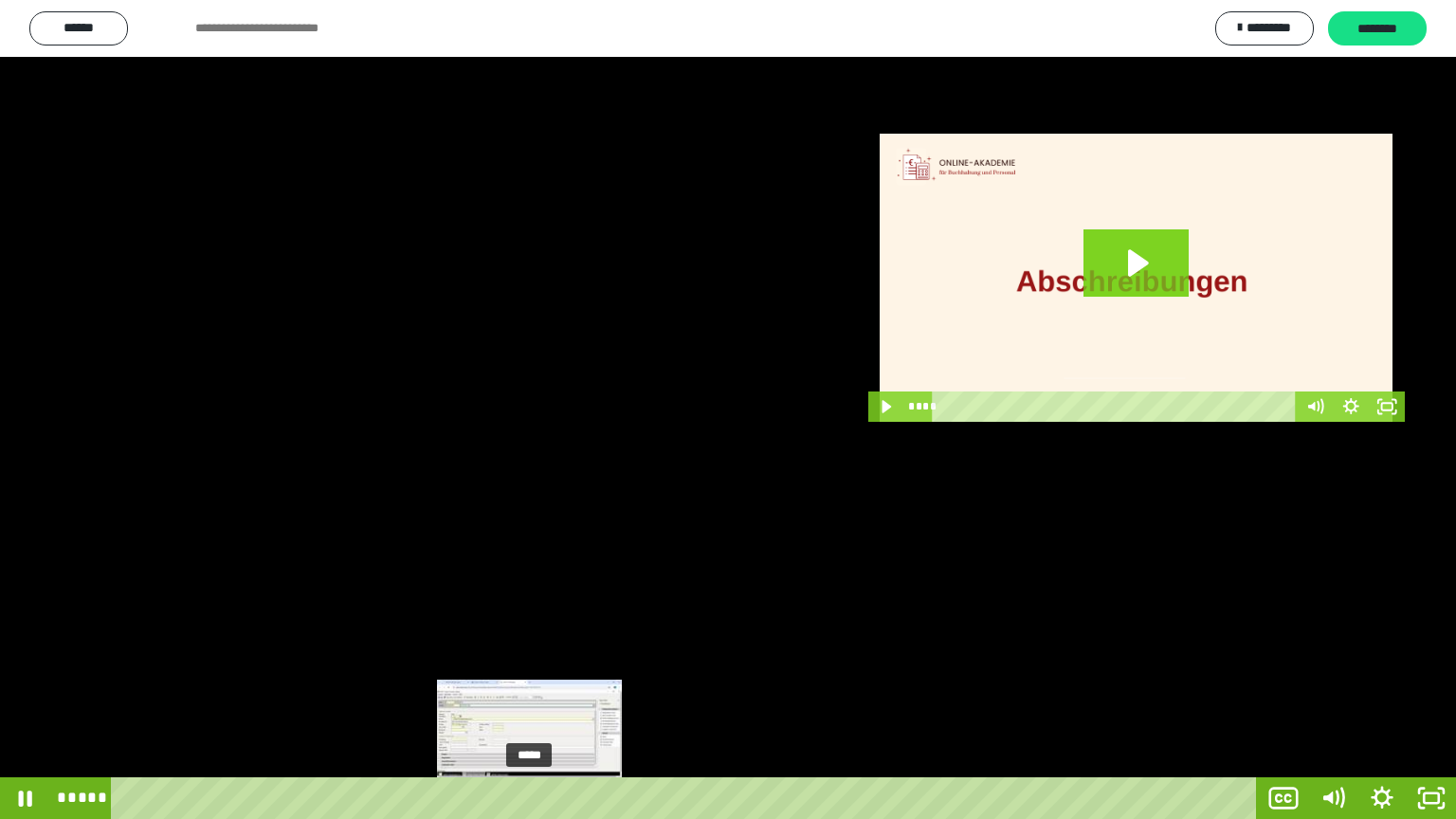 click on "*****" at bounding box center (687, 798) 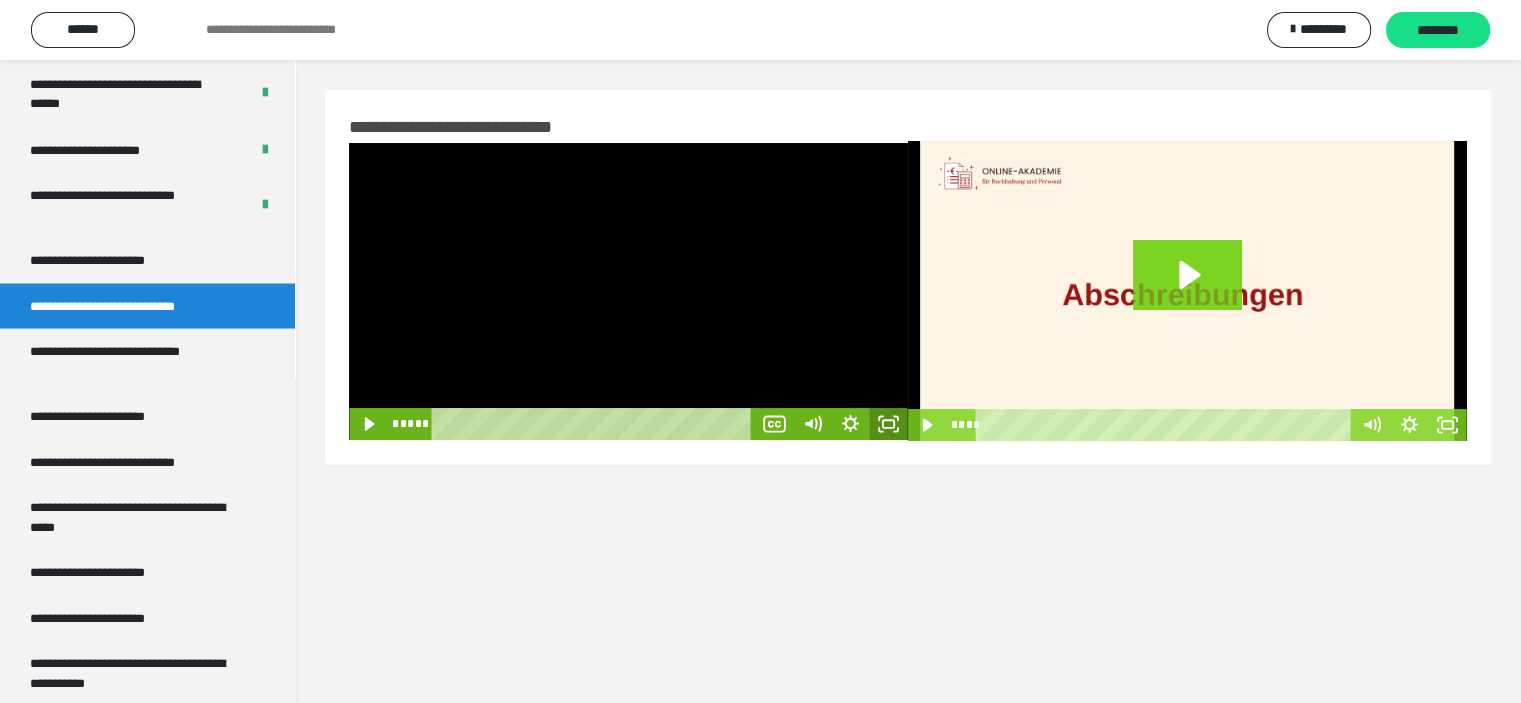 click 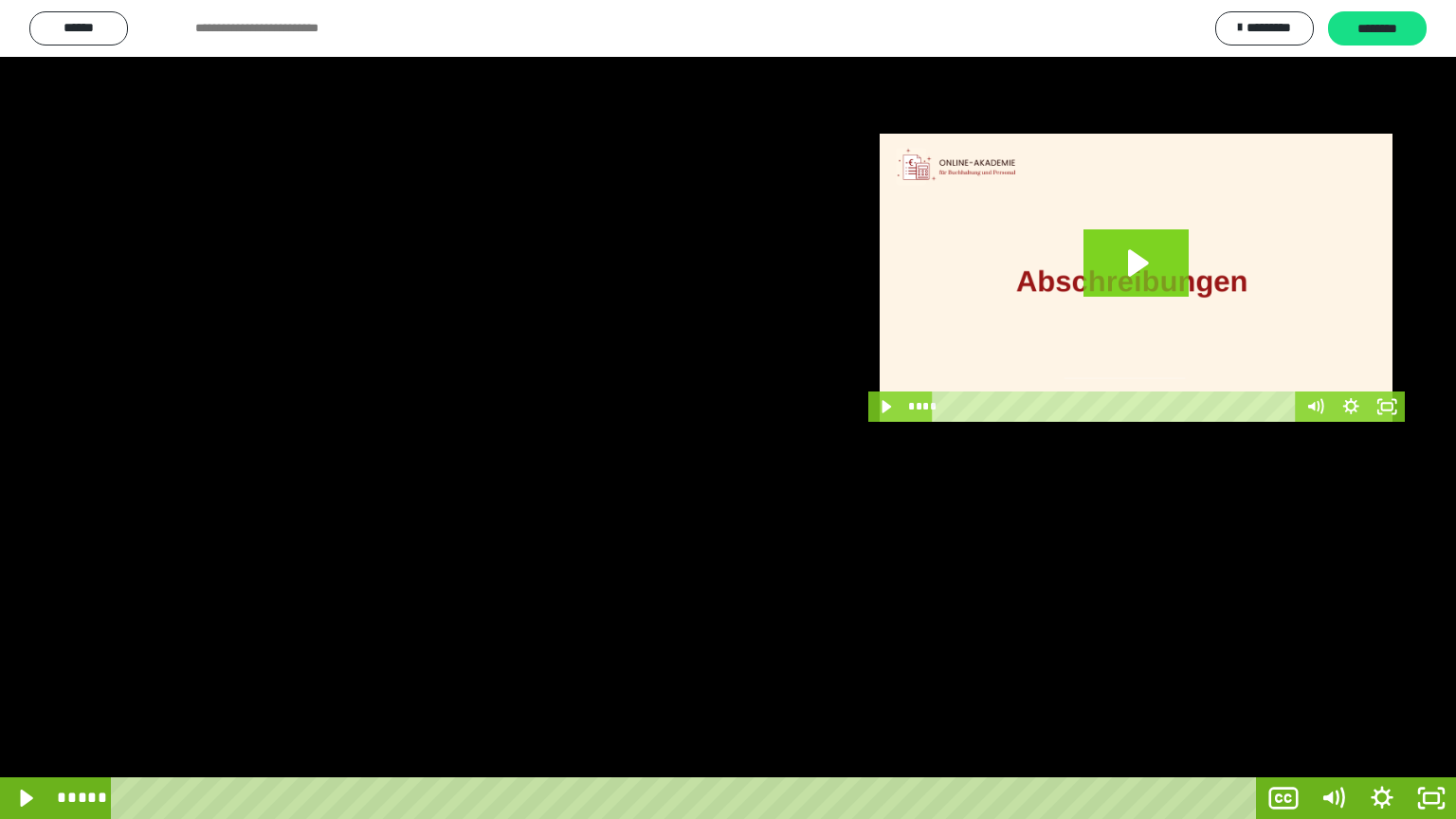 click at bounding box center [728, 410] 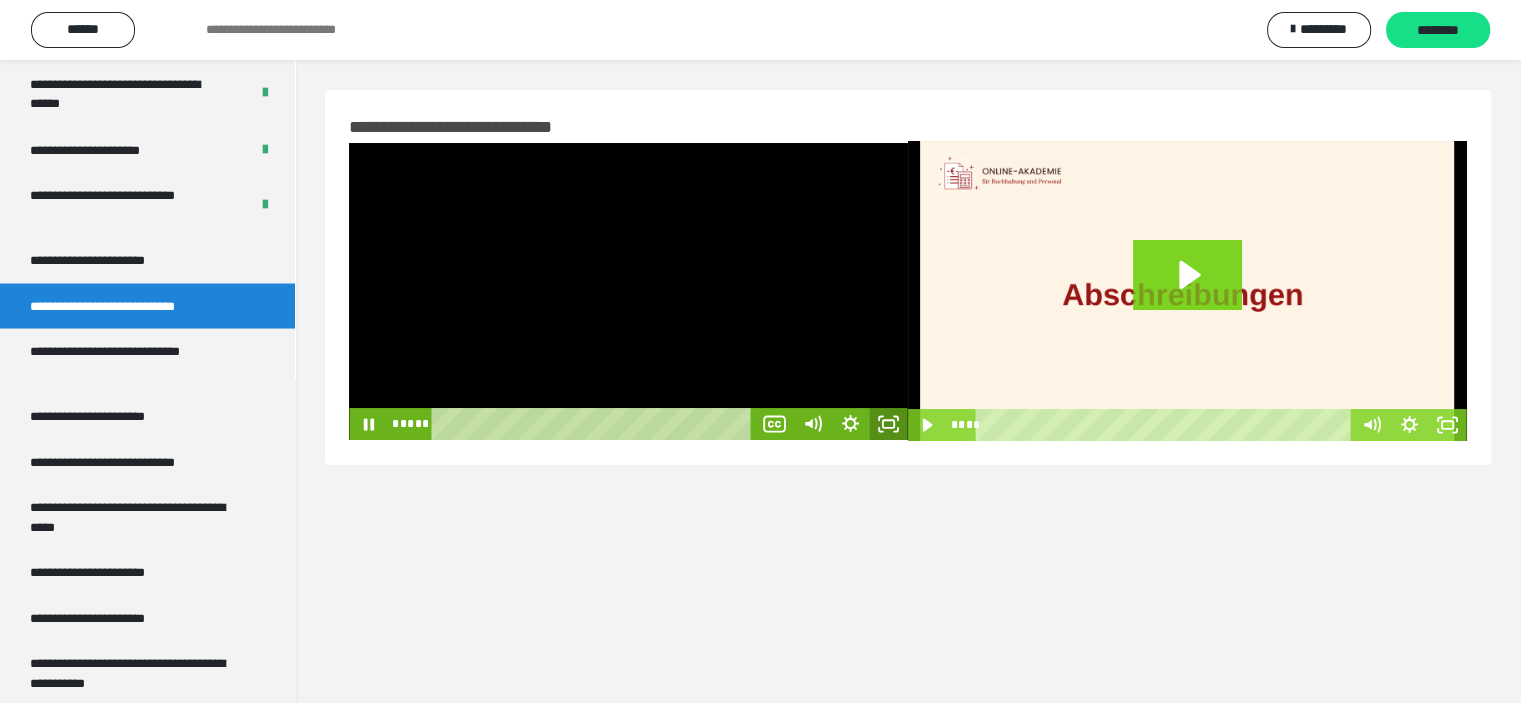 click 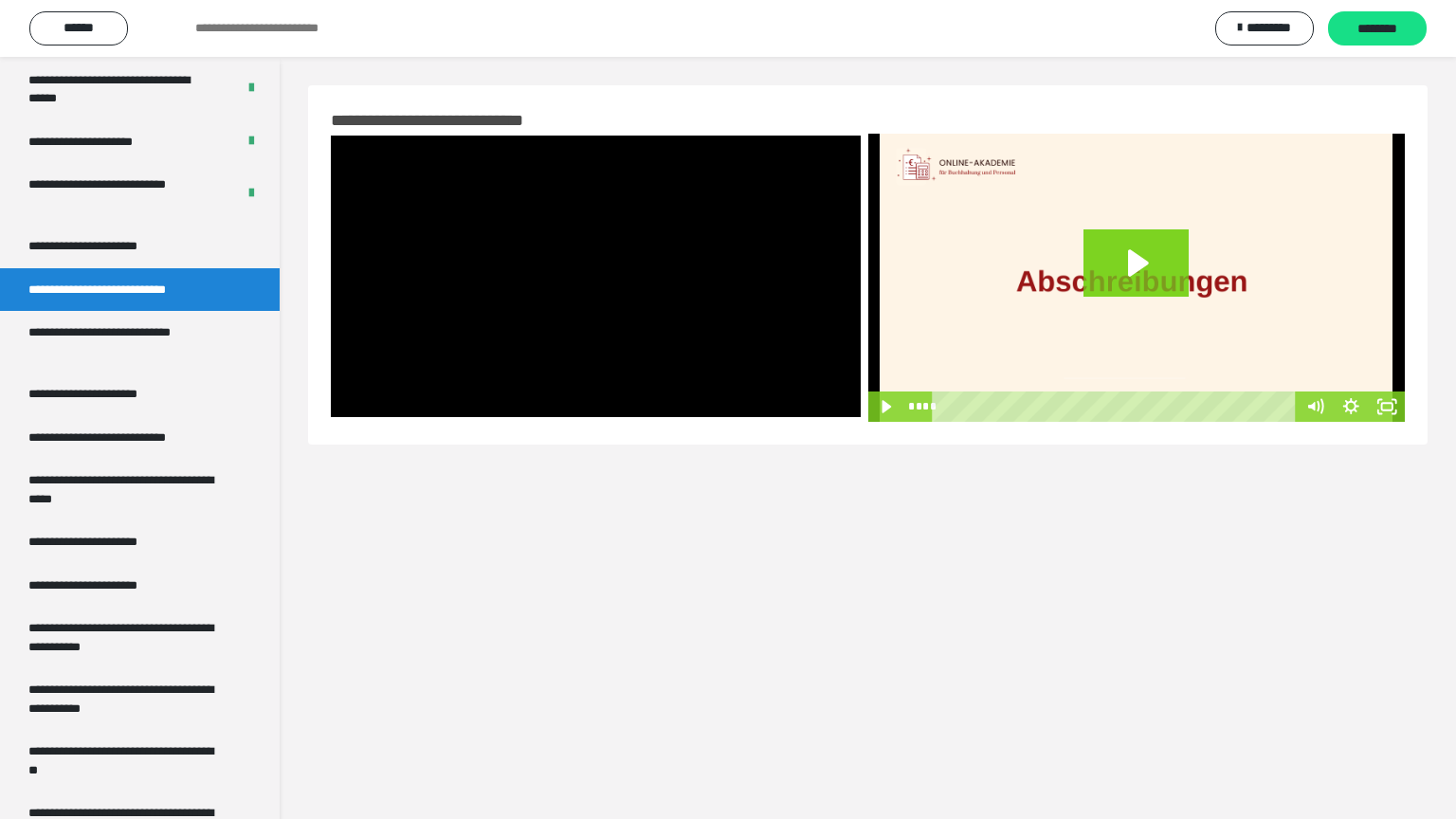 type 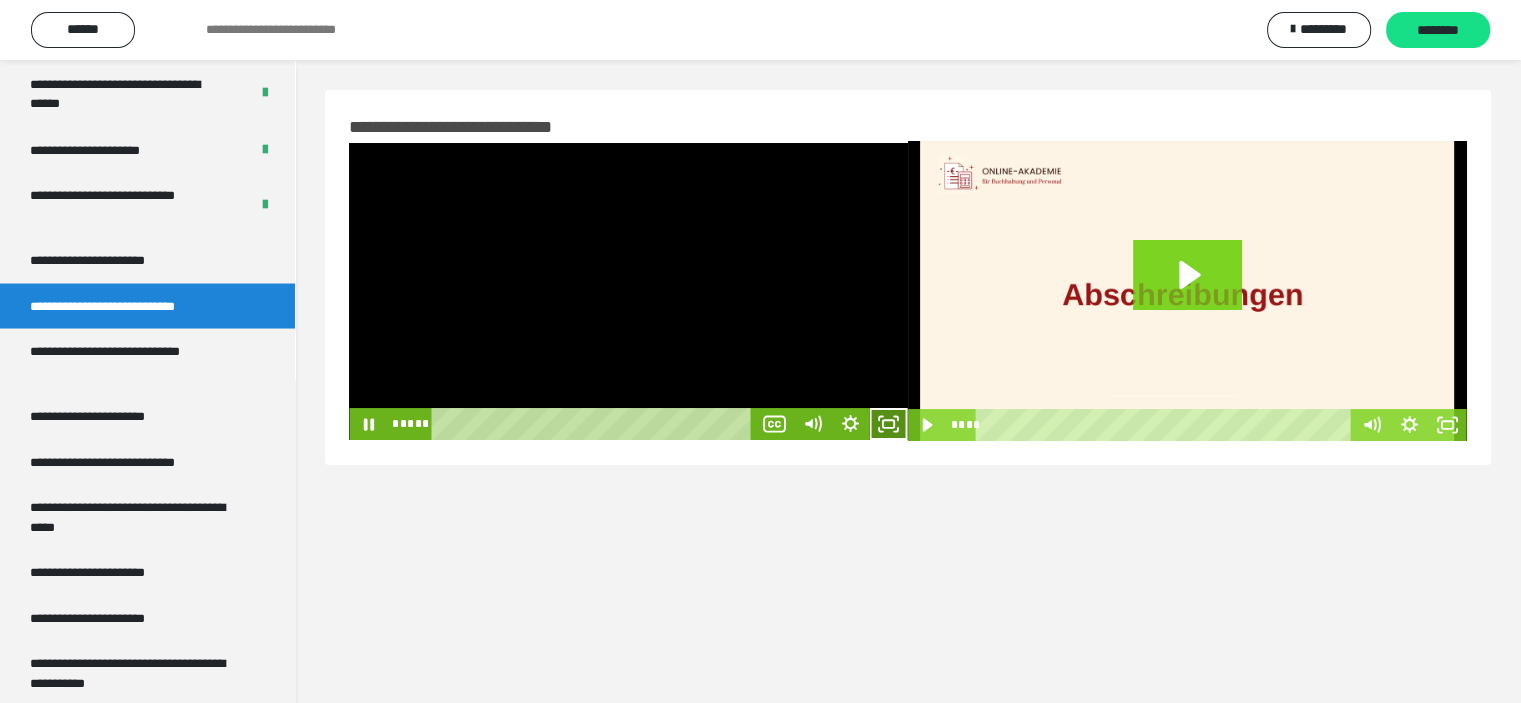 click 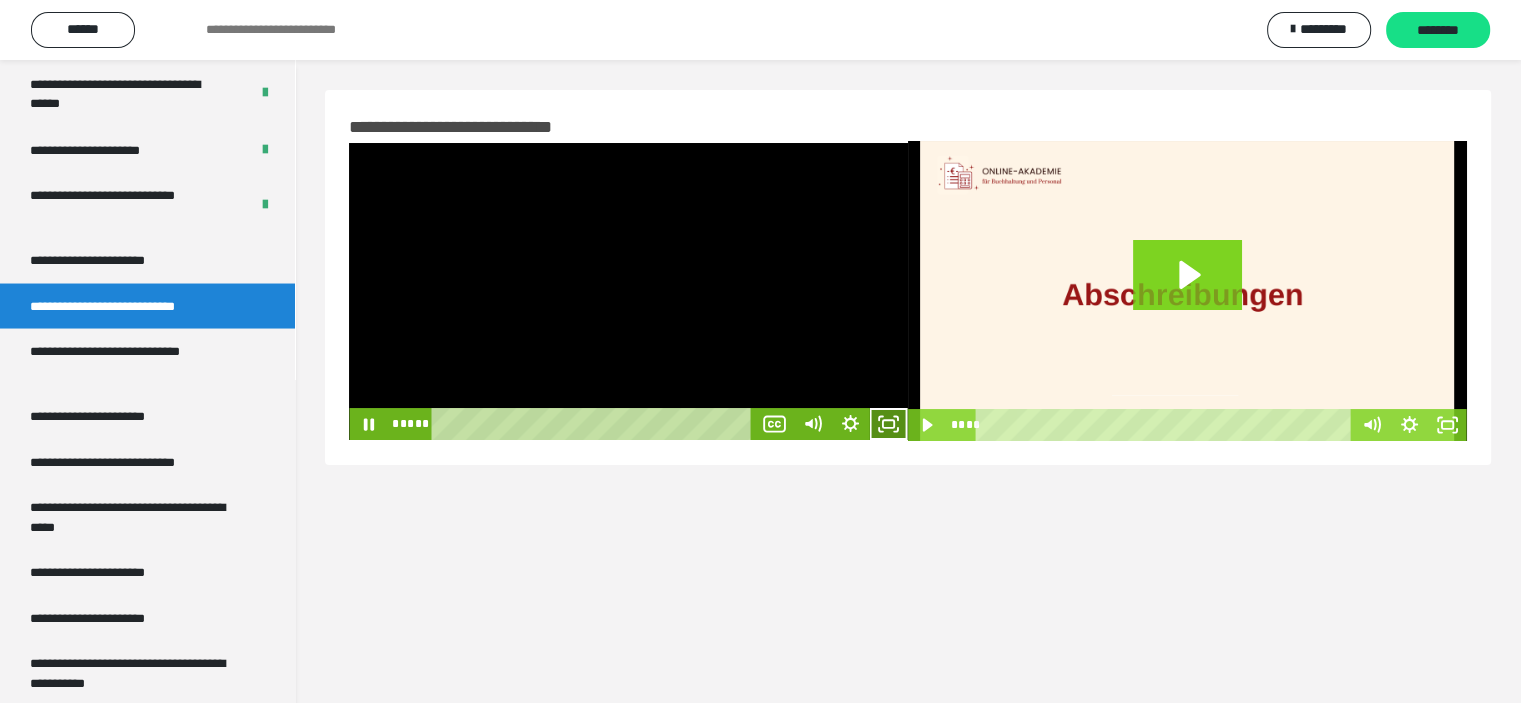 click 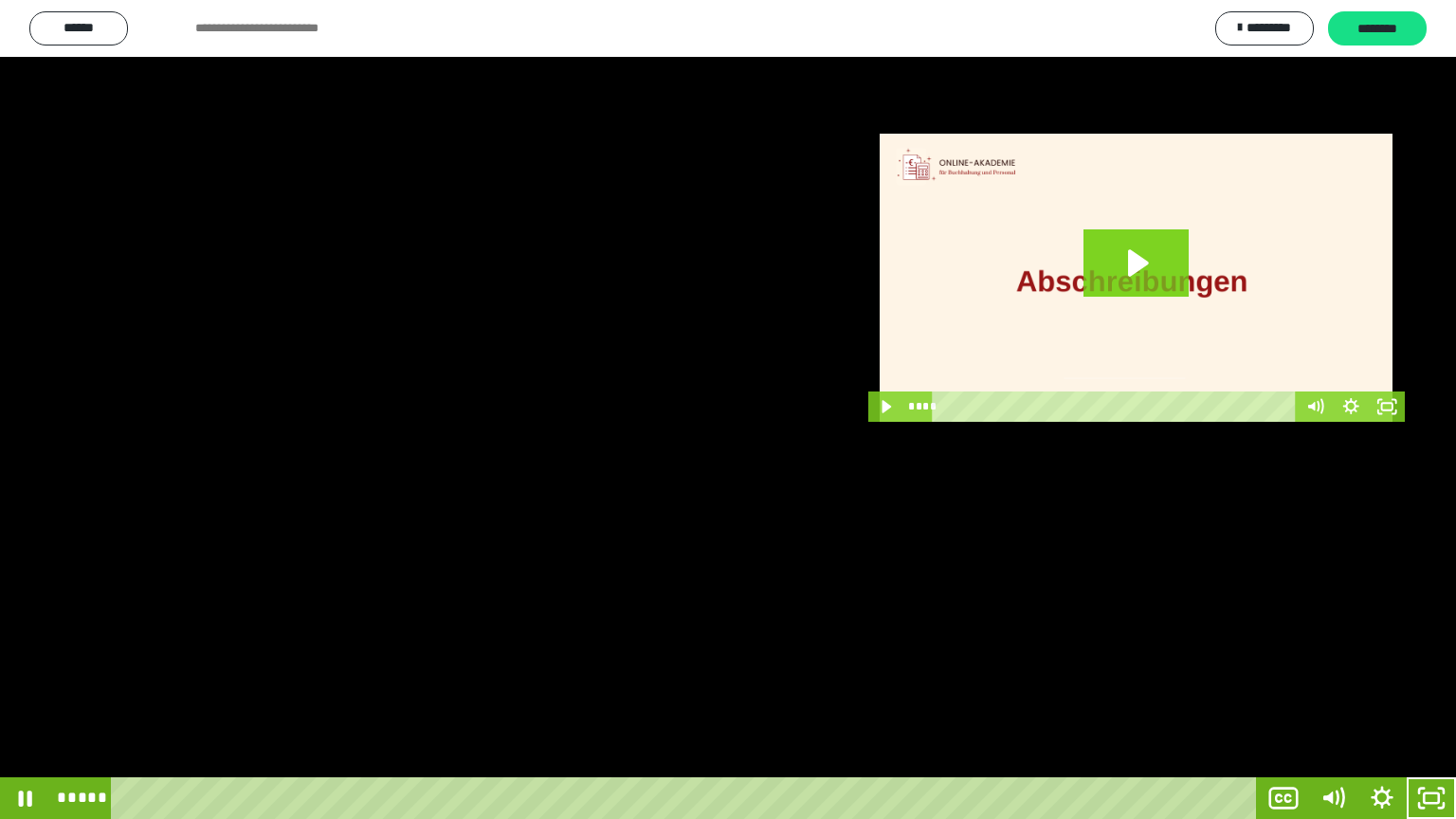 click at bounding box center (728, 410) 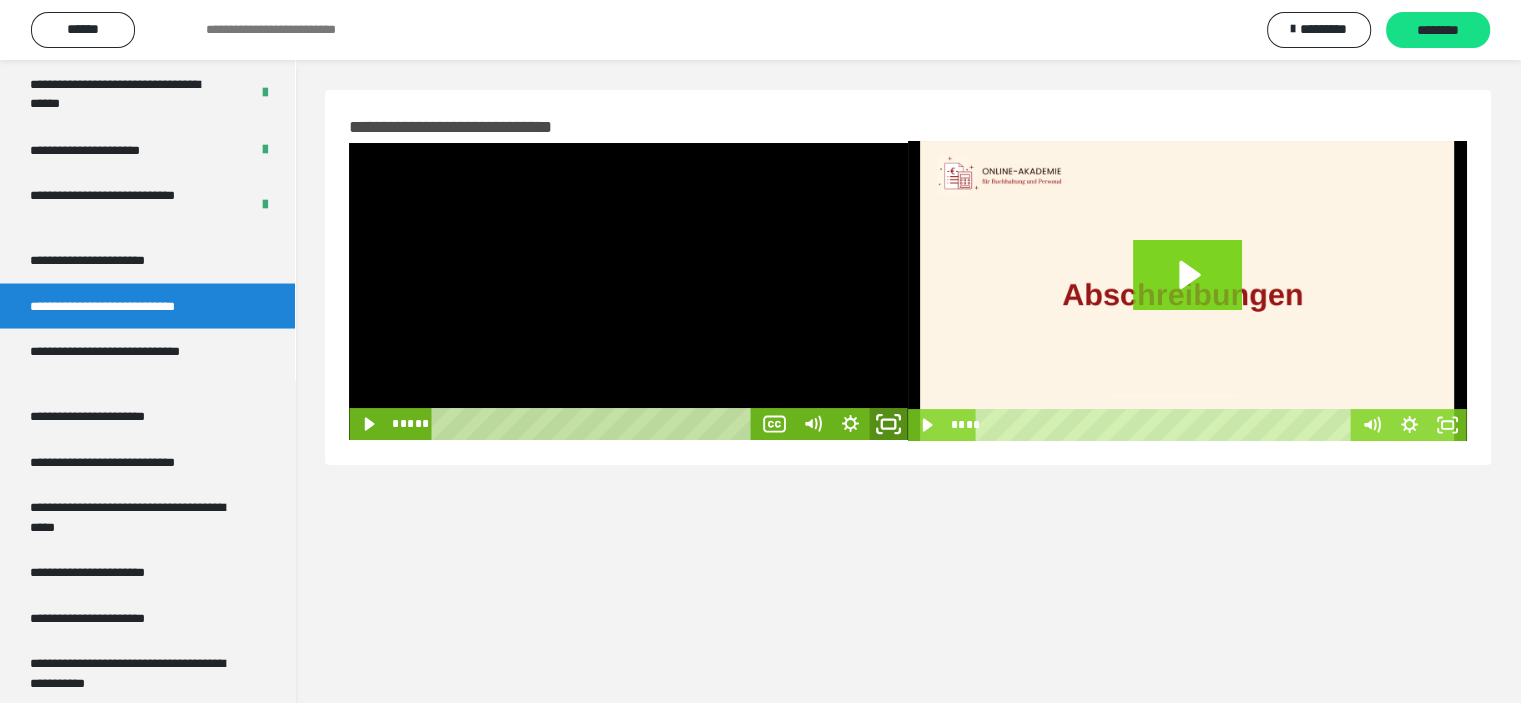 click 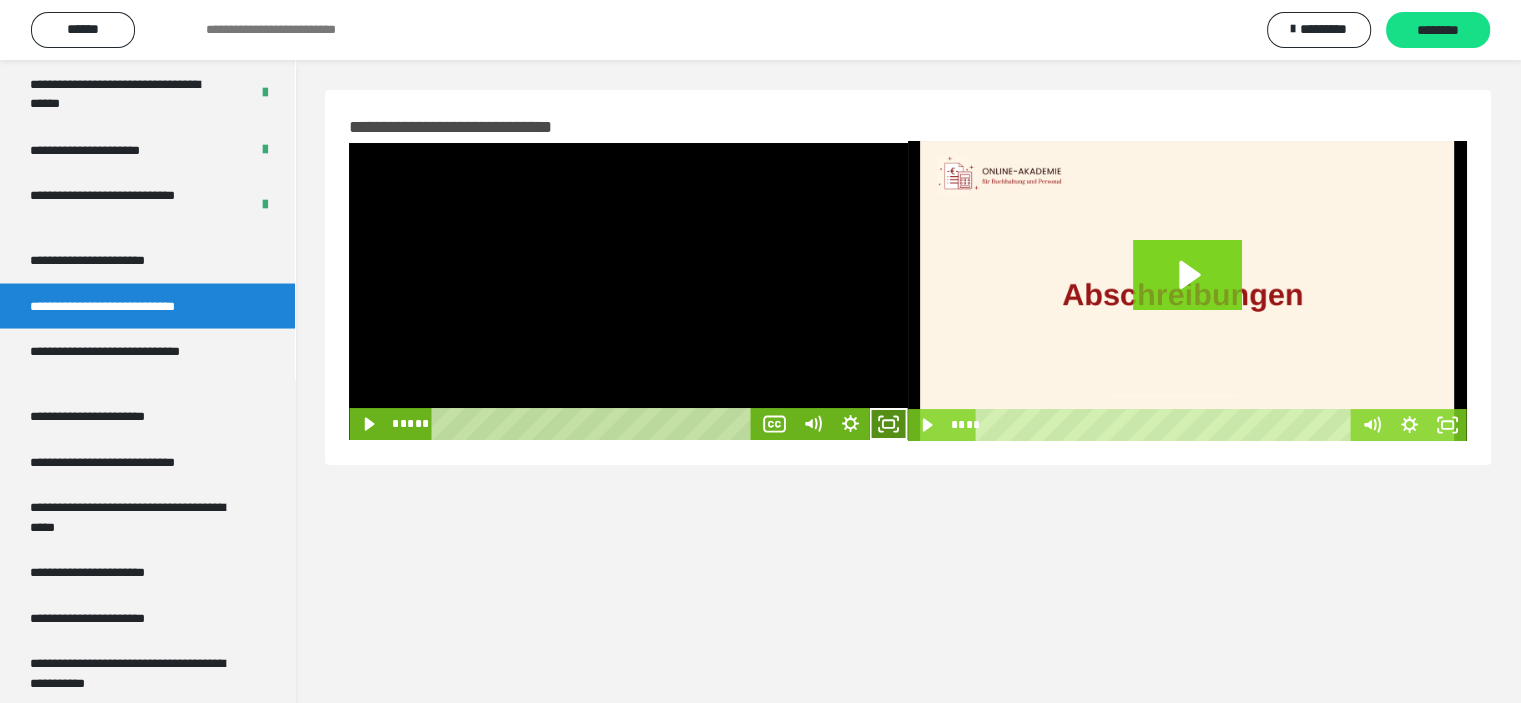 click 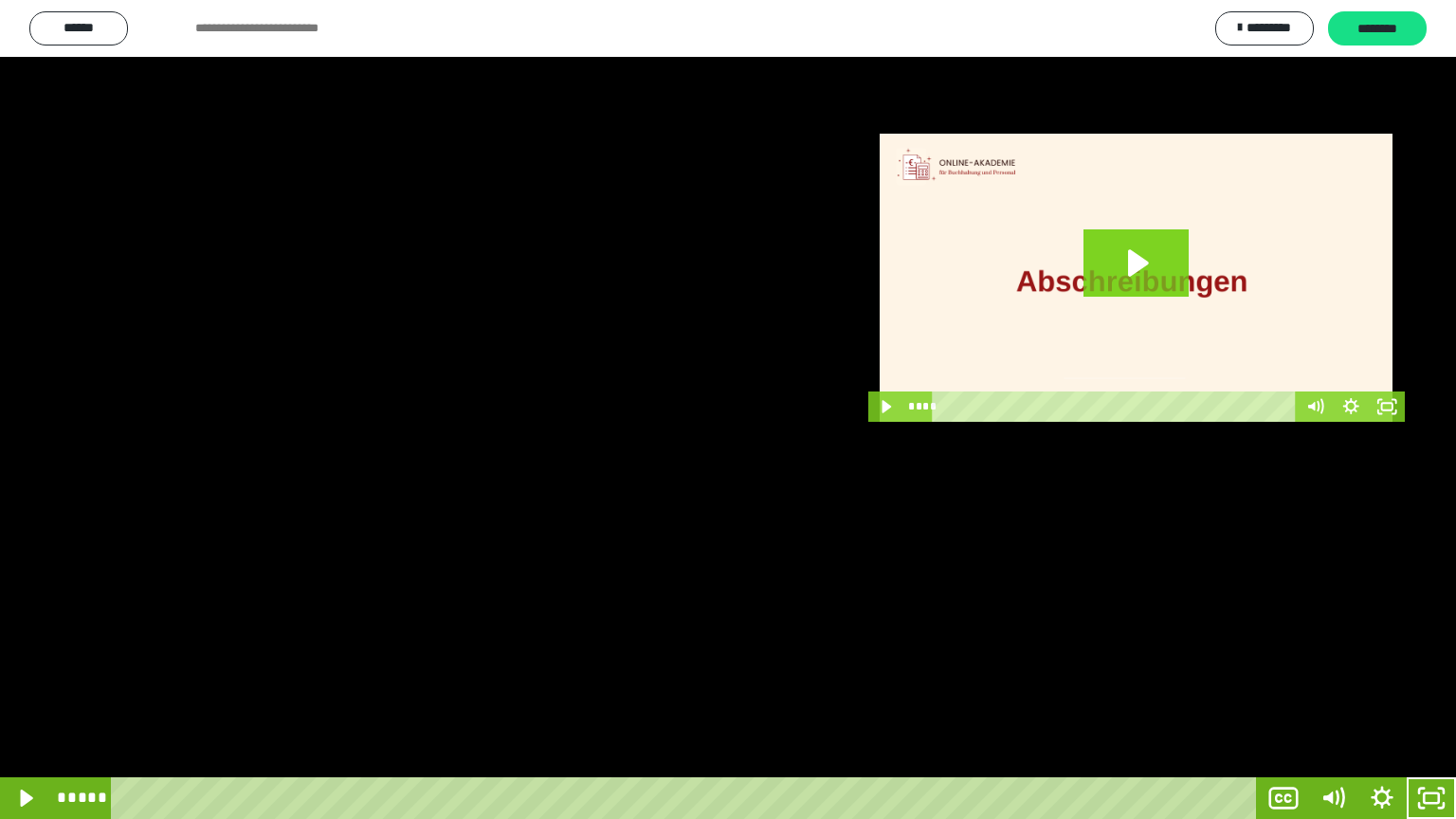 click at bounding box center (728, 410) 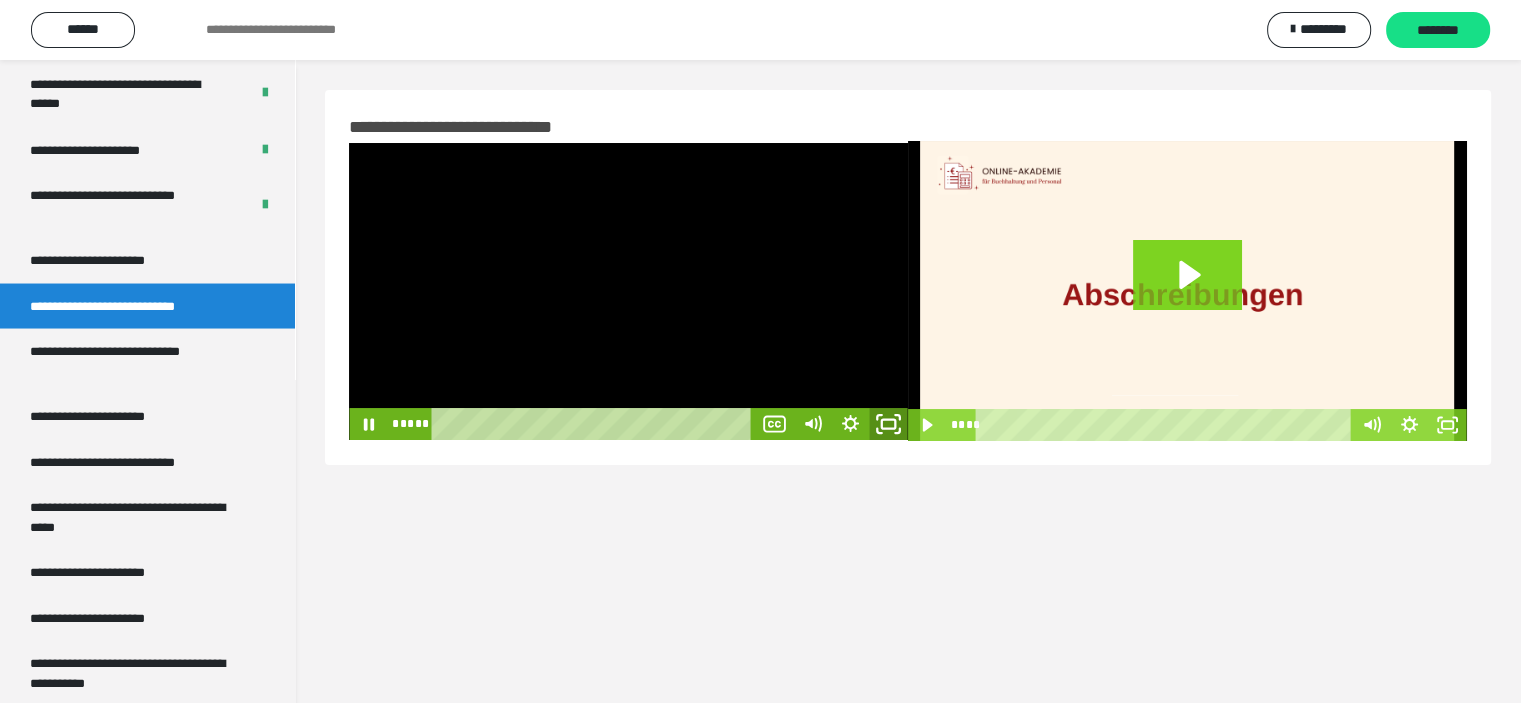 click 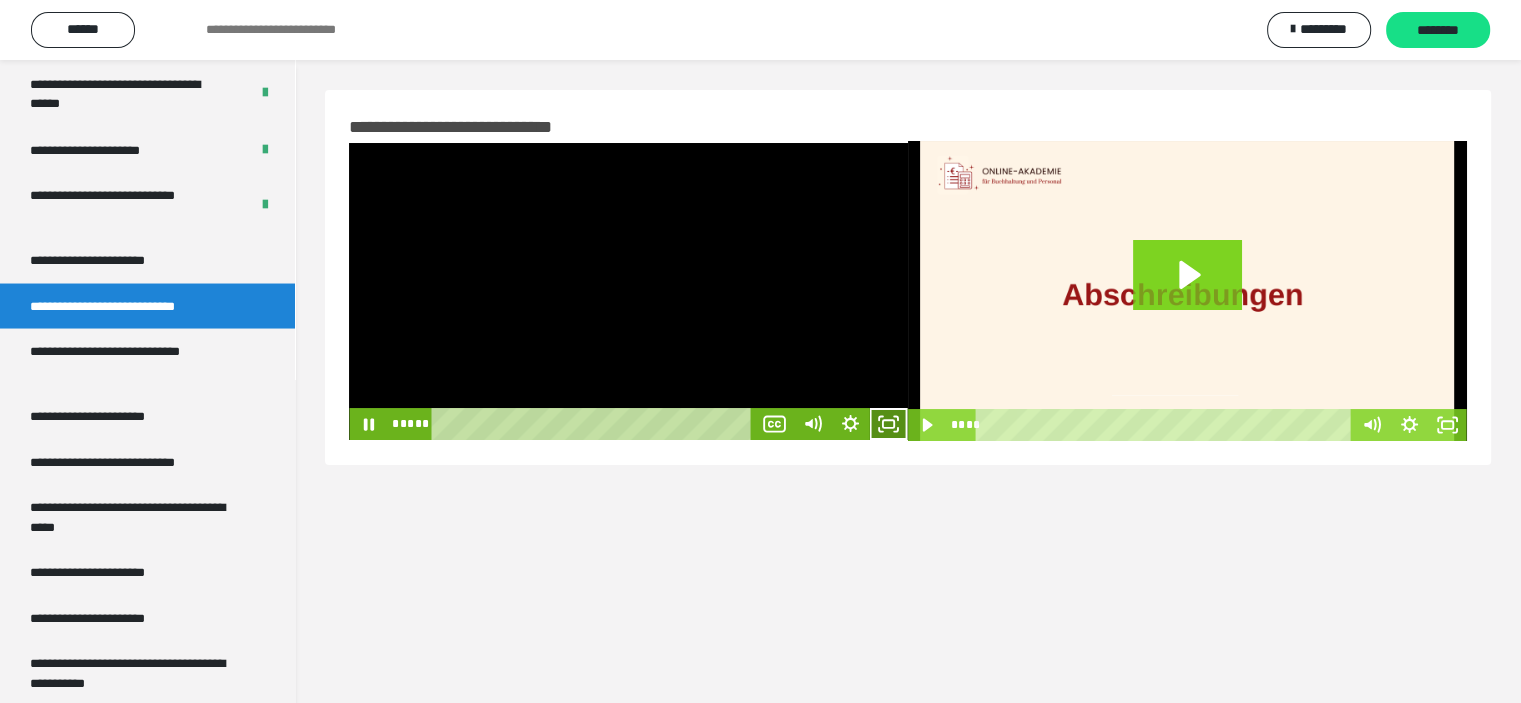 click 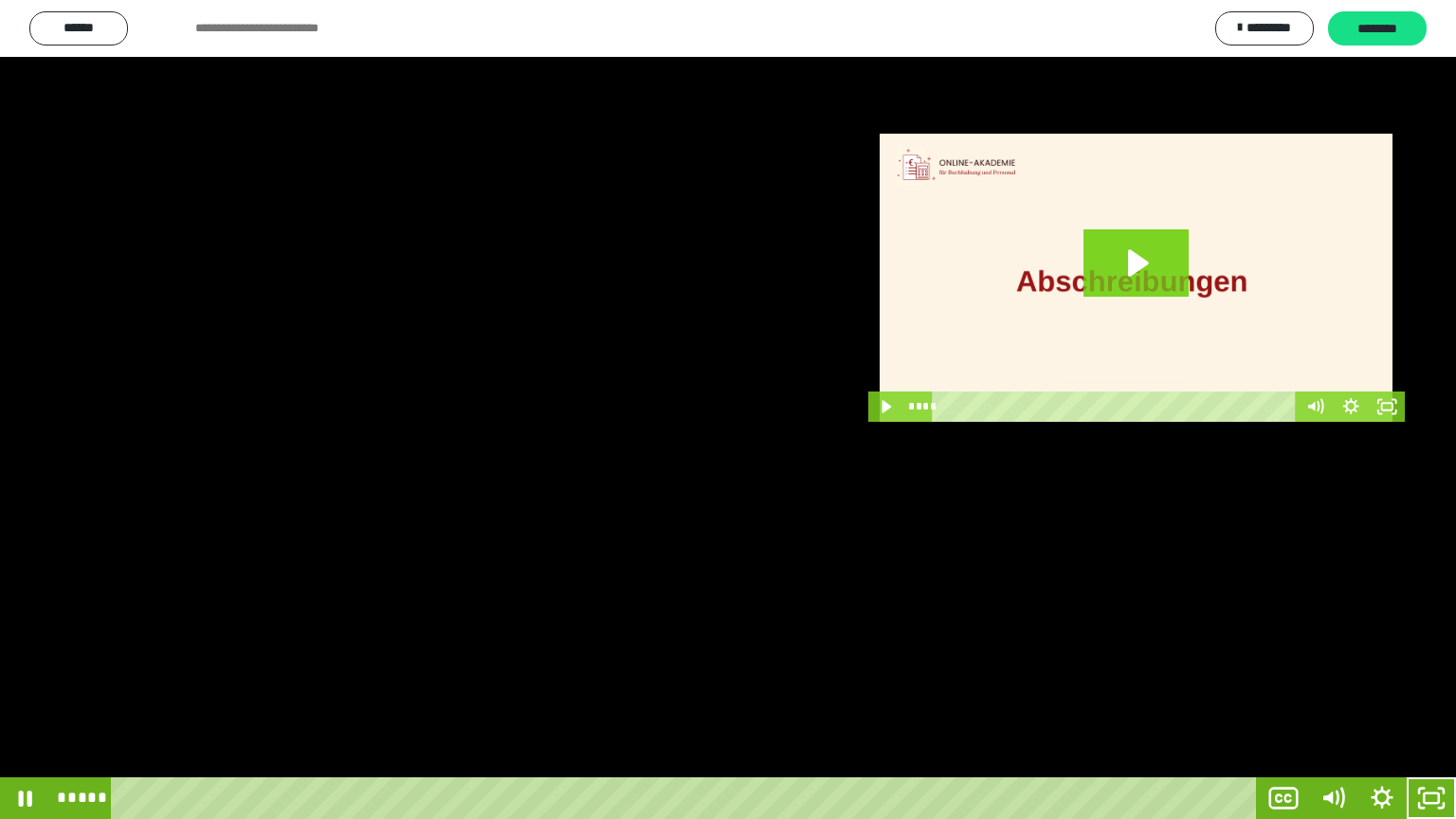 click at bounding box center [728, 410] 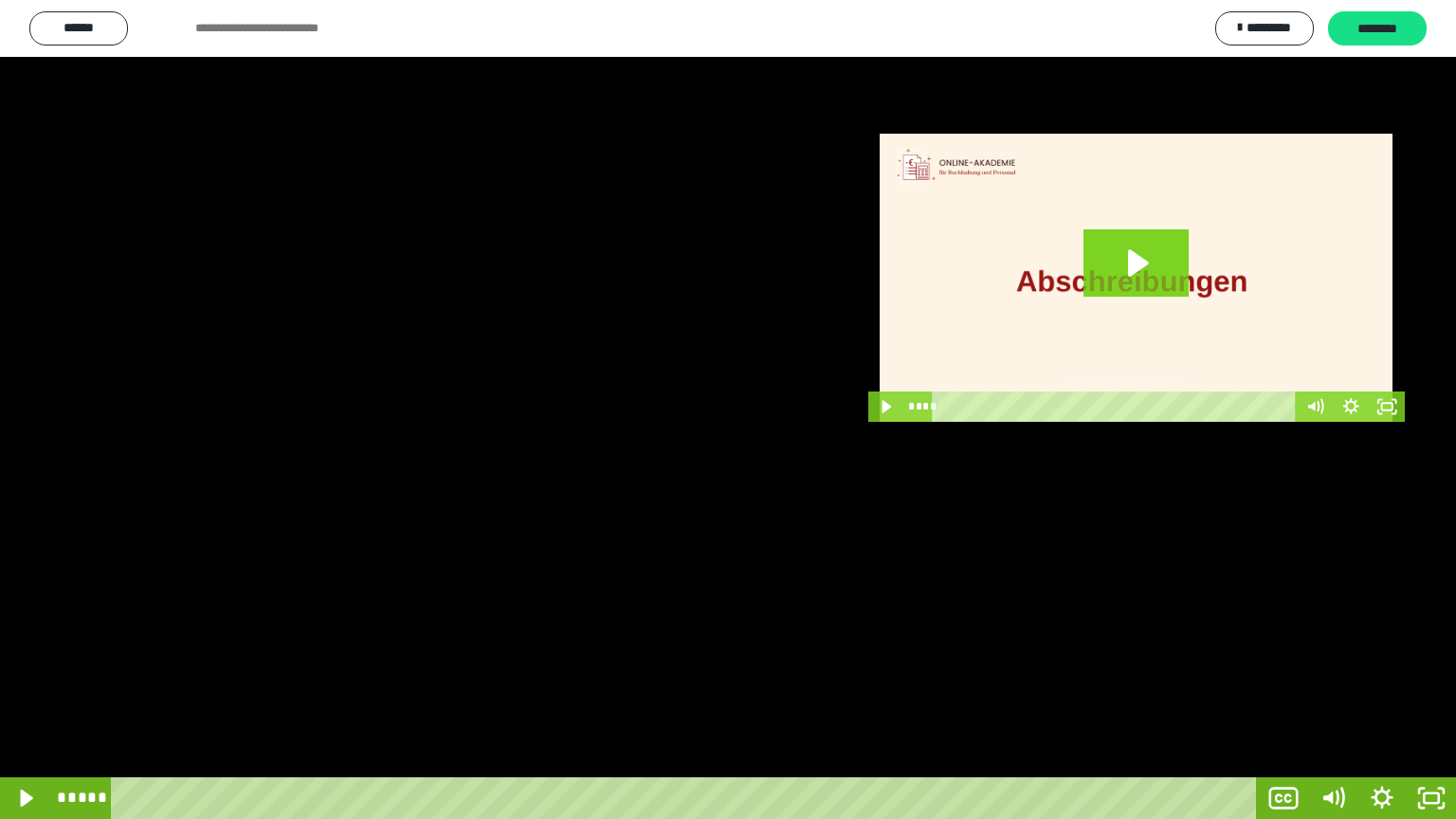 drag, startPoint x: 679, startPoint y: 518, endPoint x: 669, endPoint y: 519, distance: 10.049876 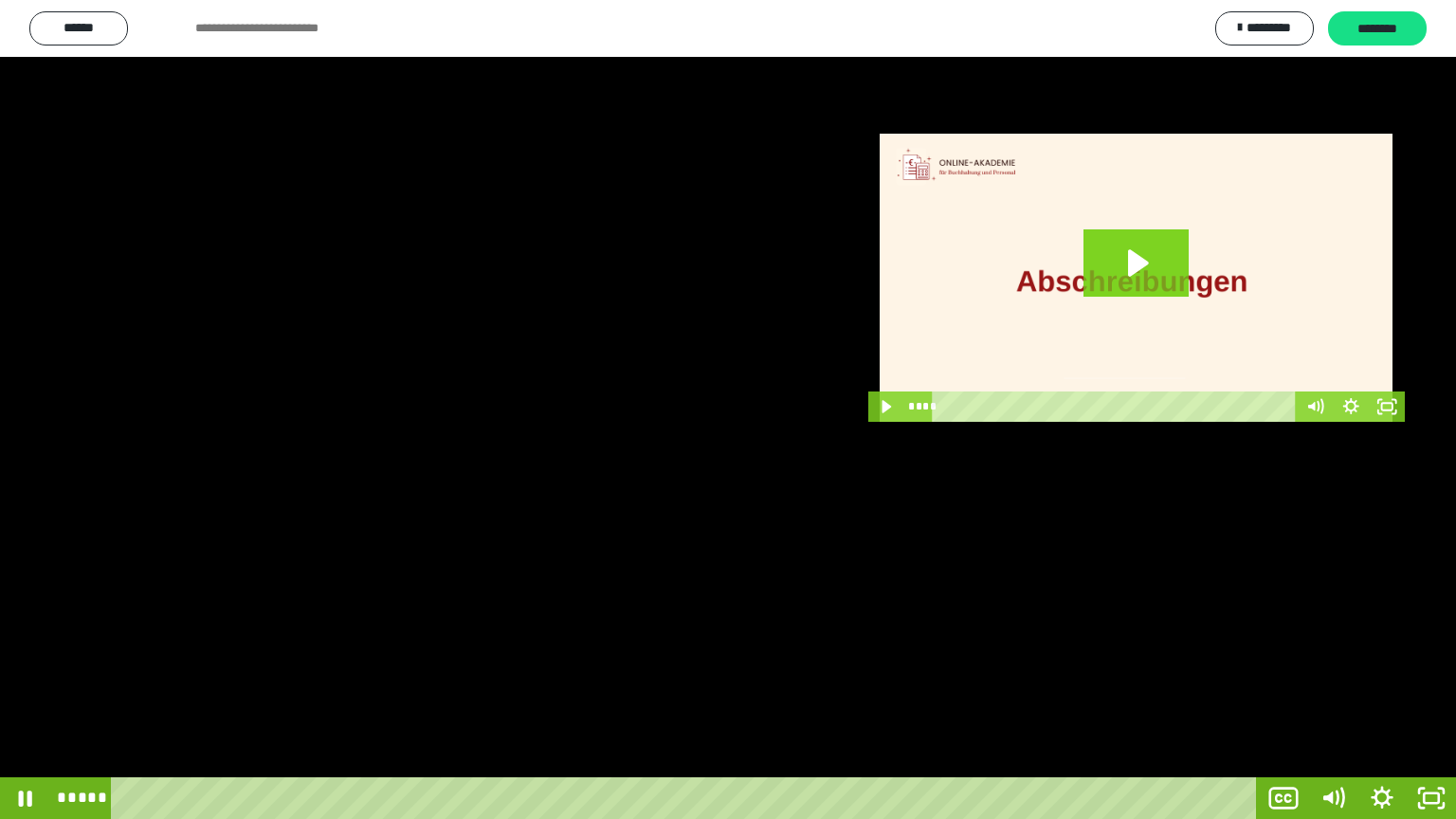 click at bounding box center (728, 410) 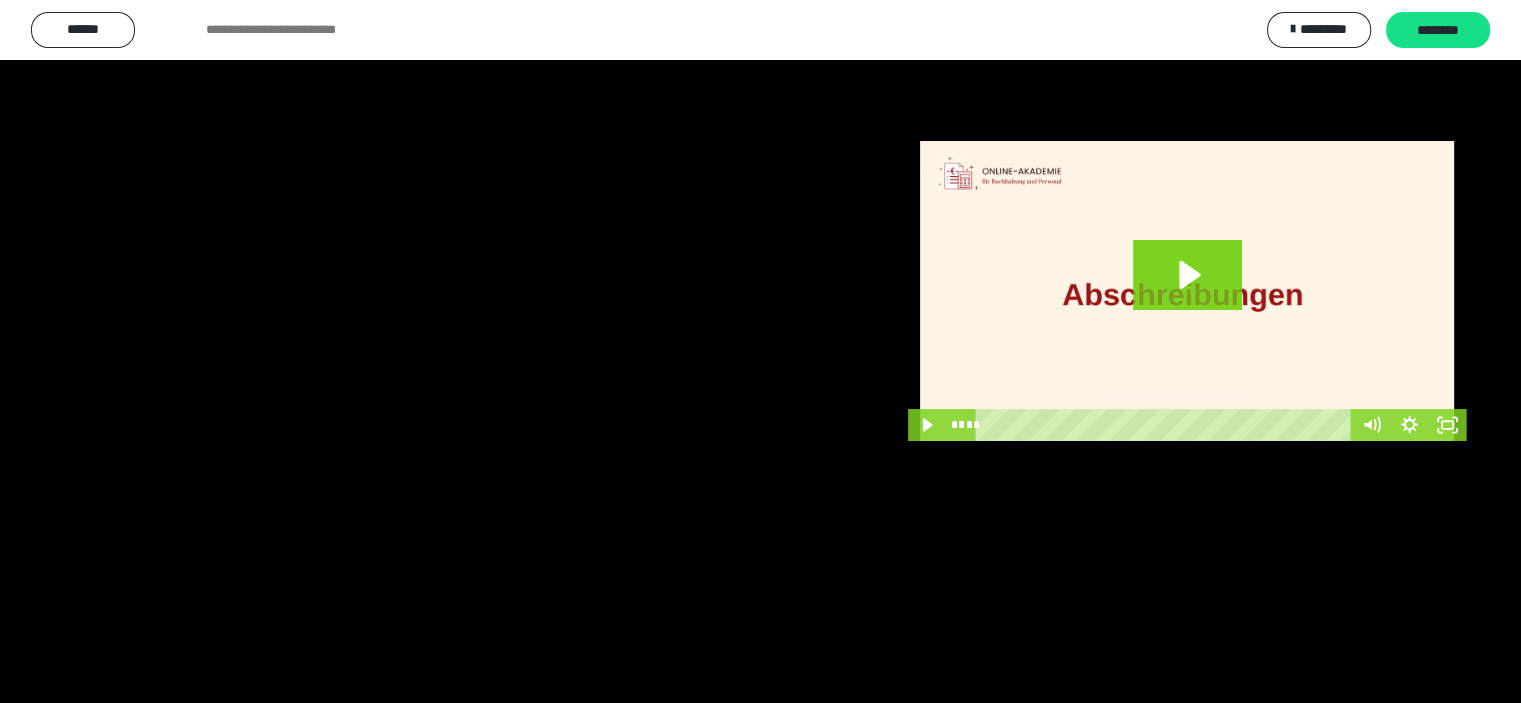 scroll, scrollTop: 3245, scrollLeft: 0, axis: vertical 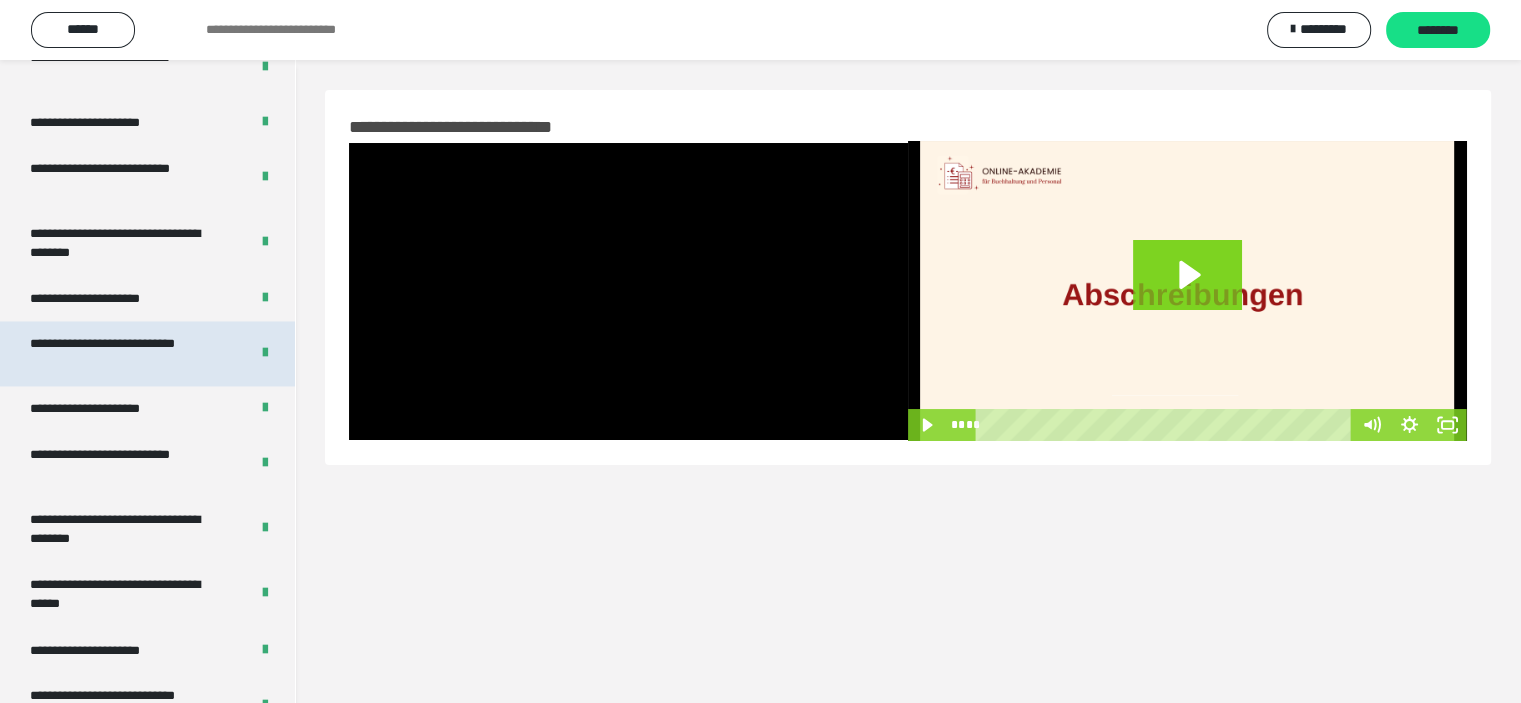 click on "**********" at bounding box center [124, 353] 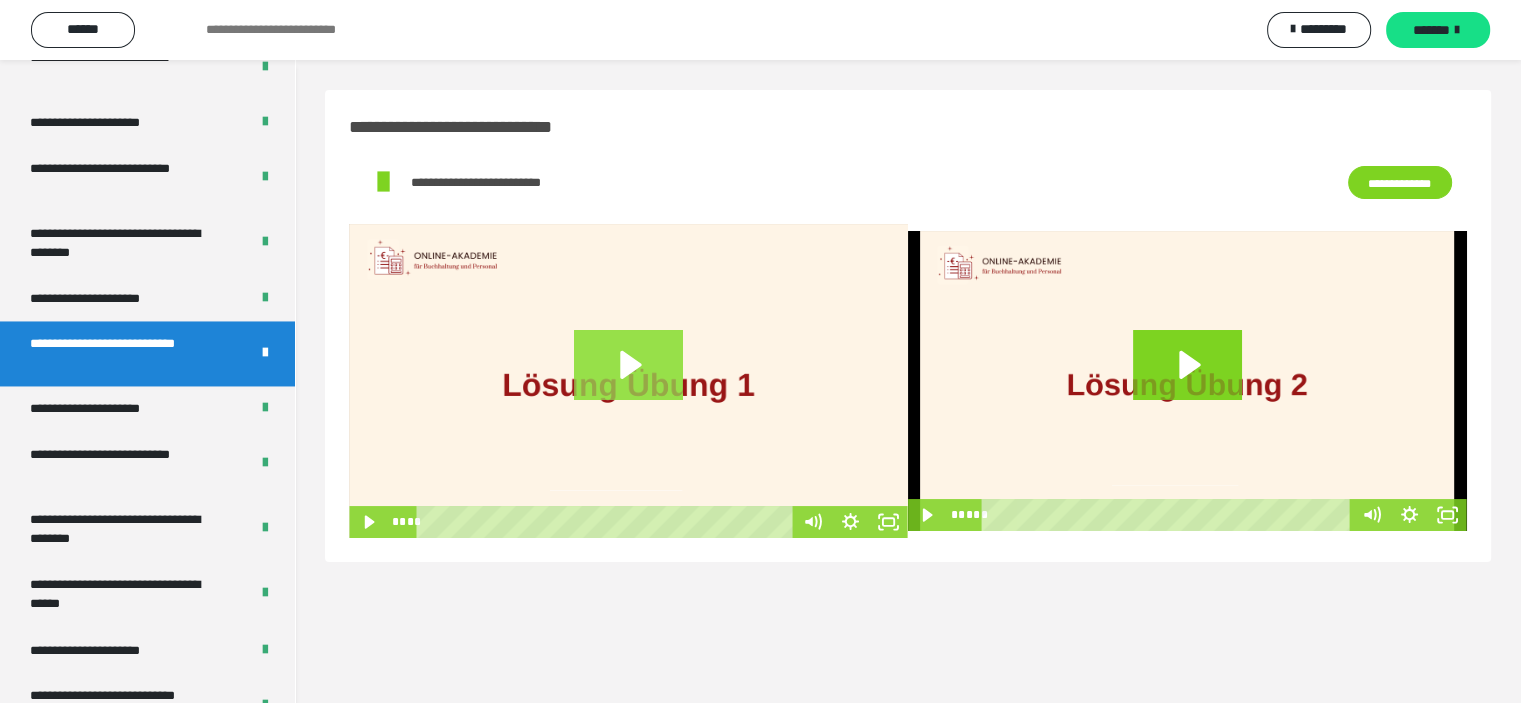 click 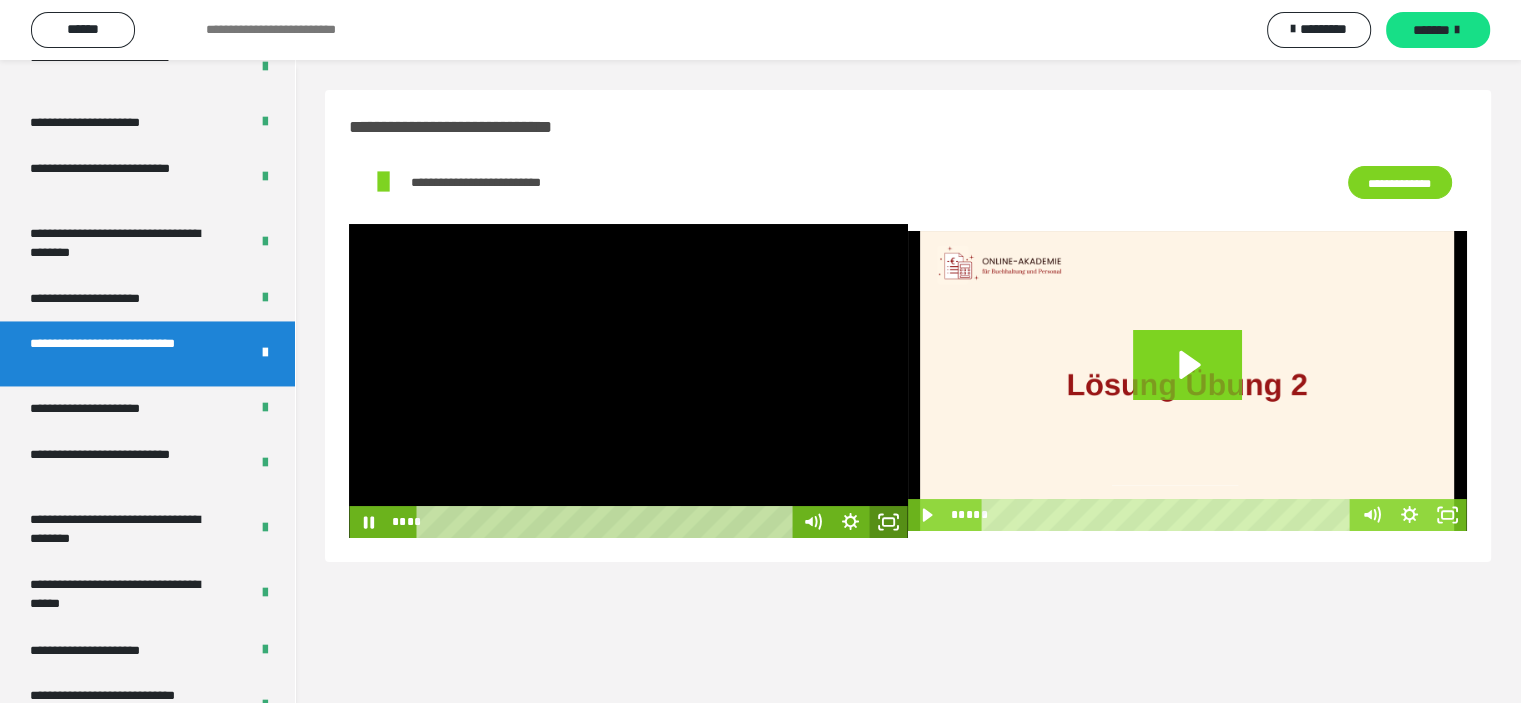 click 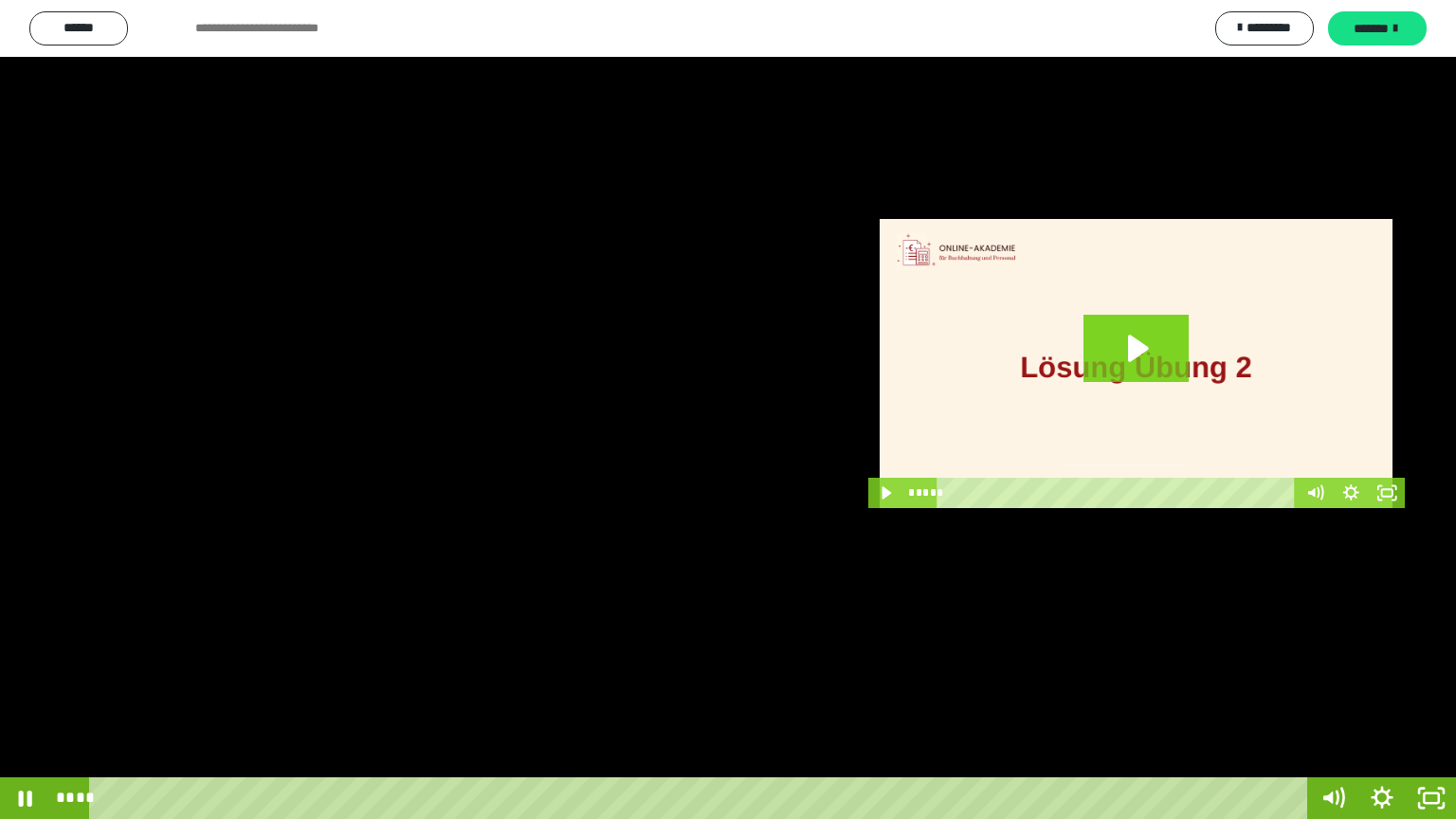 click at bounding box center (728, 410) 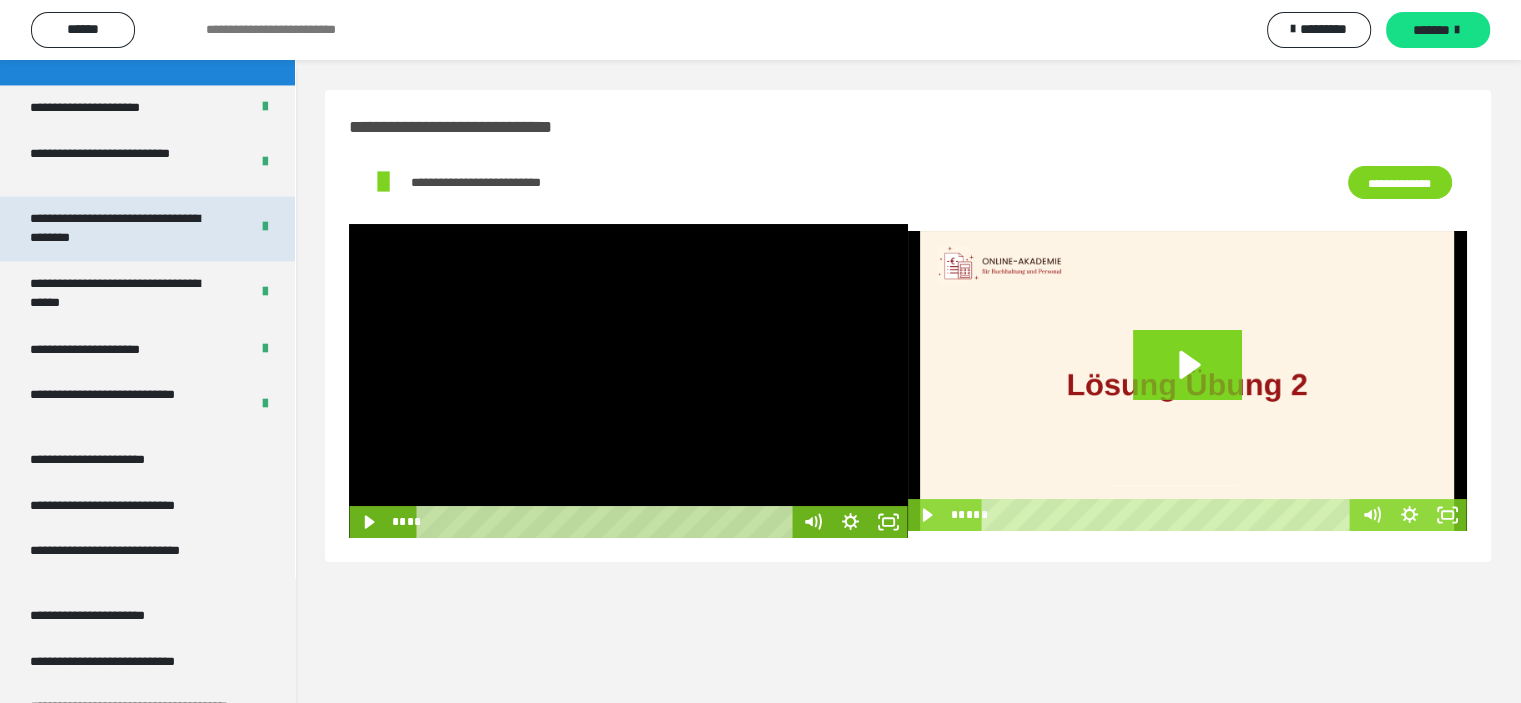 scroll, scrollTop: 3645, scrollLeft: 0, axis: vertical 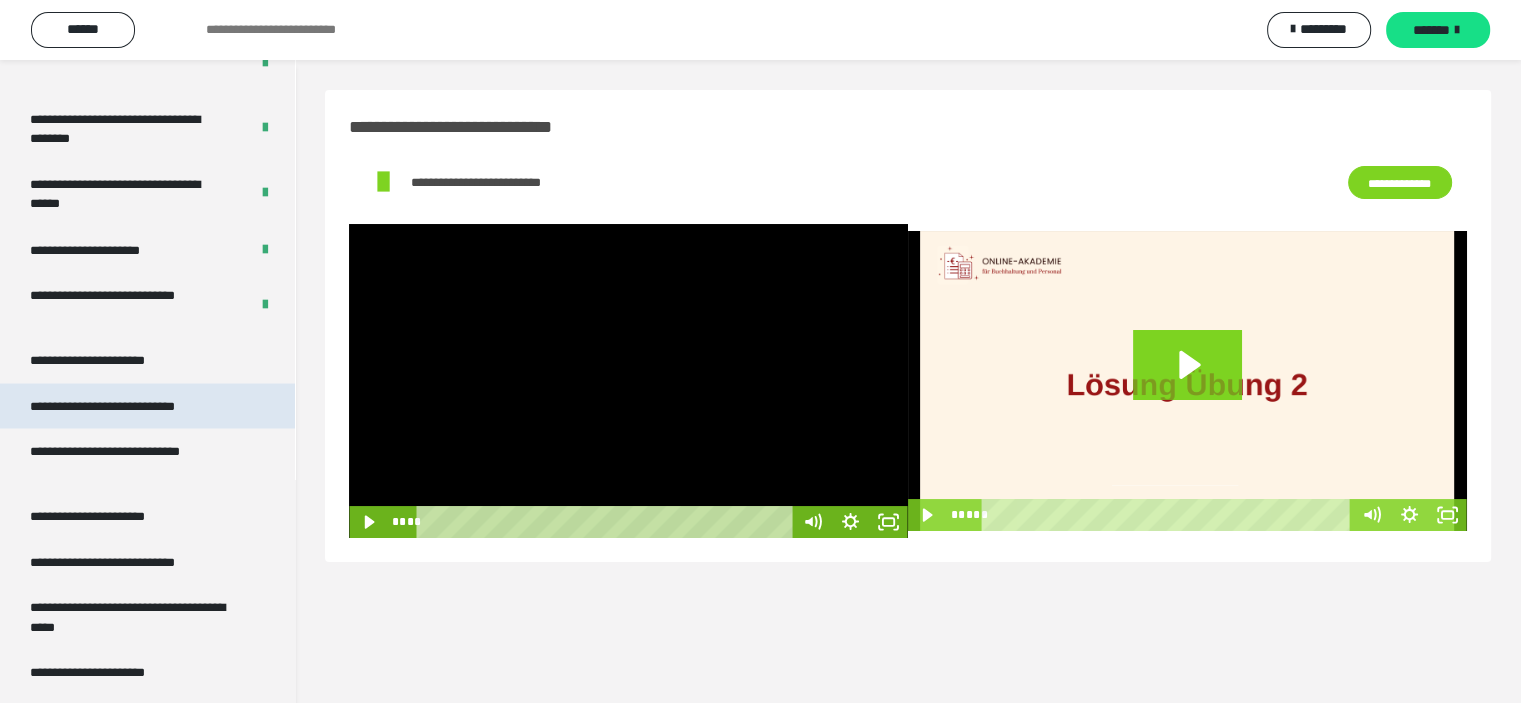 click on "**********" at bounding box center [131, 406] 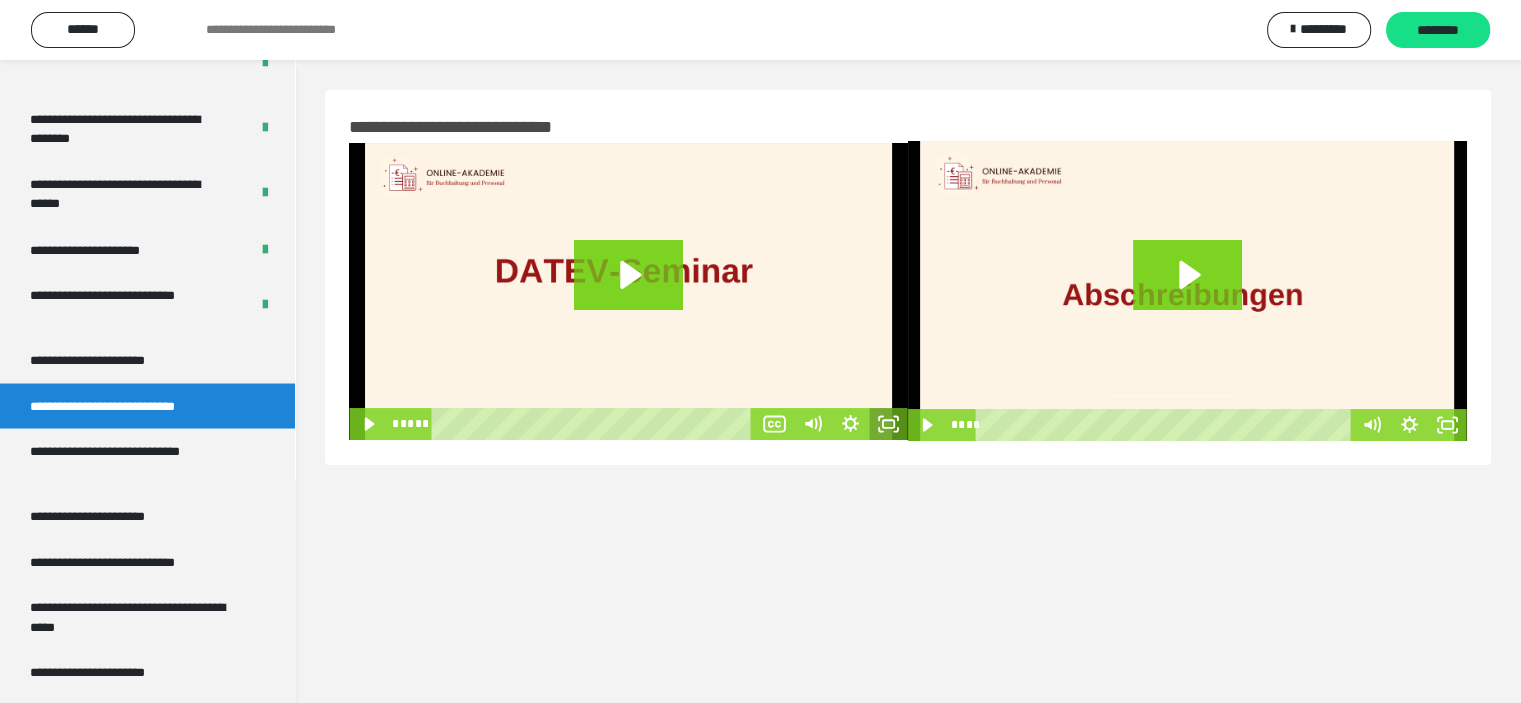 click 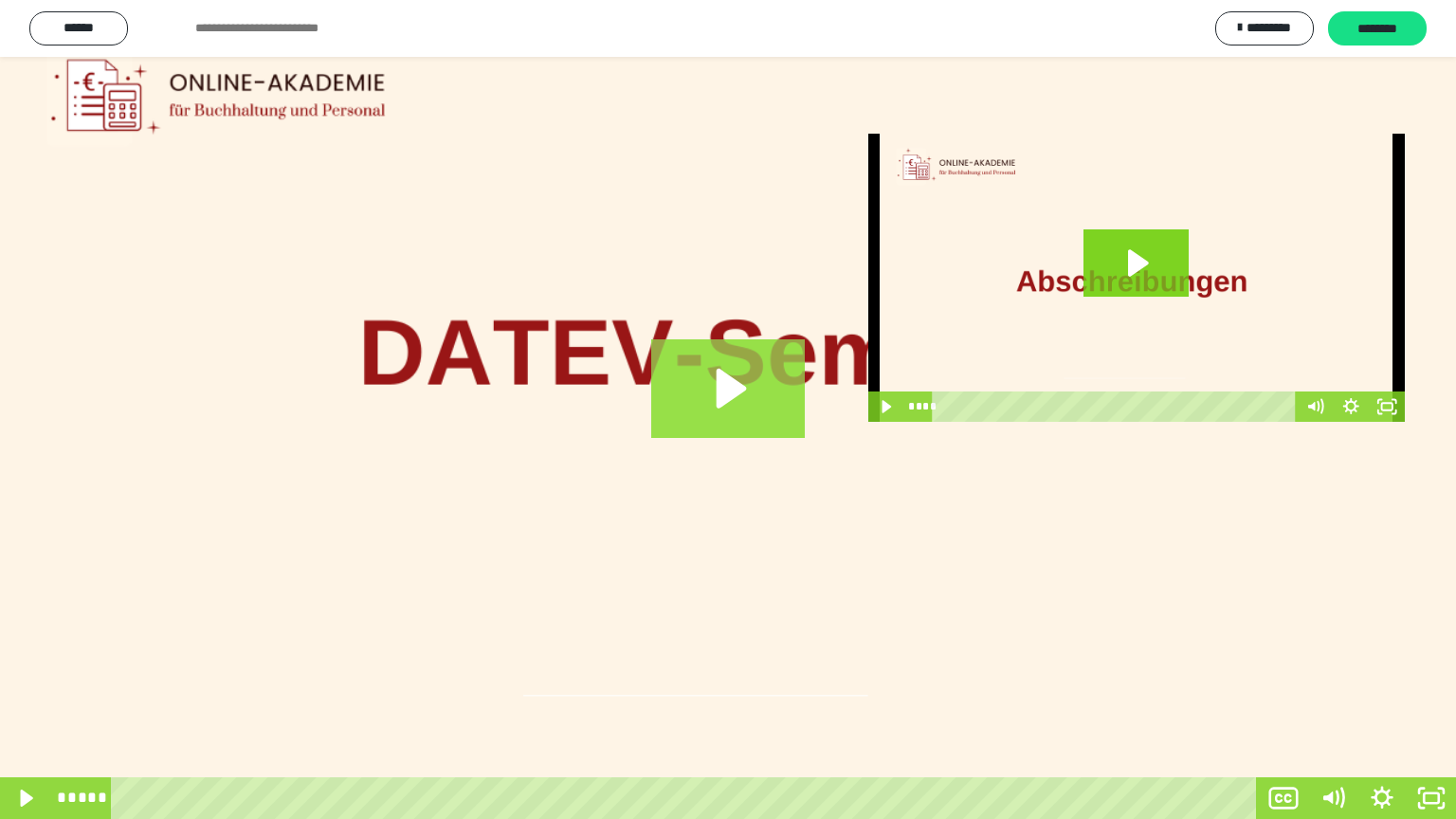 click 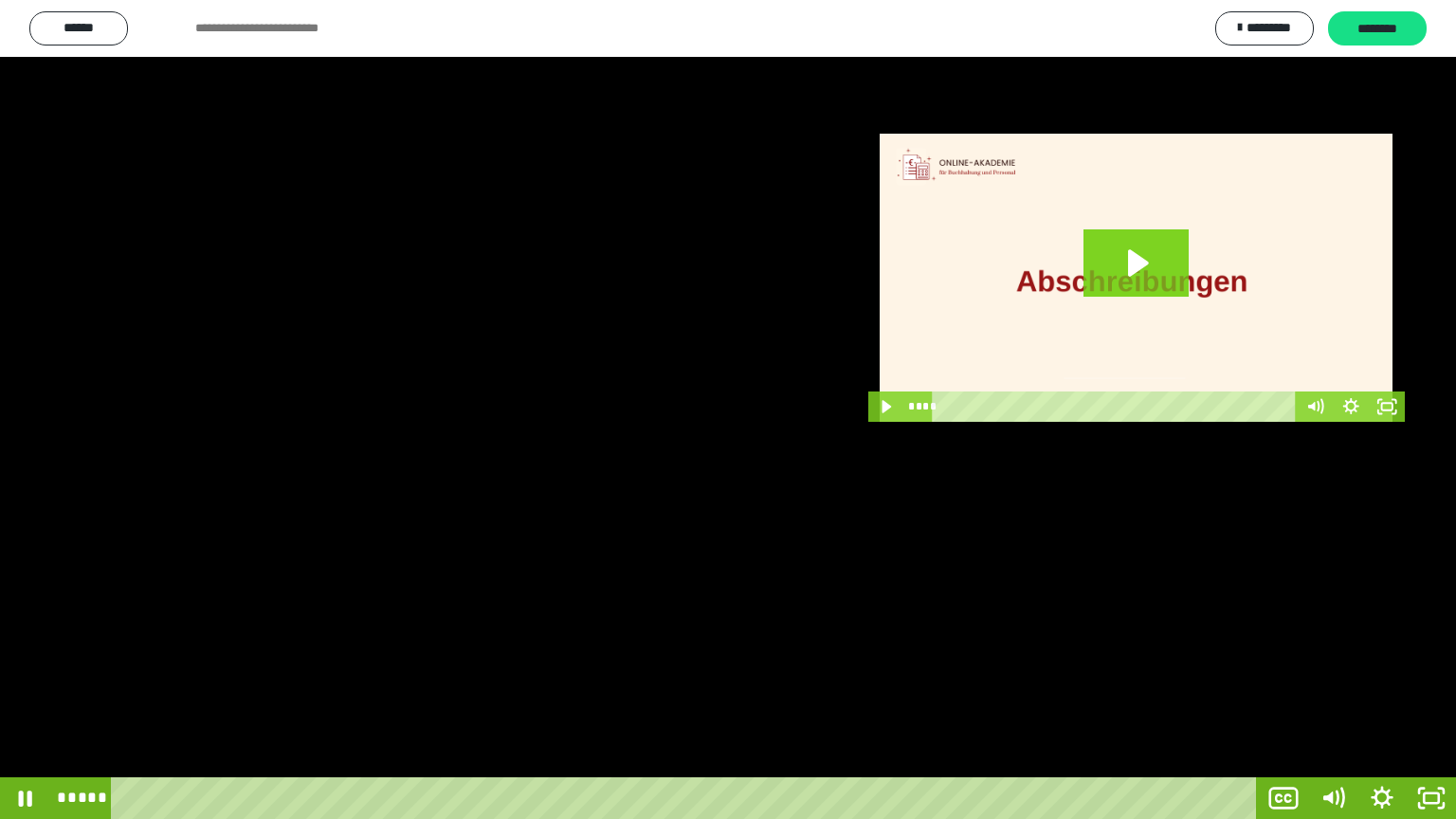click at bounding box center (728, 410) 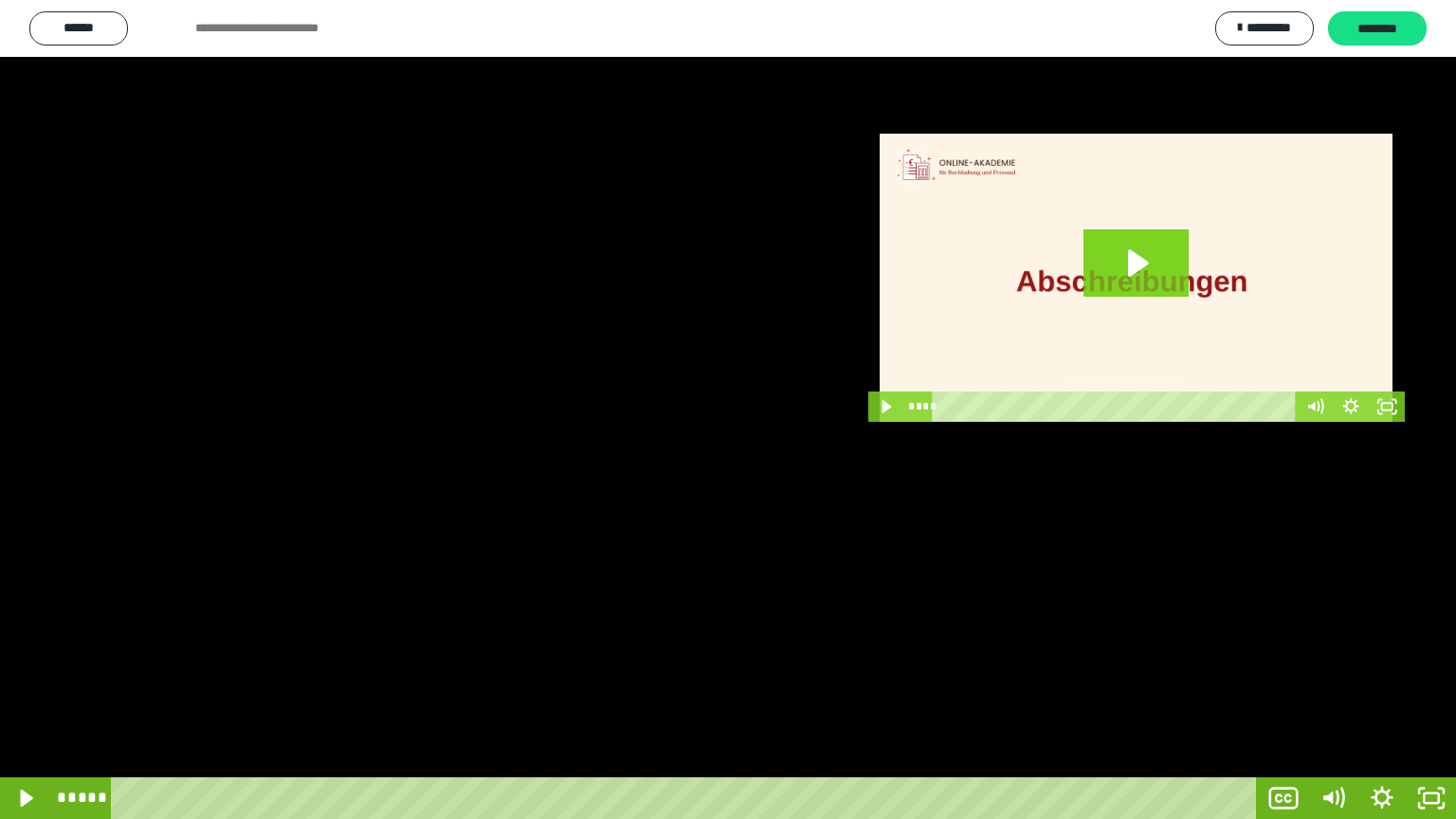 click at bounding box center (728, 410) 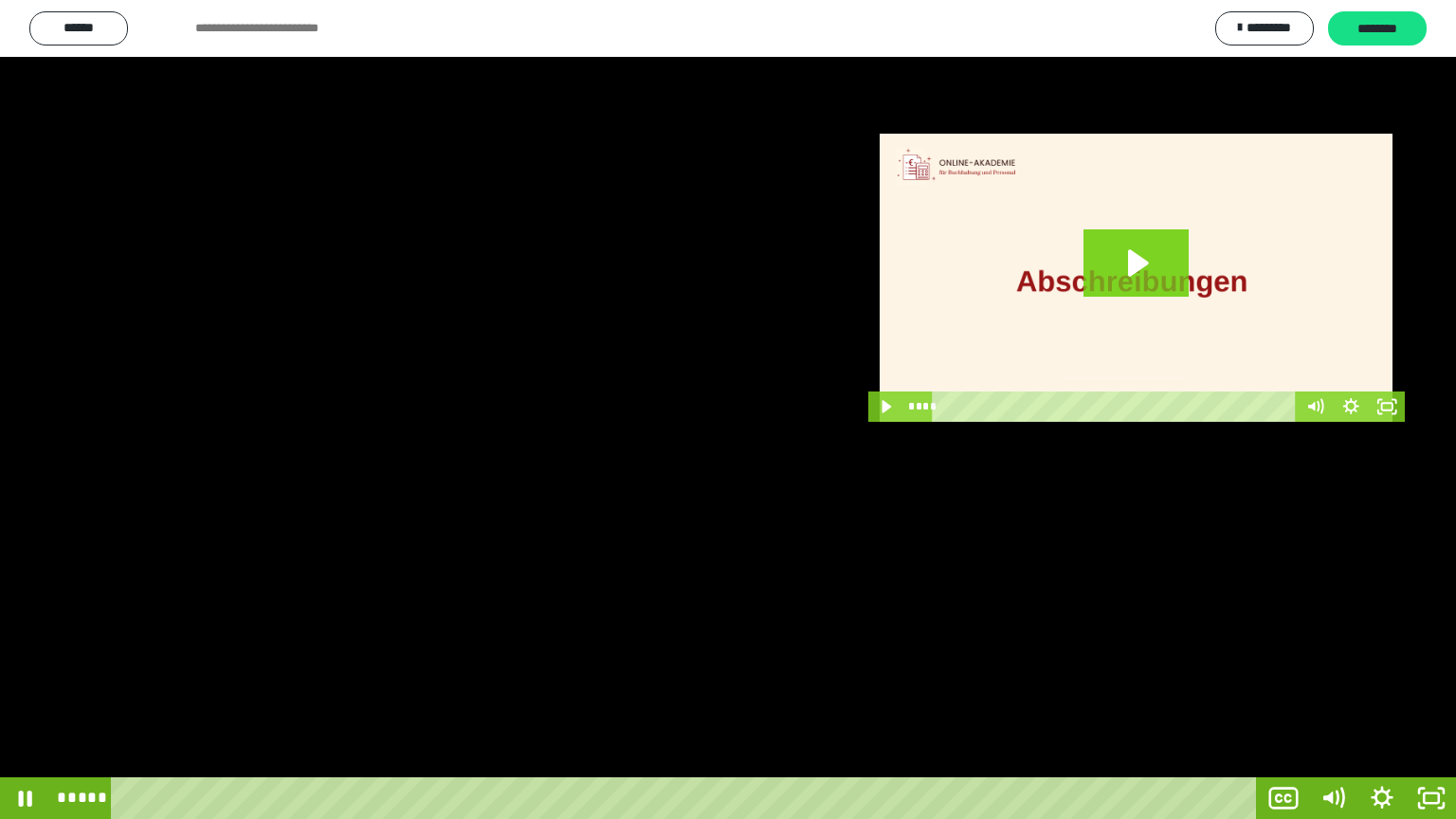 click at bounding box center (728, 410) 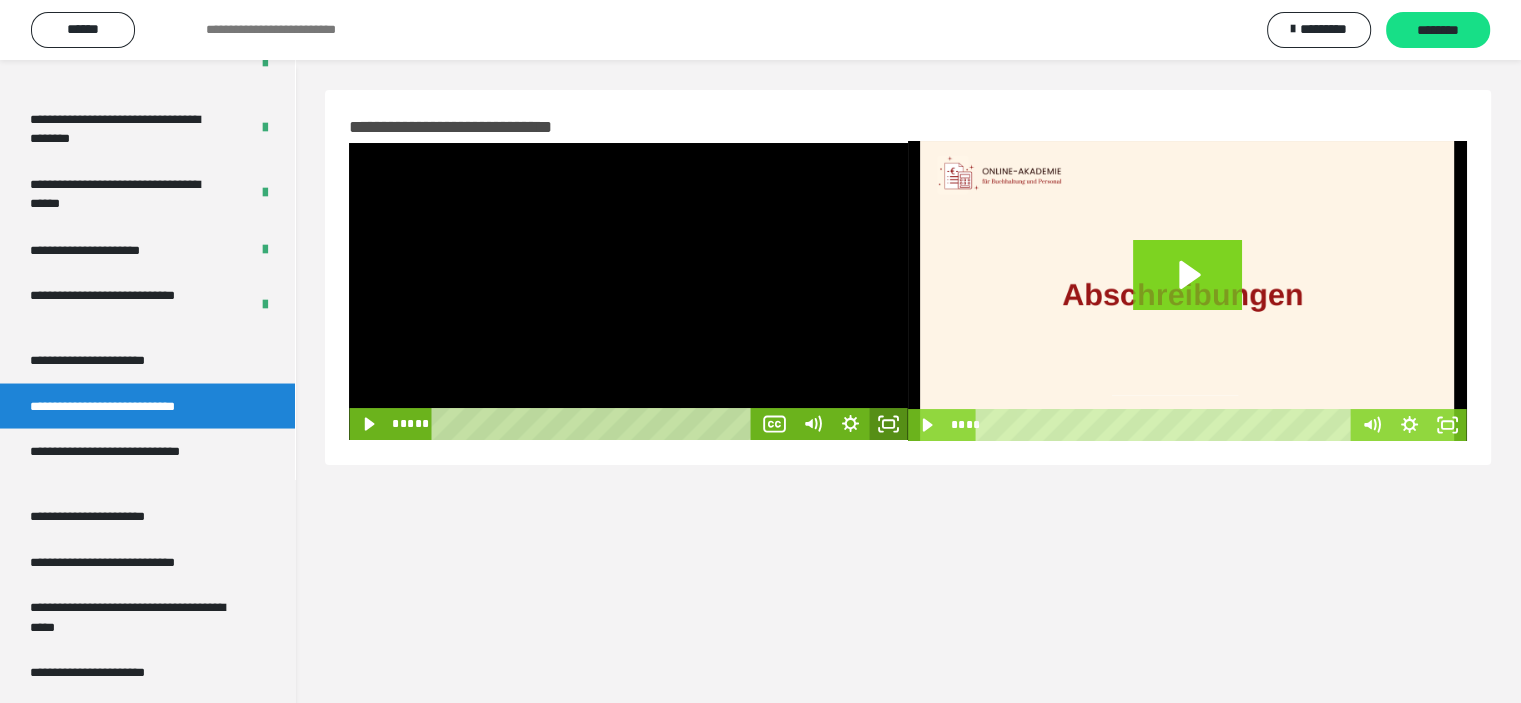 click 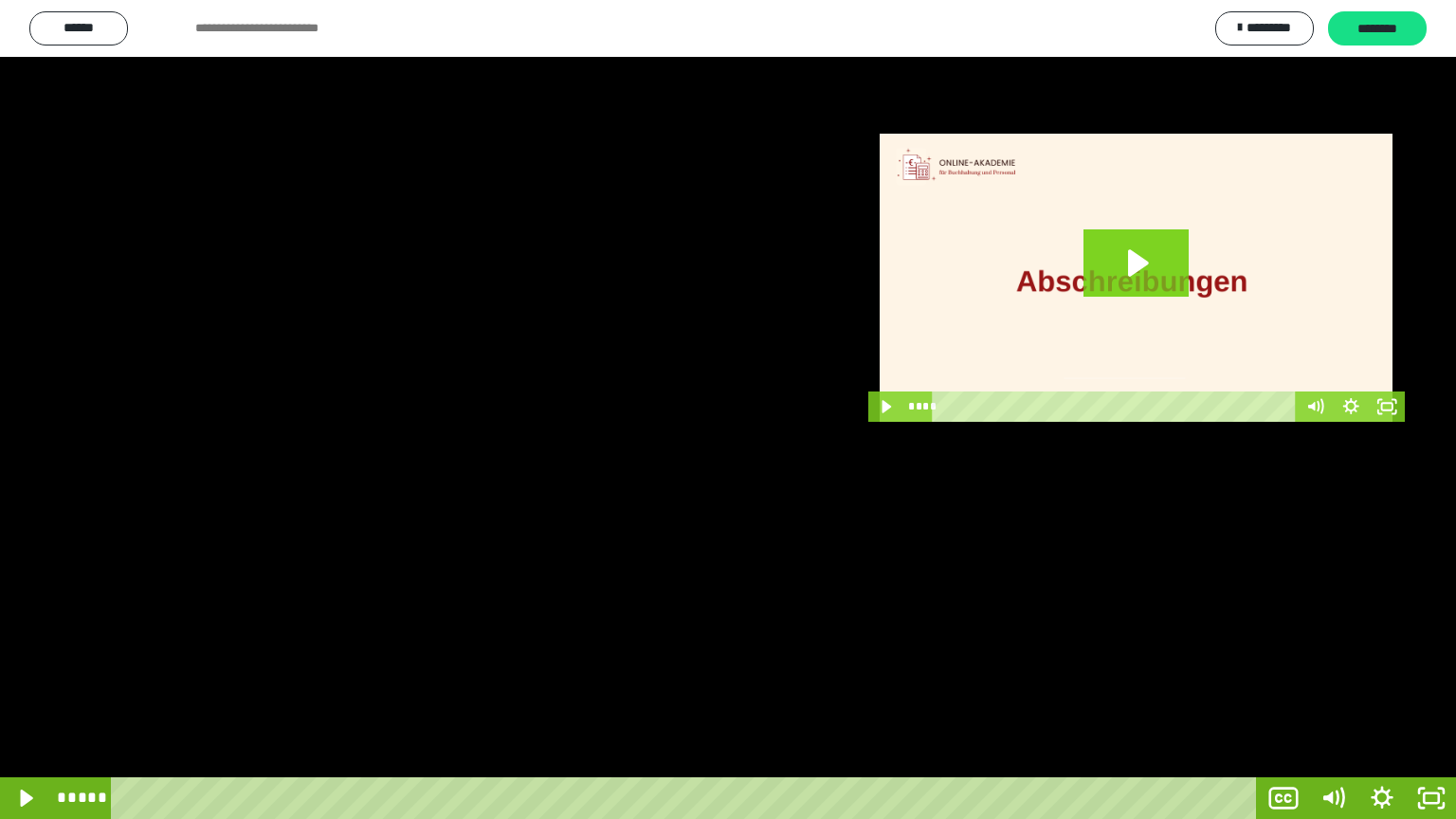 click at bounding box center [728, 410] 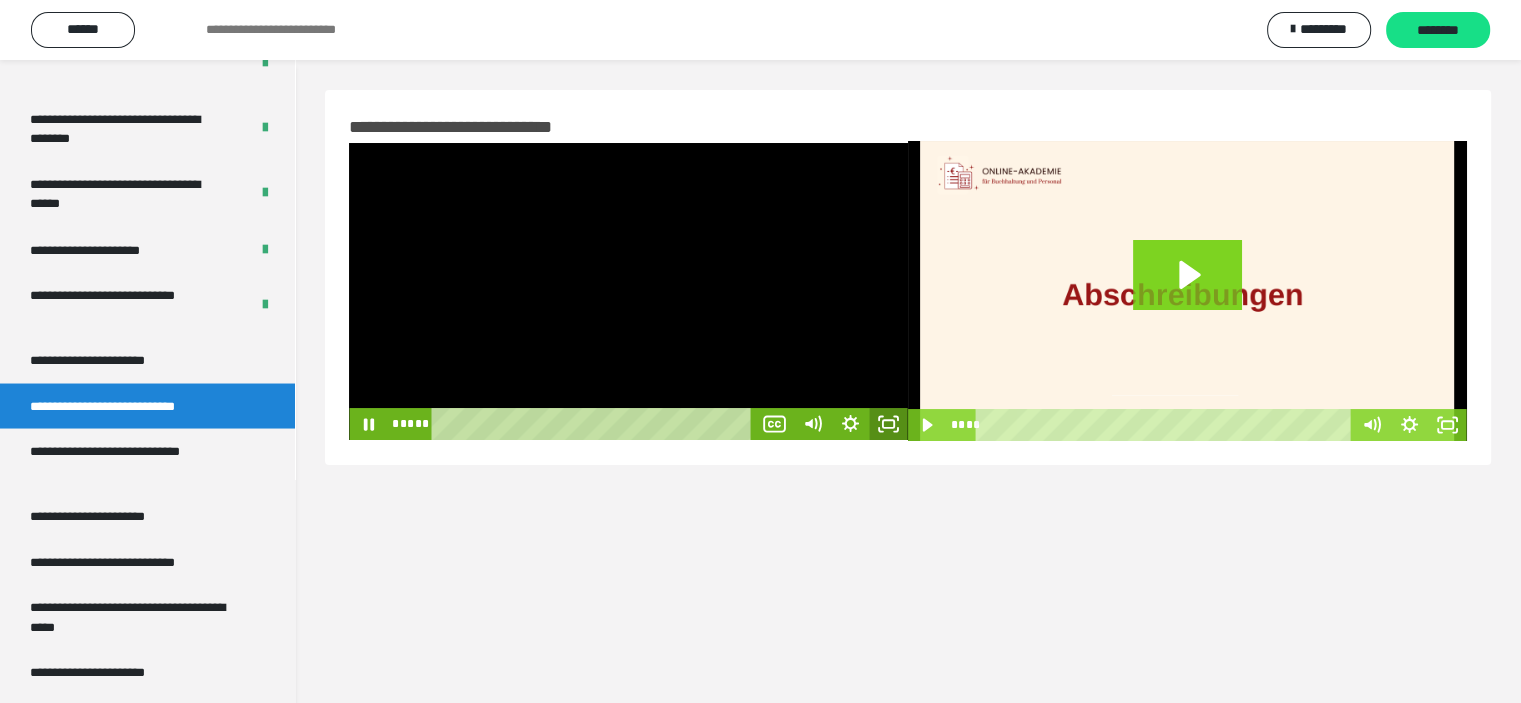 click 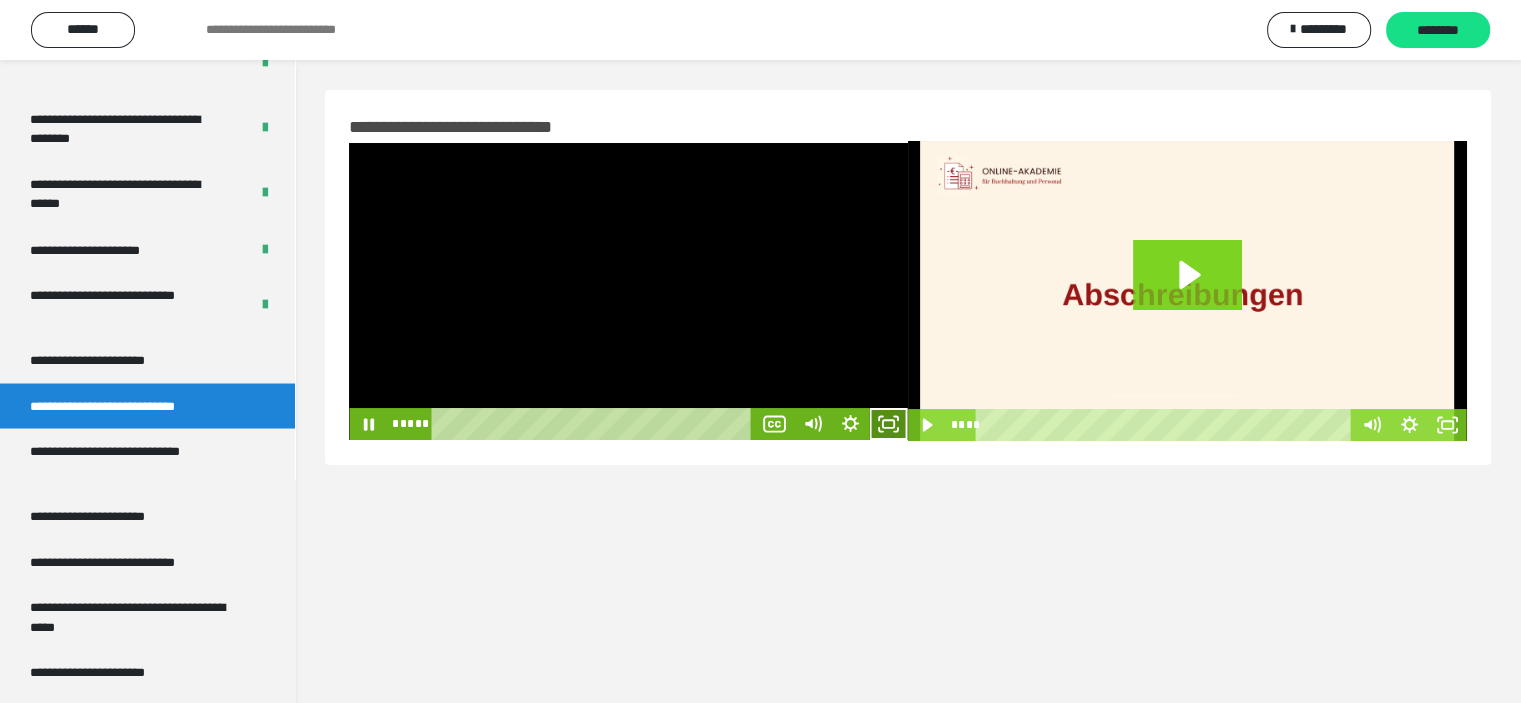 click 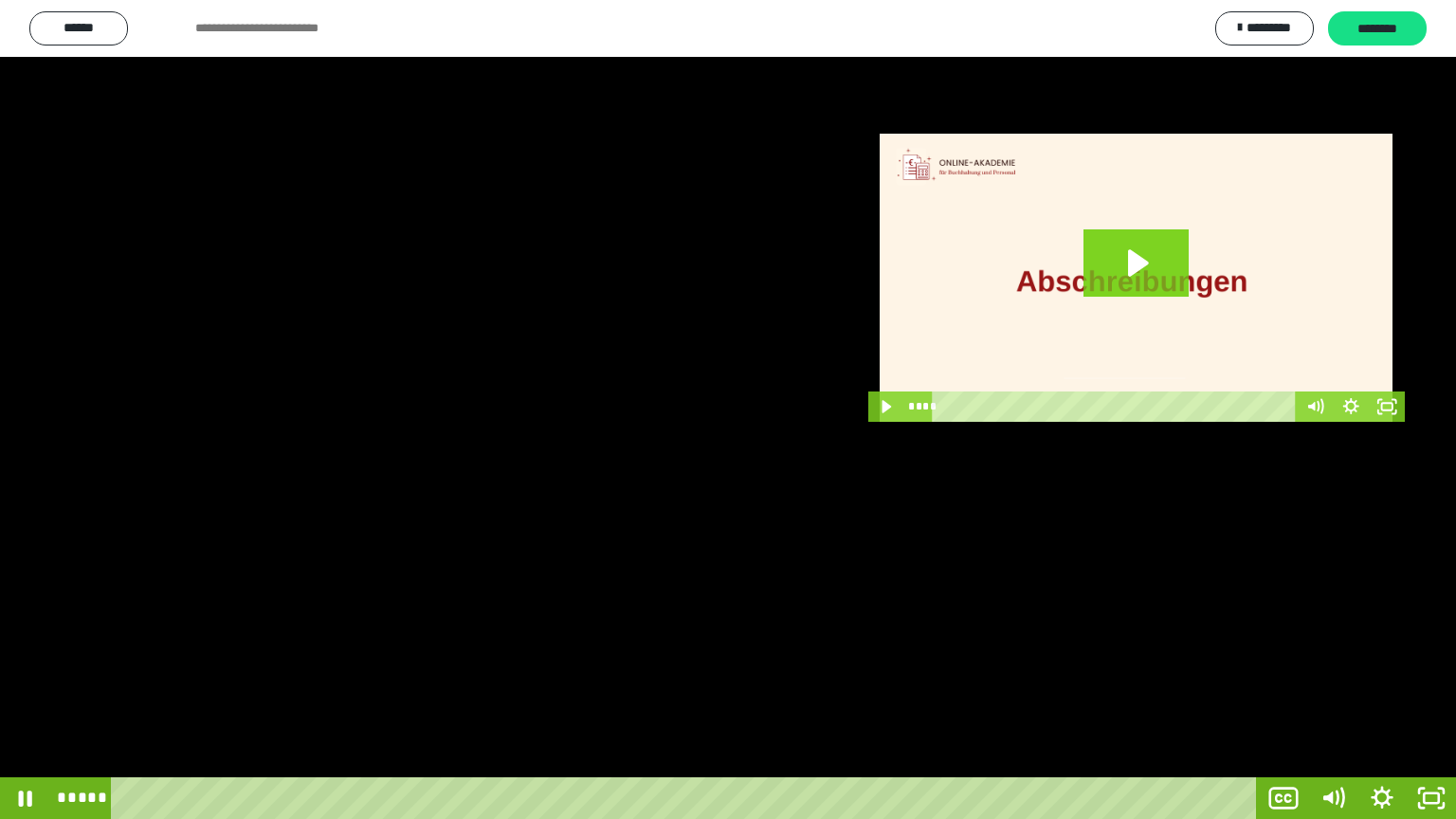 click at bounding box center (728, 410) 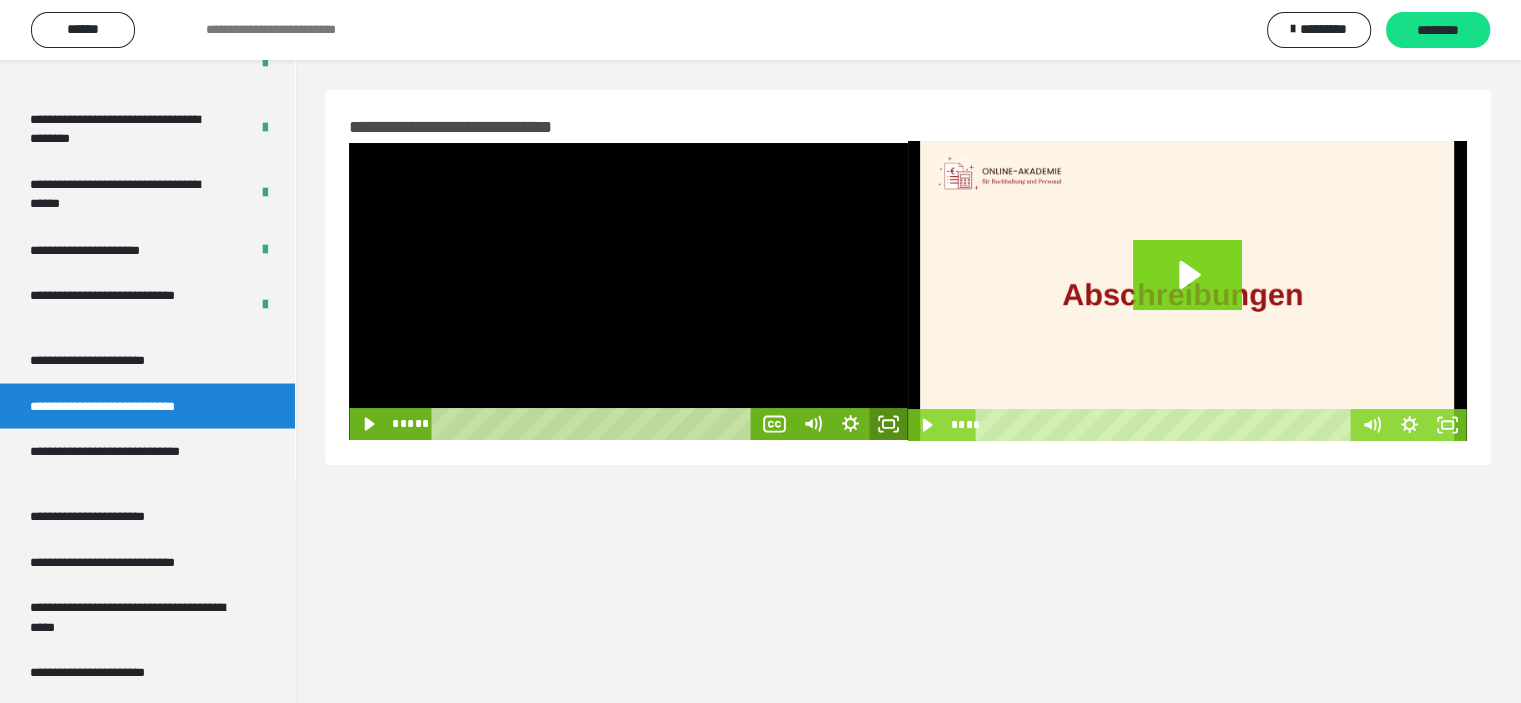 click 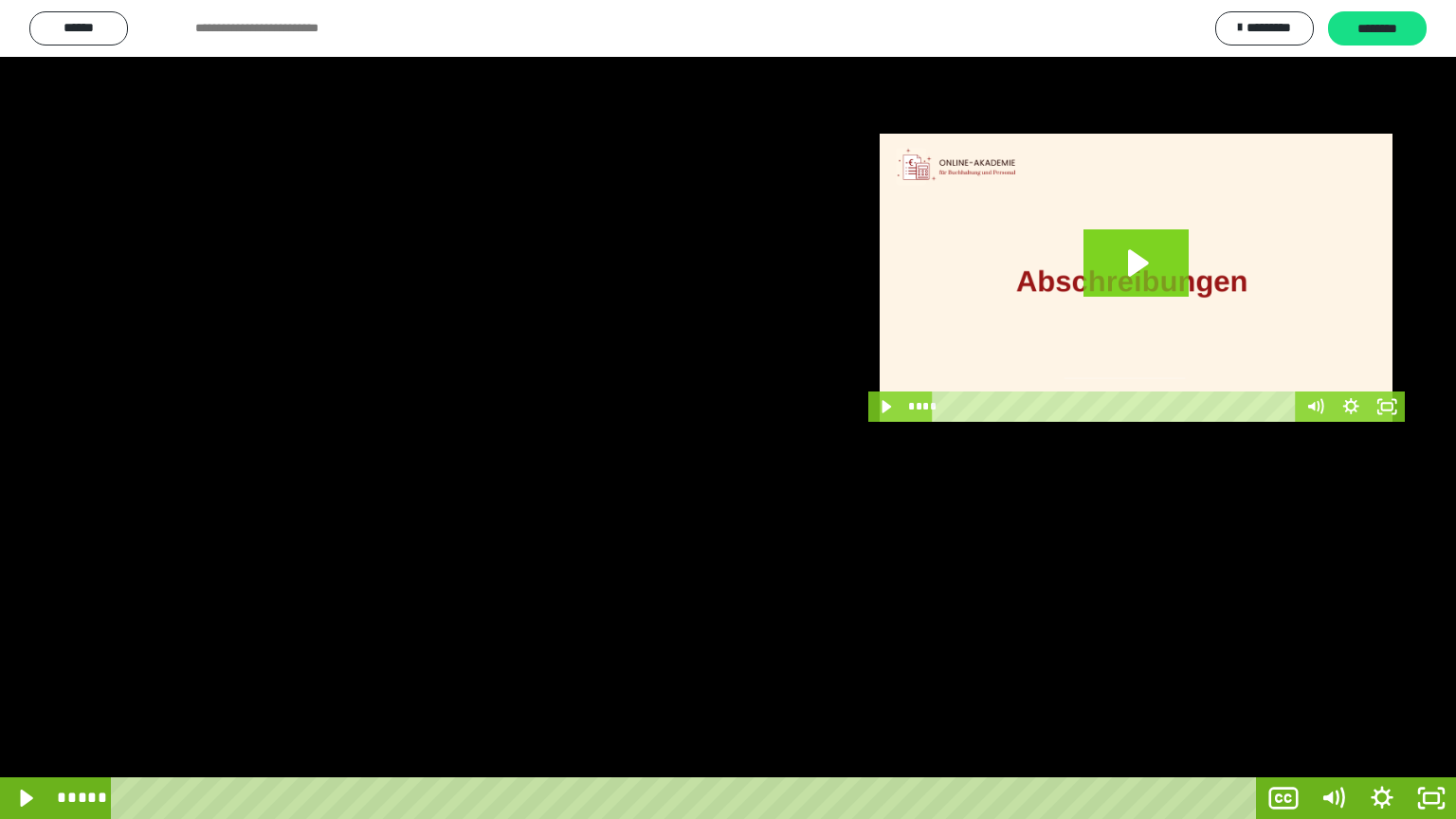 click at bounding box center (728, 410) 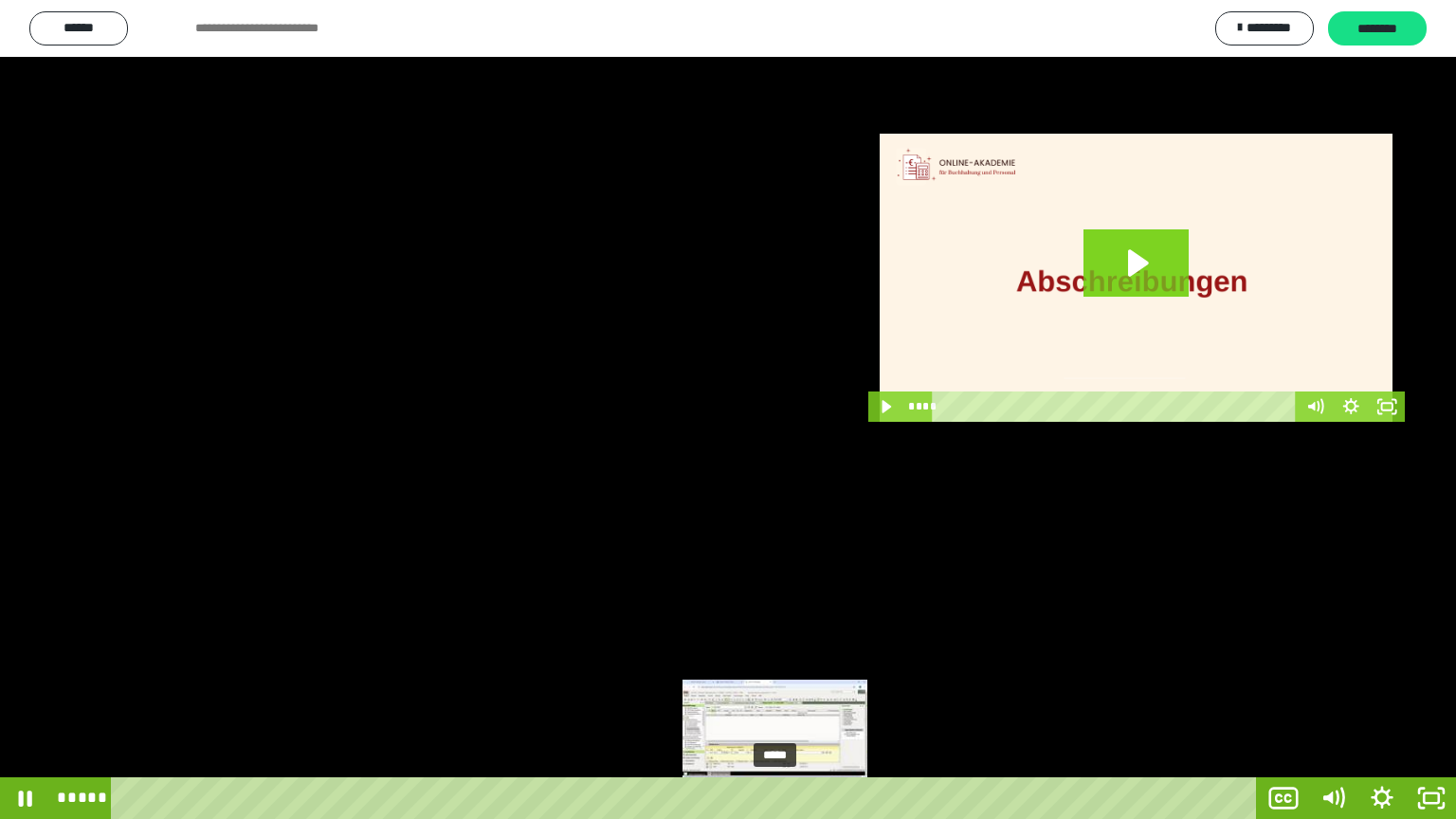 click on "*****" at bounding box center [687, 798] 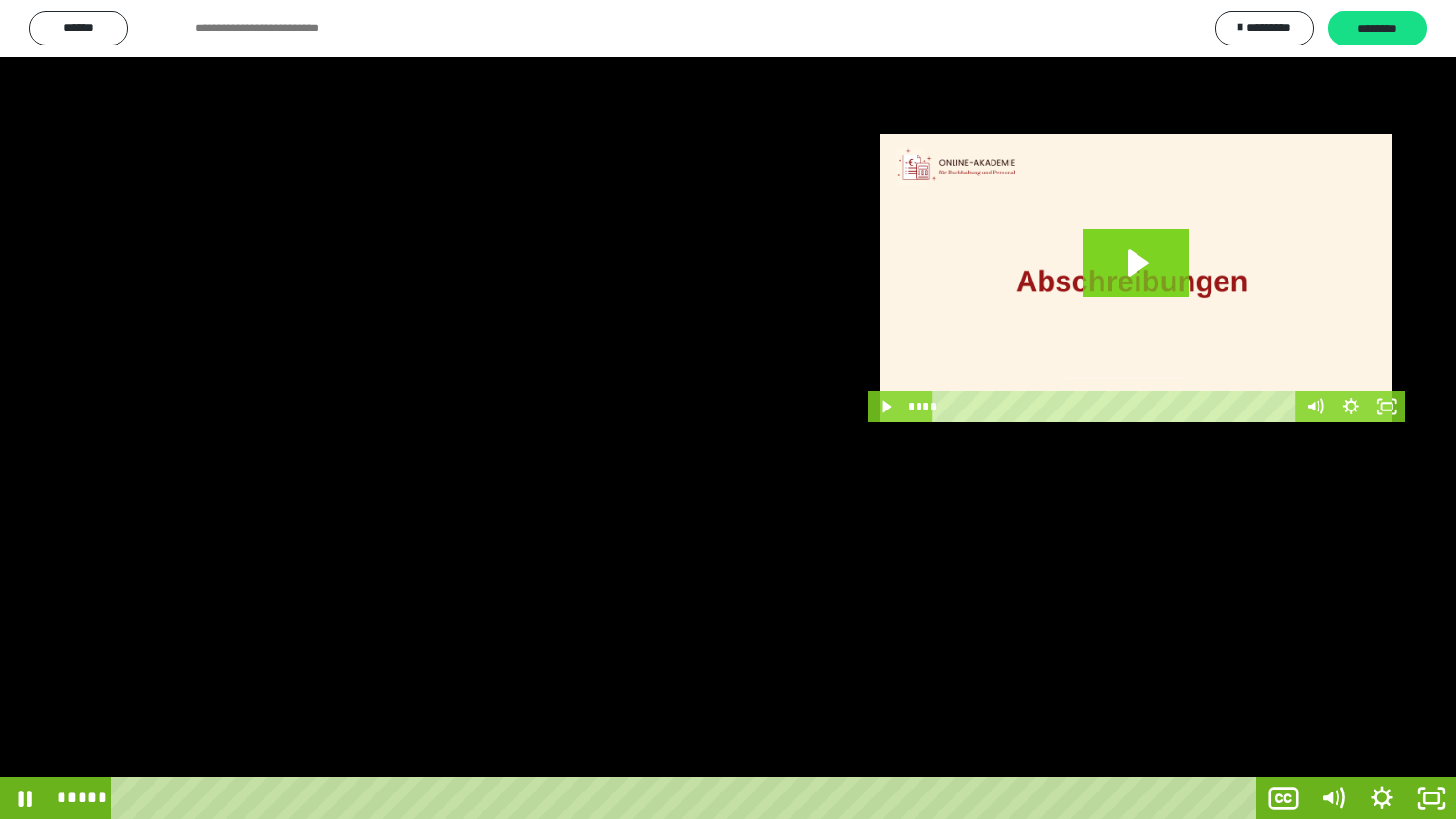 click at bounding box center [728, 410] 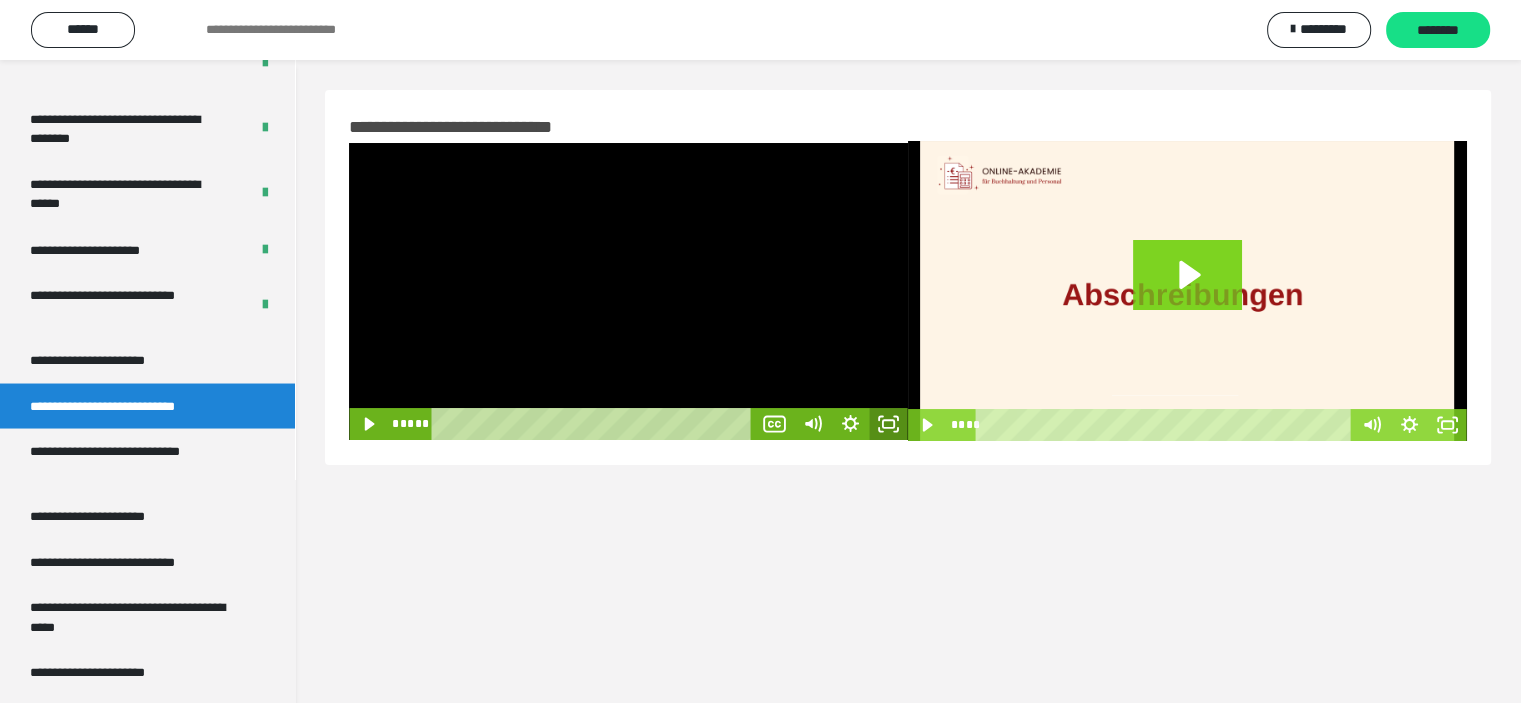 click 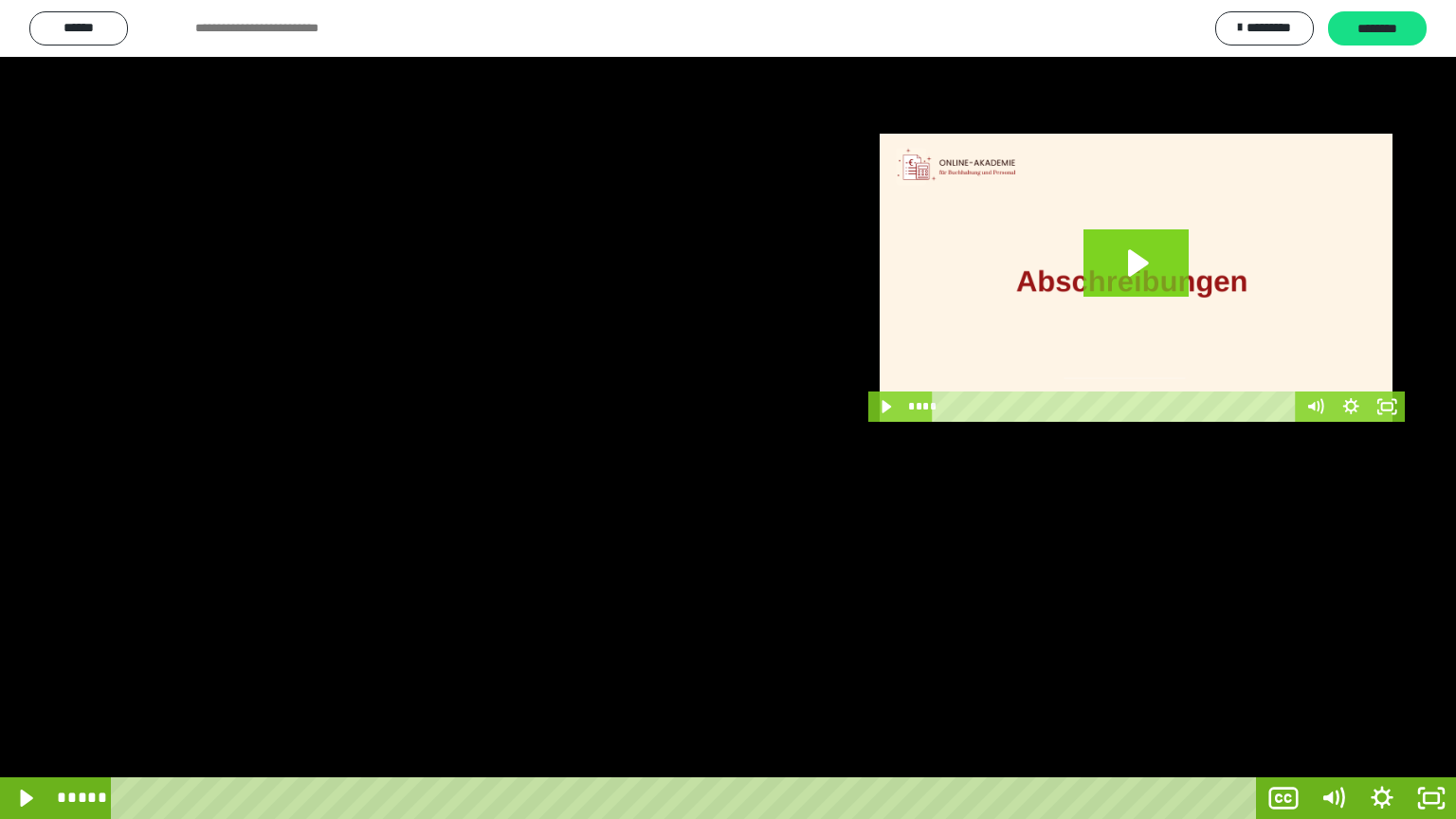 click at bounding box center [728, 410] 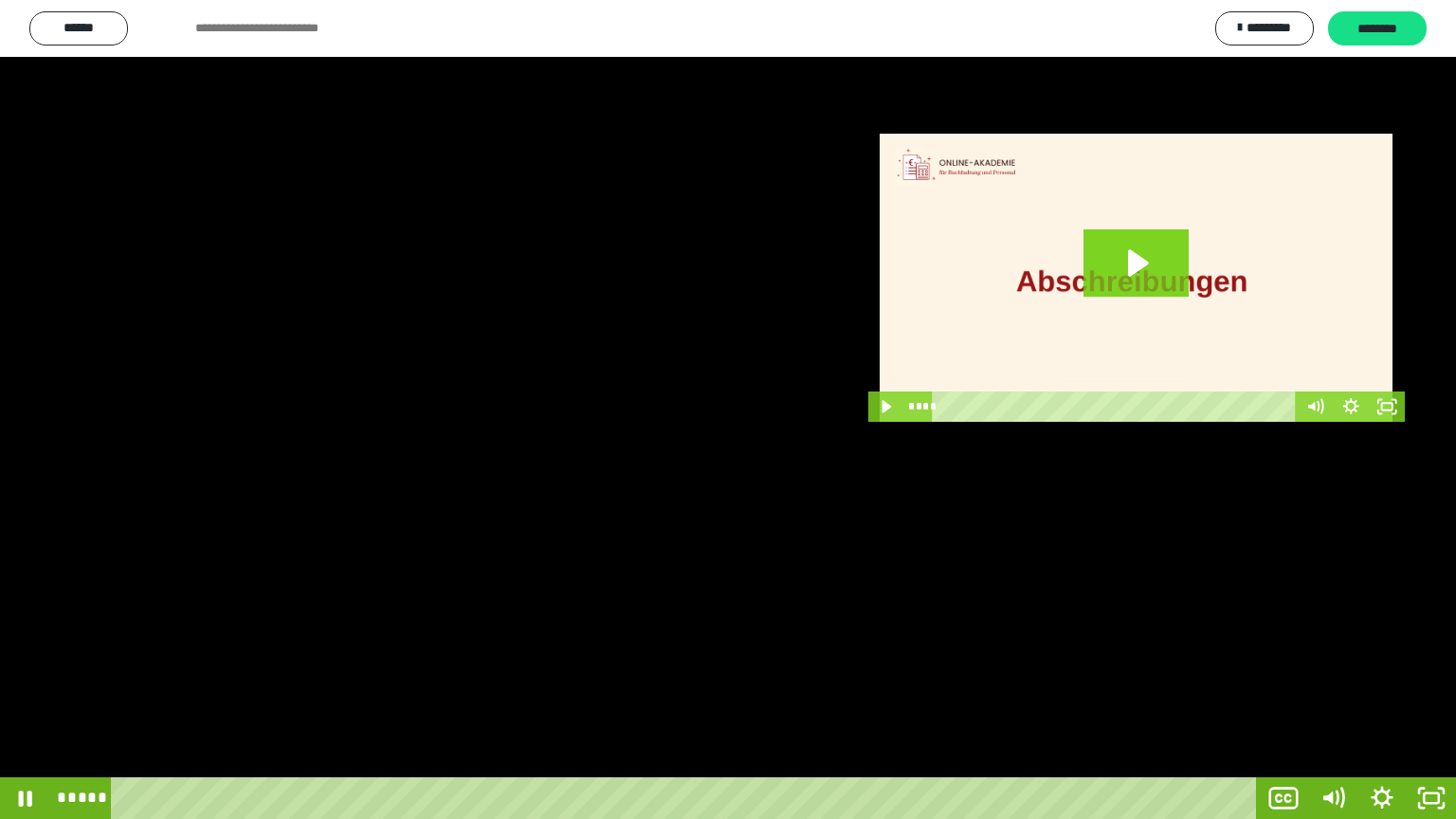 click at bounding box center (728, 410) 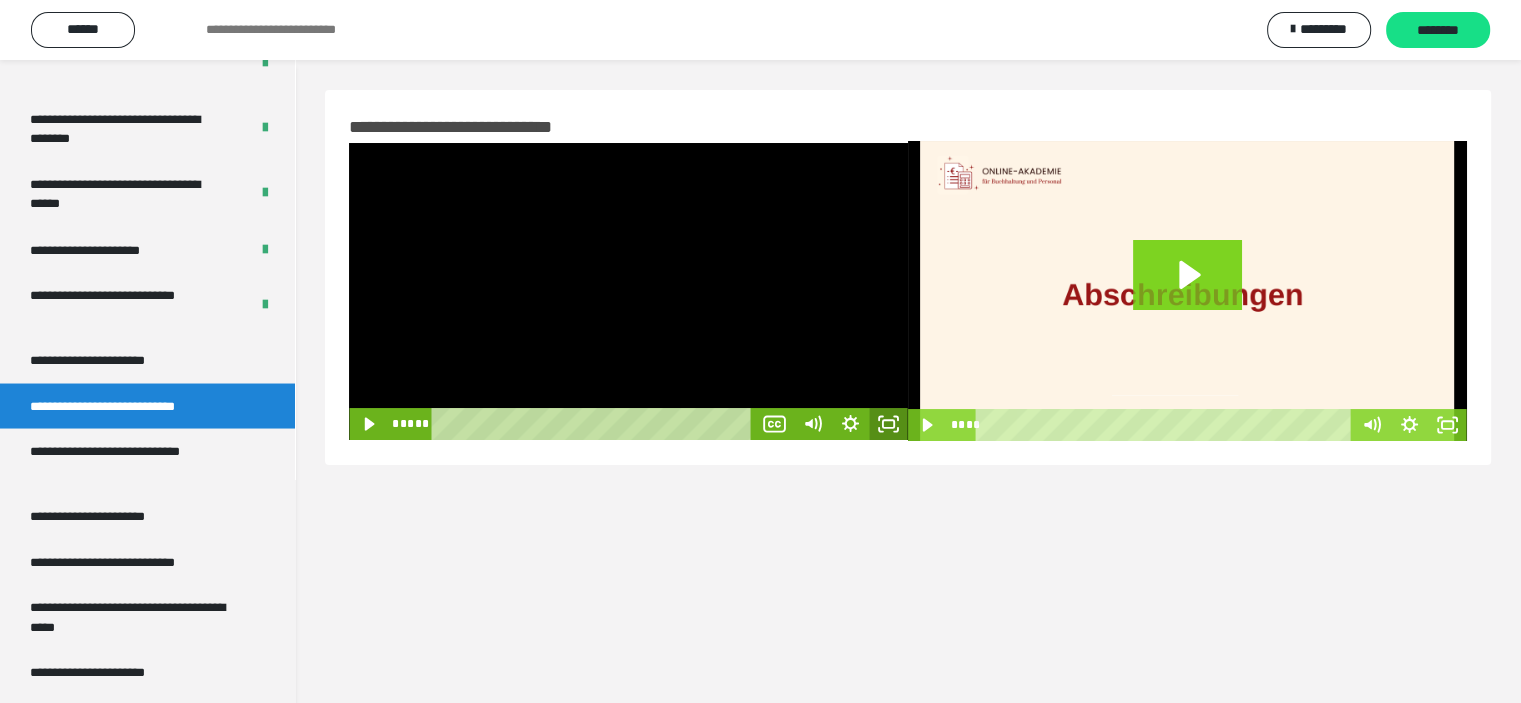 click 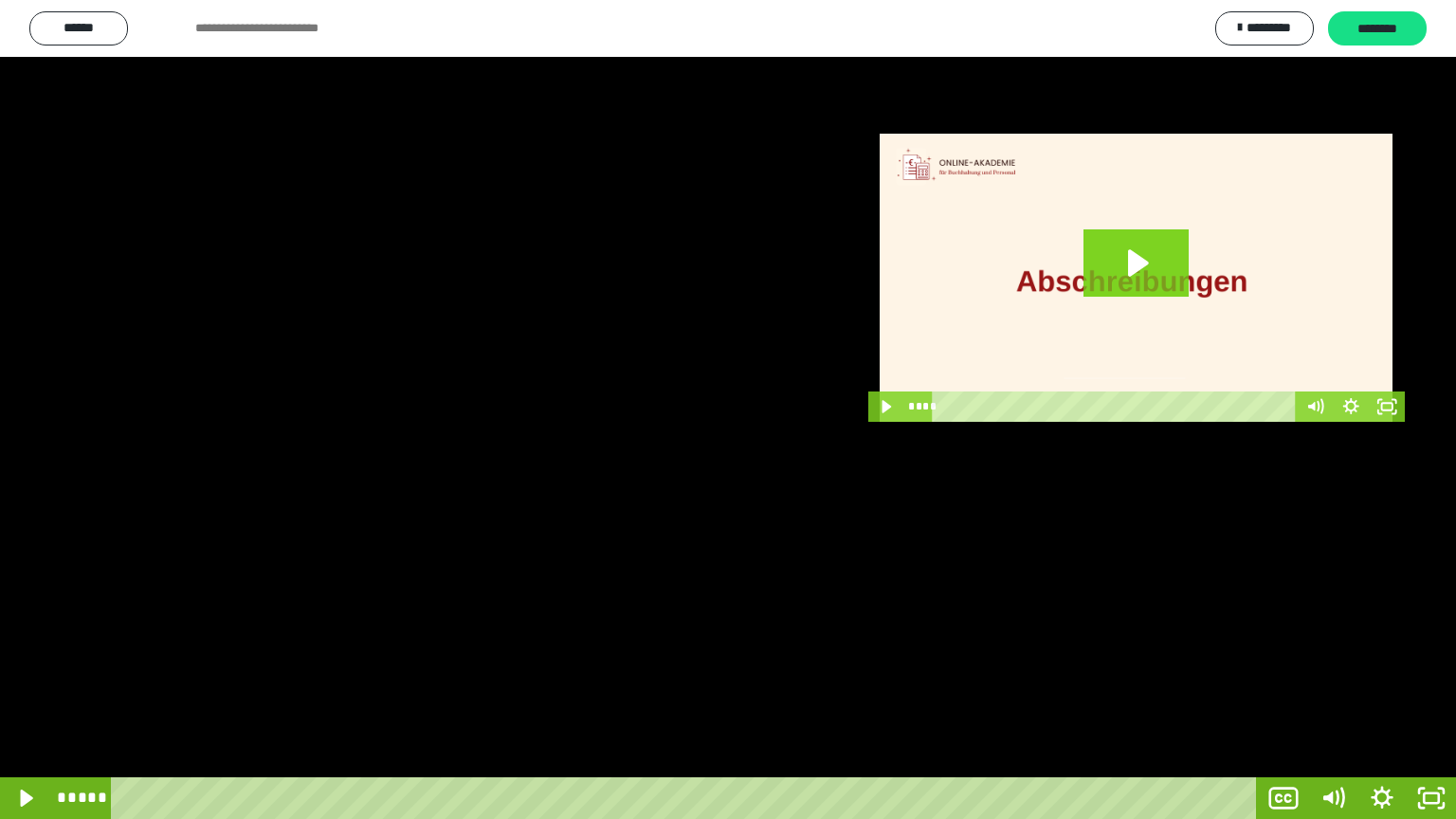 click at bounding box center [728, 410] 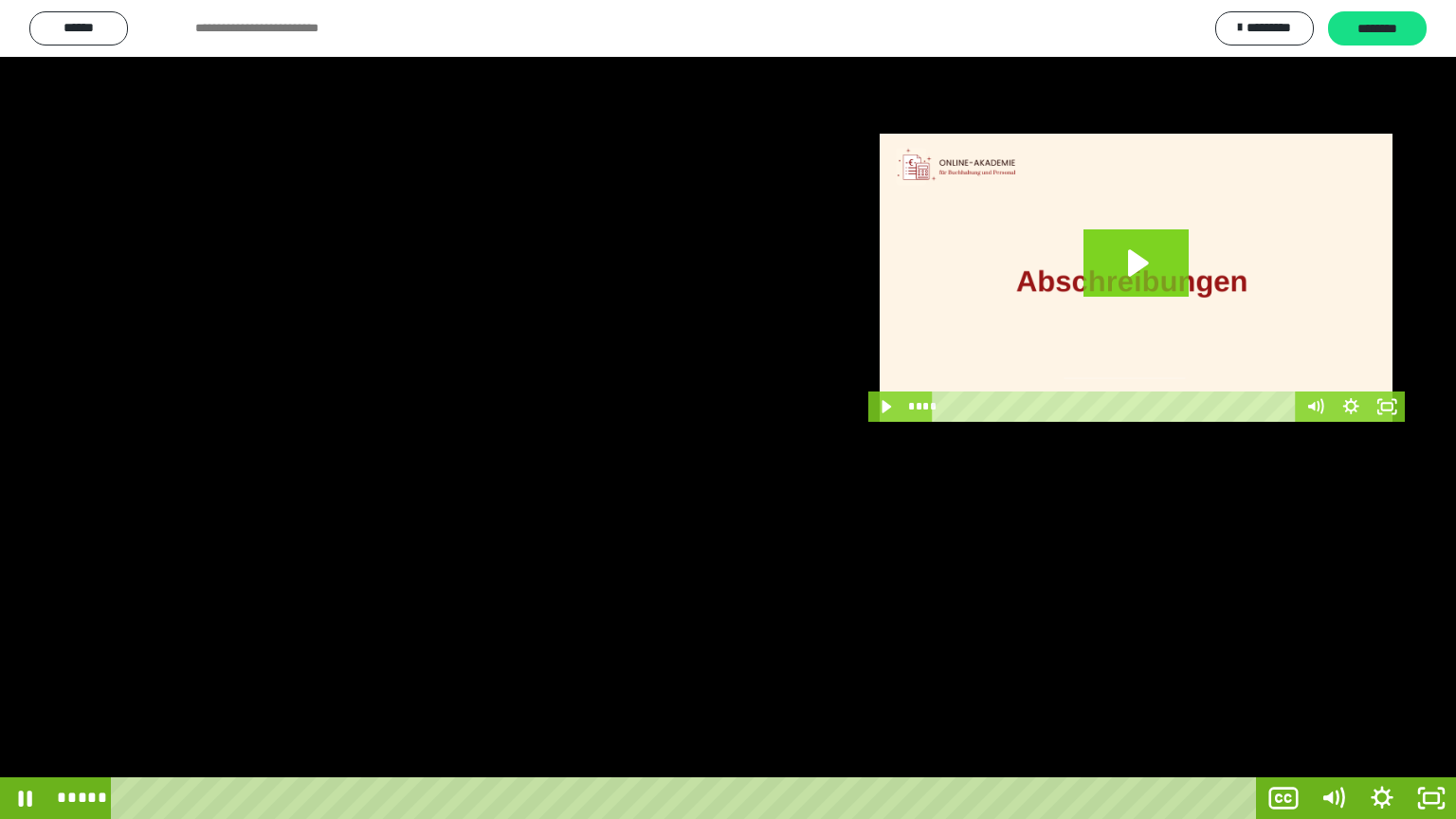 click at bounding box center (728, 410) 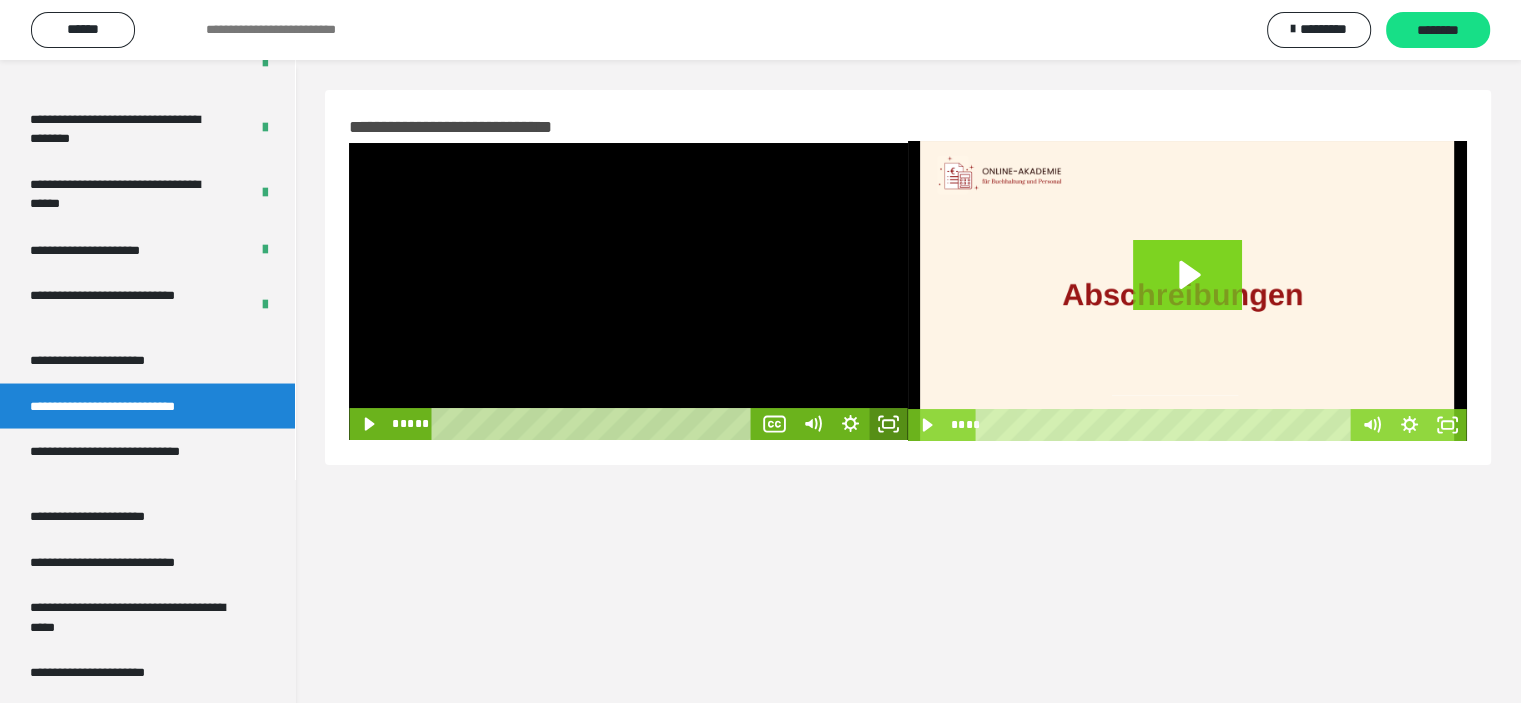 click 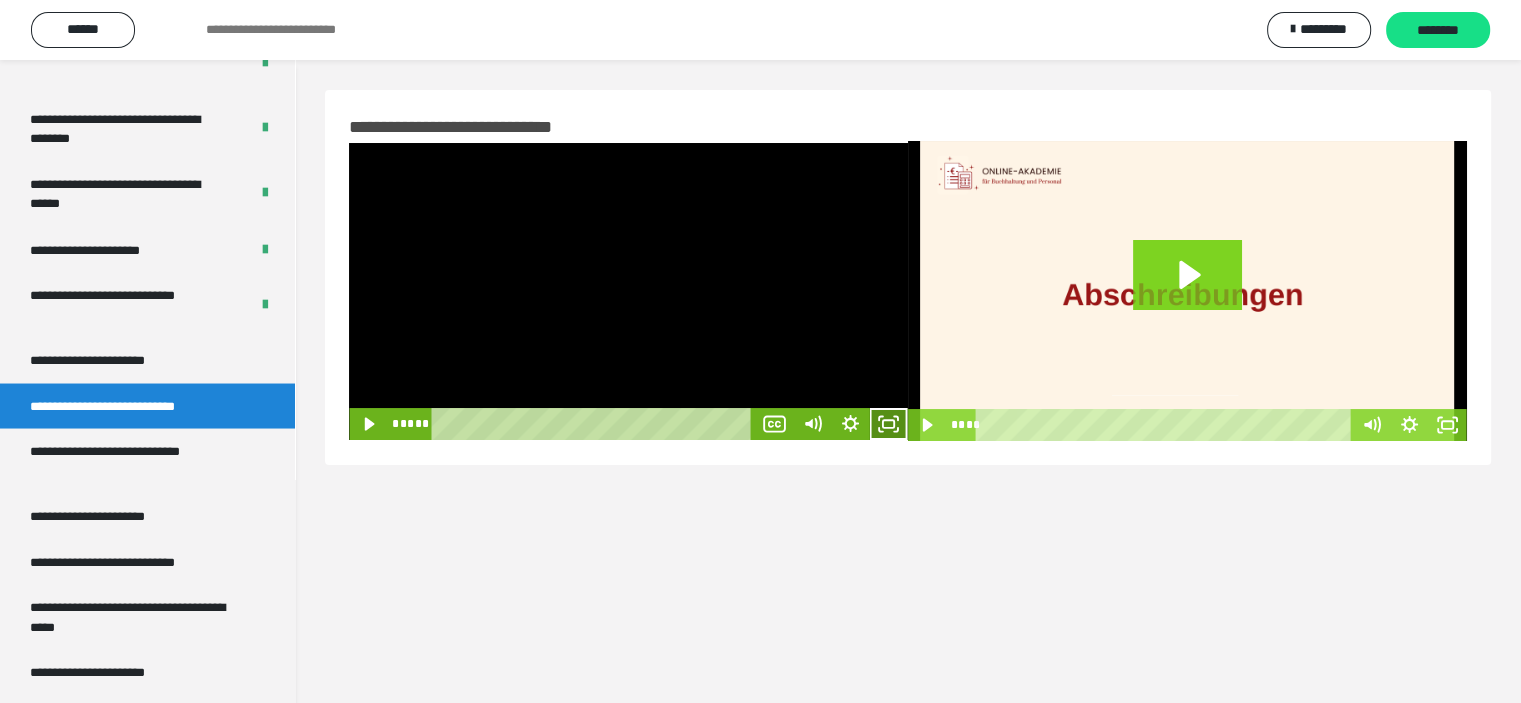 click 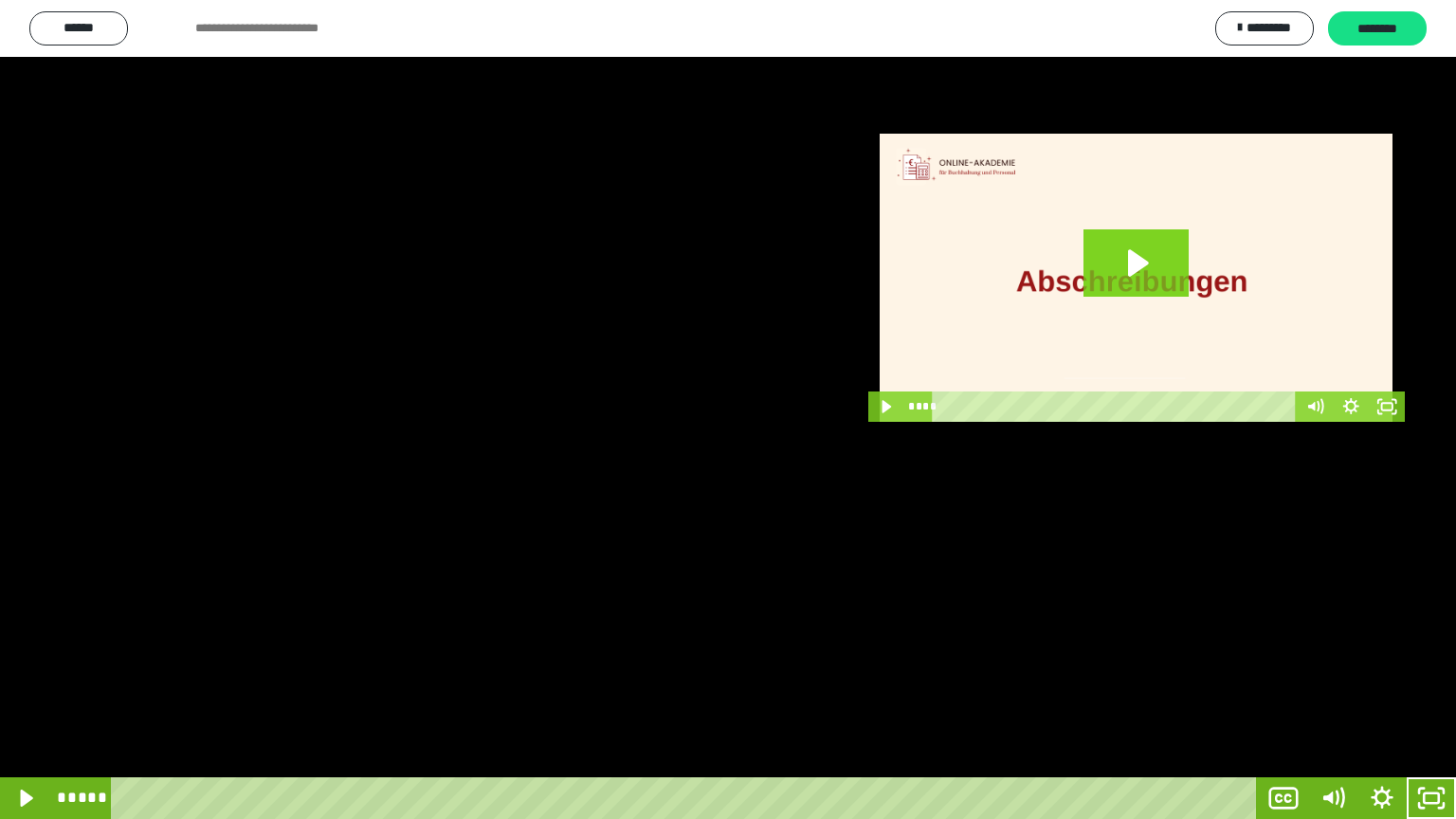 click at bounding box center [728, 410] 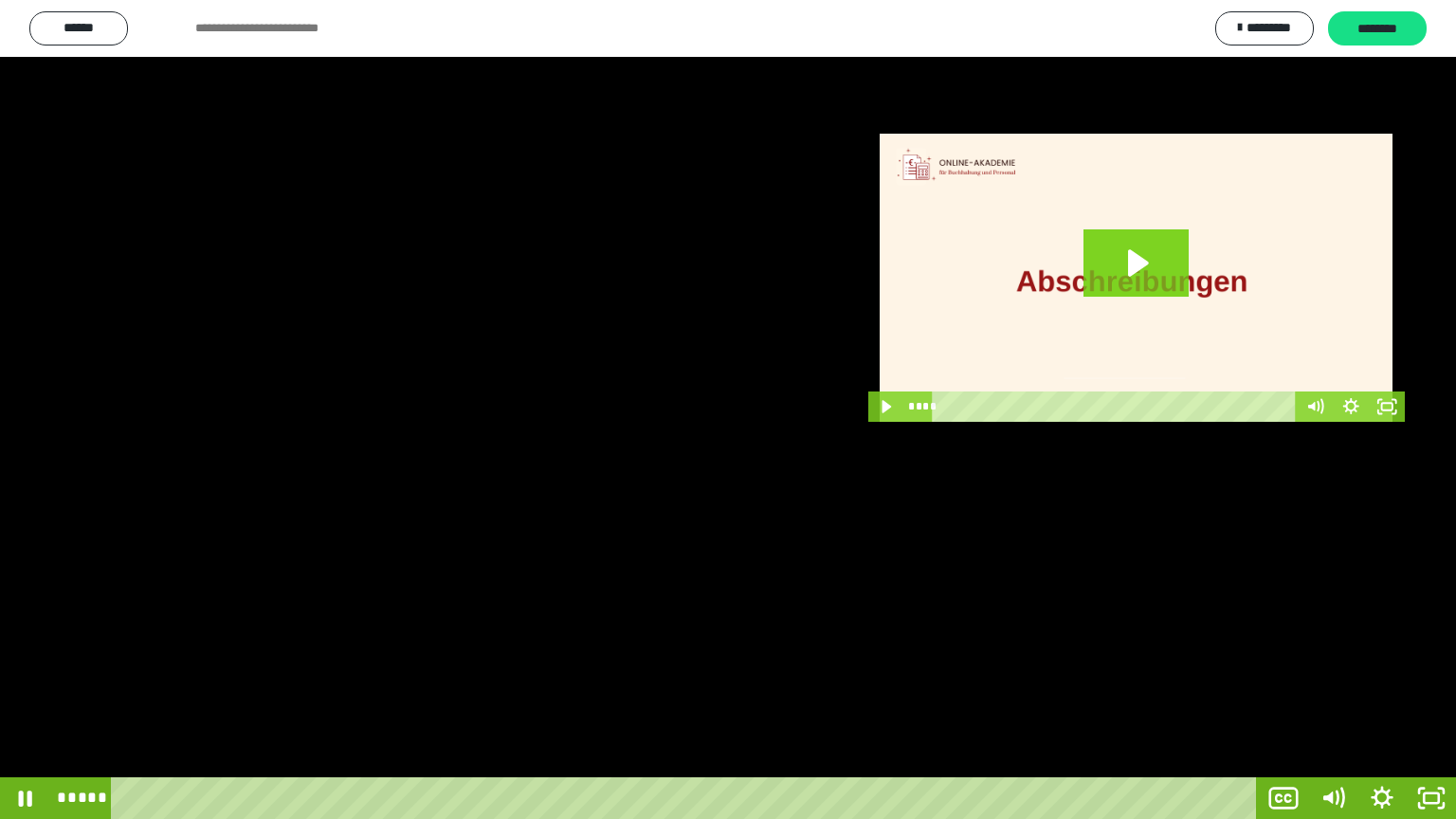 click at bounding box center [728, 410] 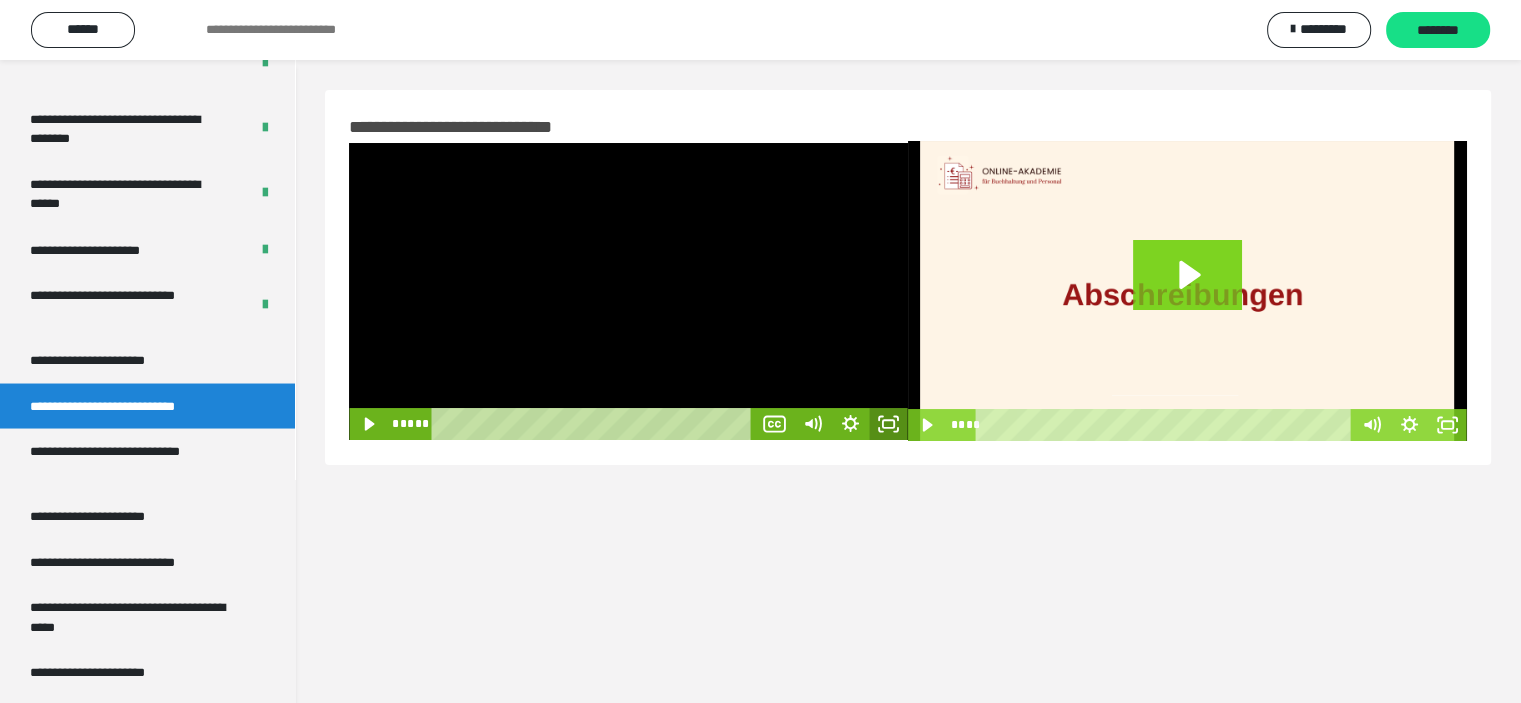 click 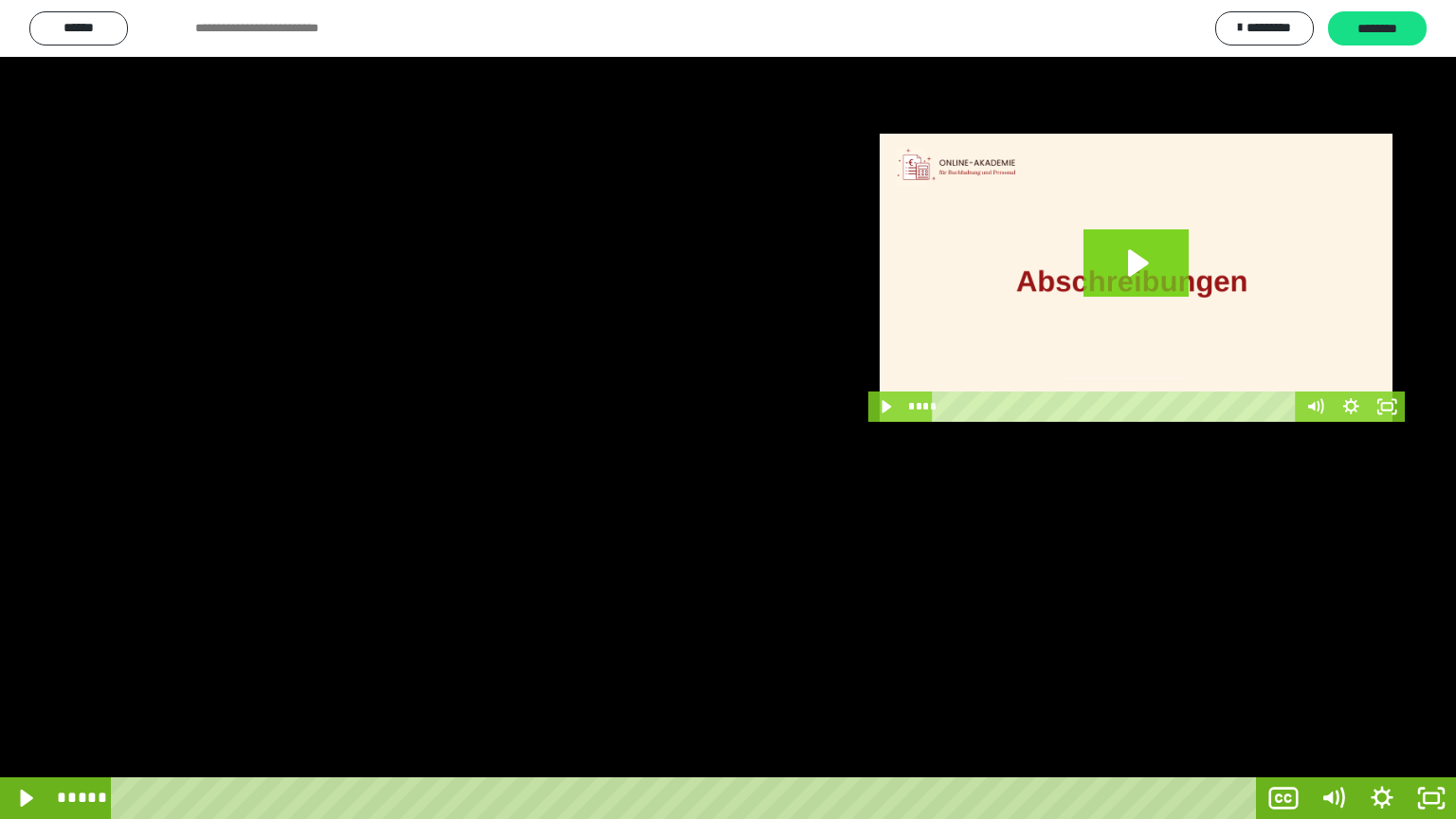 click at bounding box center [728, 410] 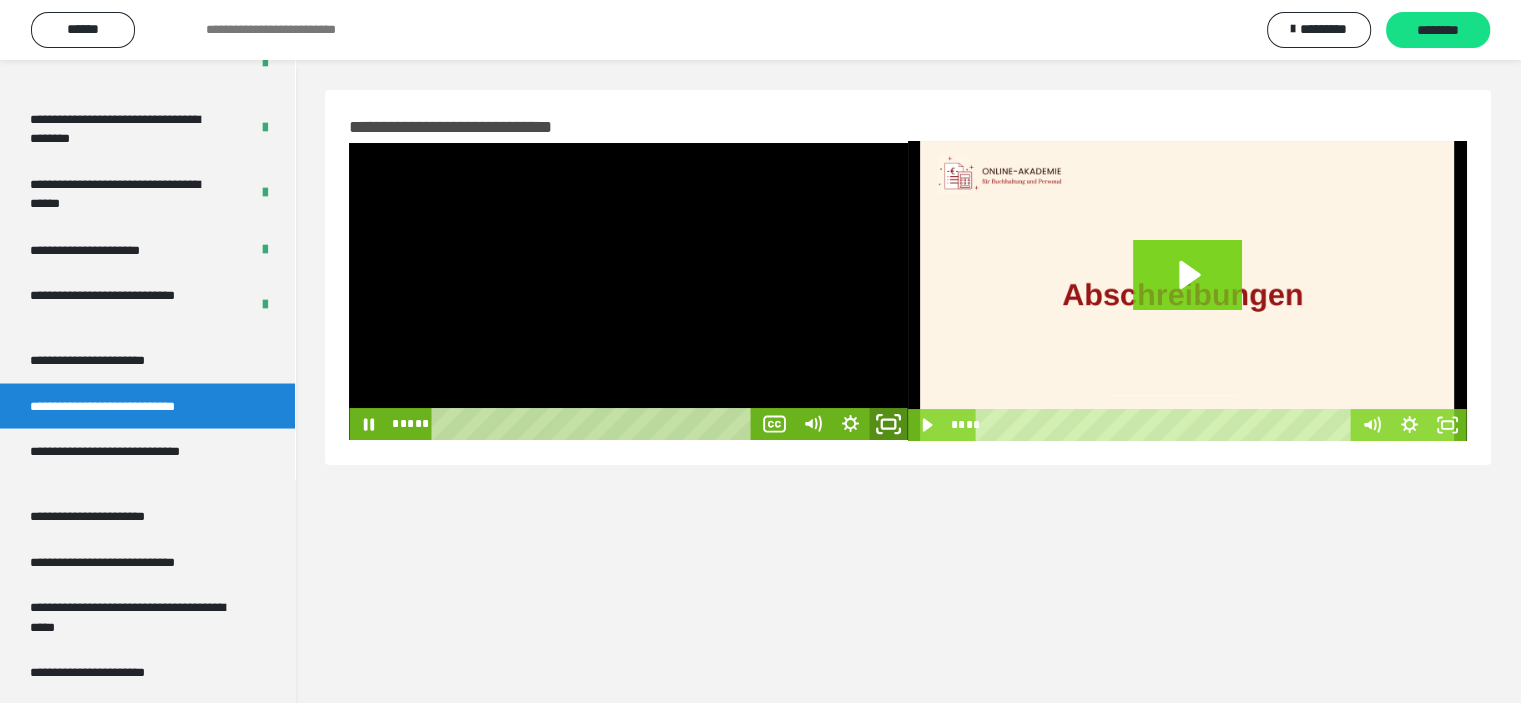 click 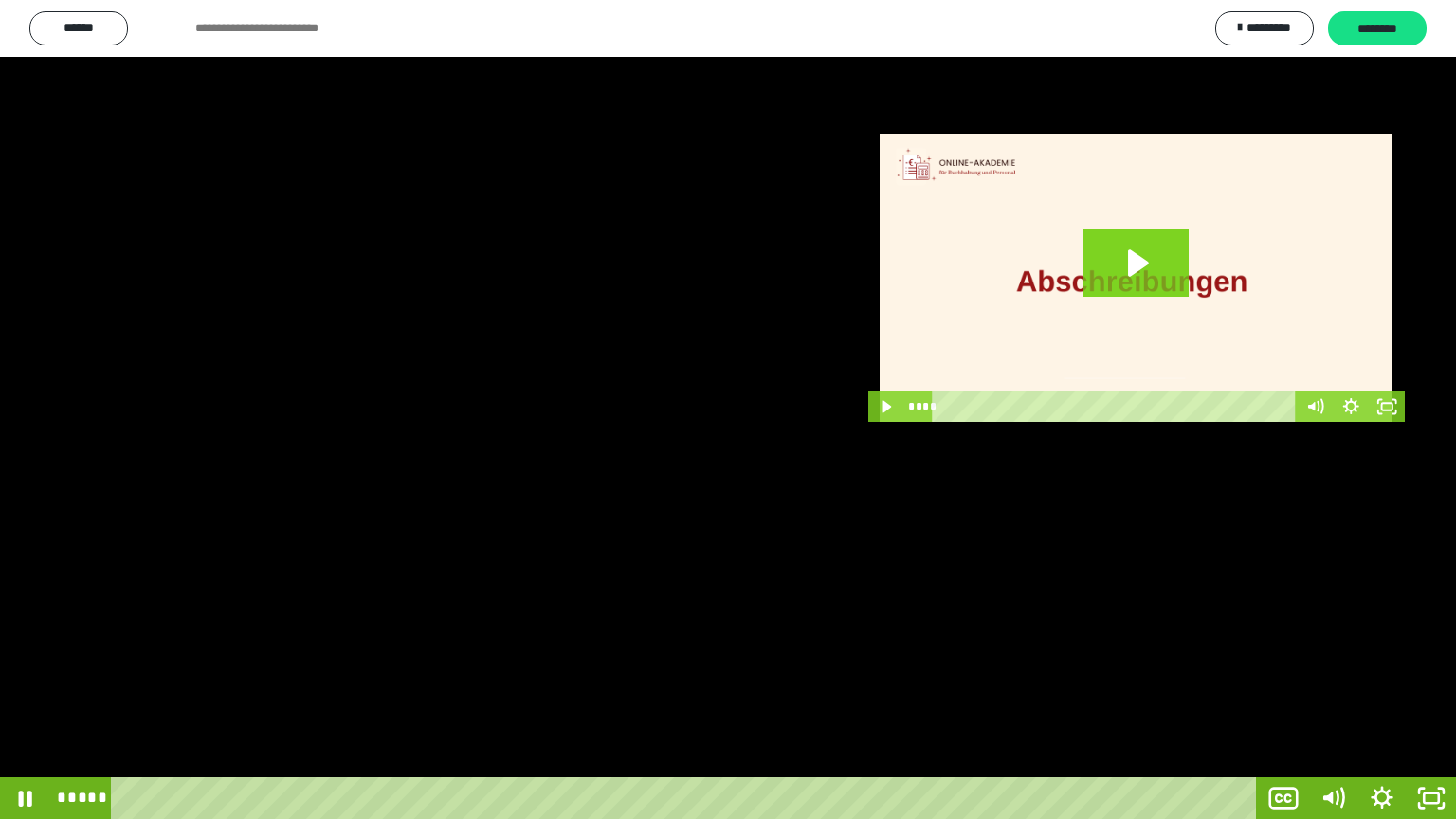 click at bounding box center [728, 410] 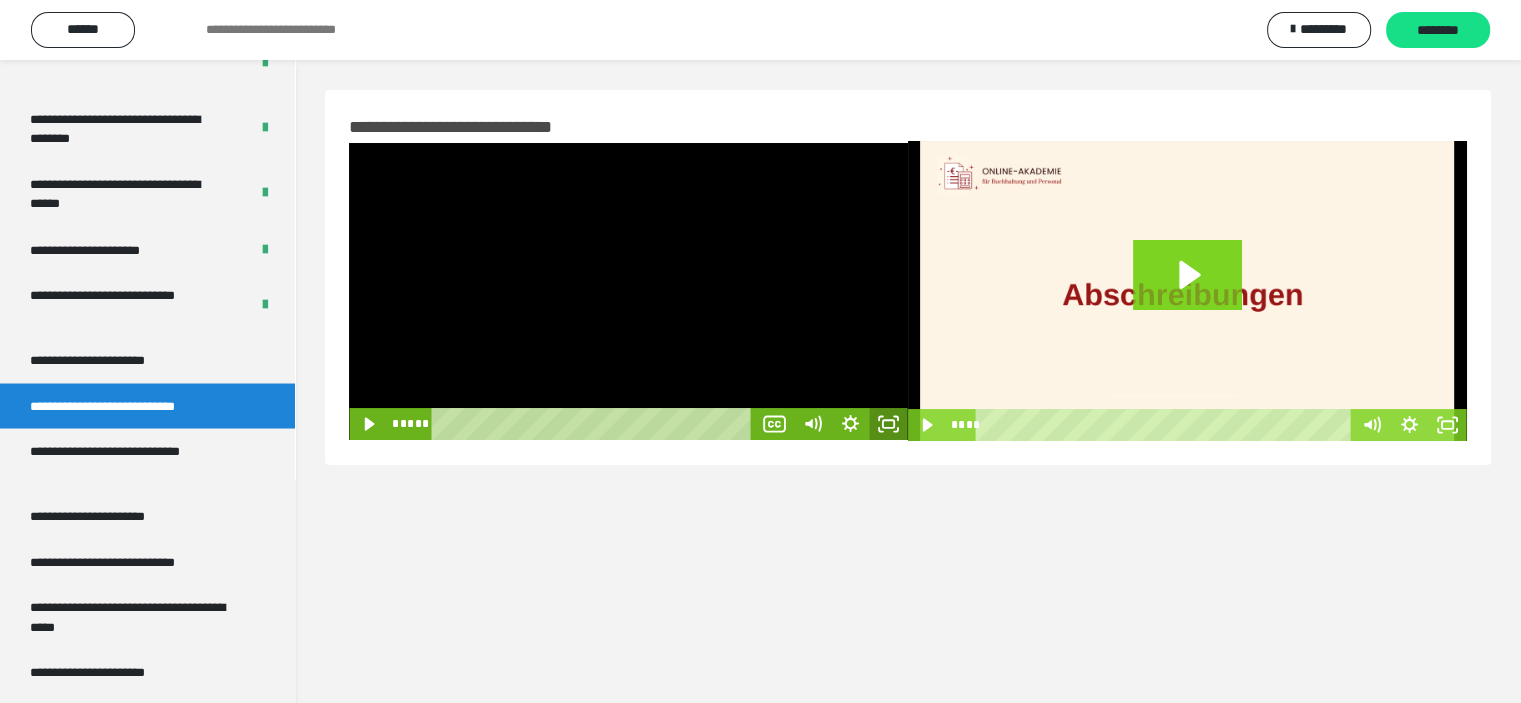 click 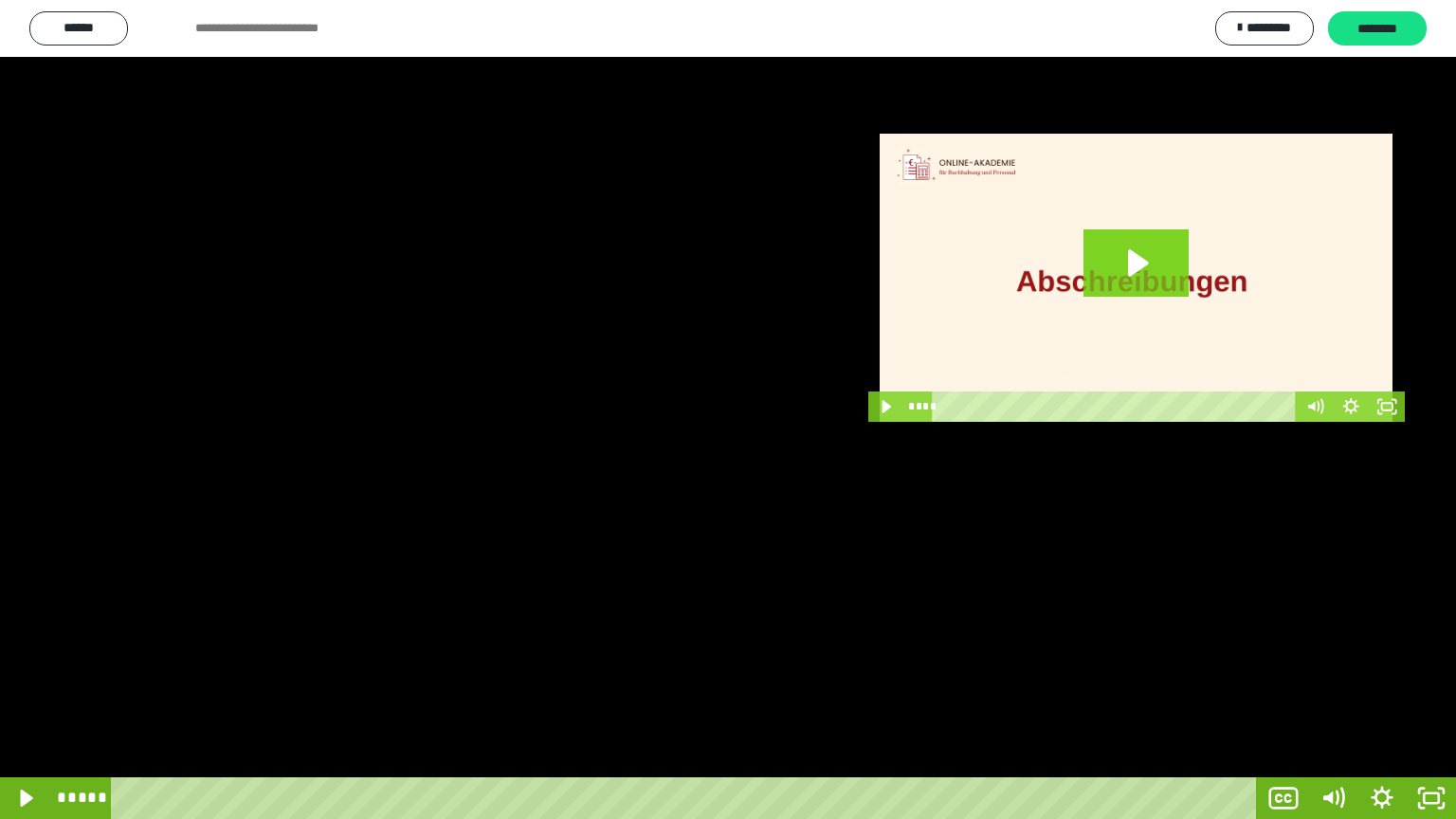 click at bounding box center (728, 410) 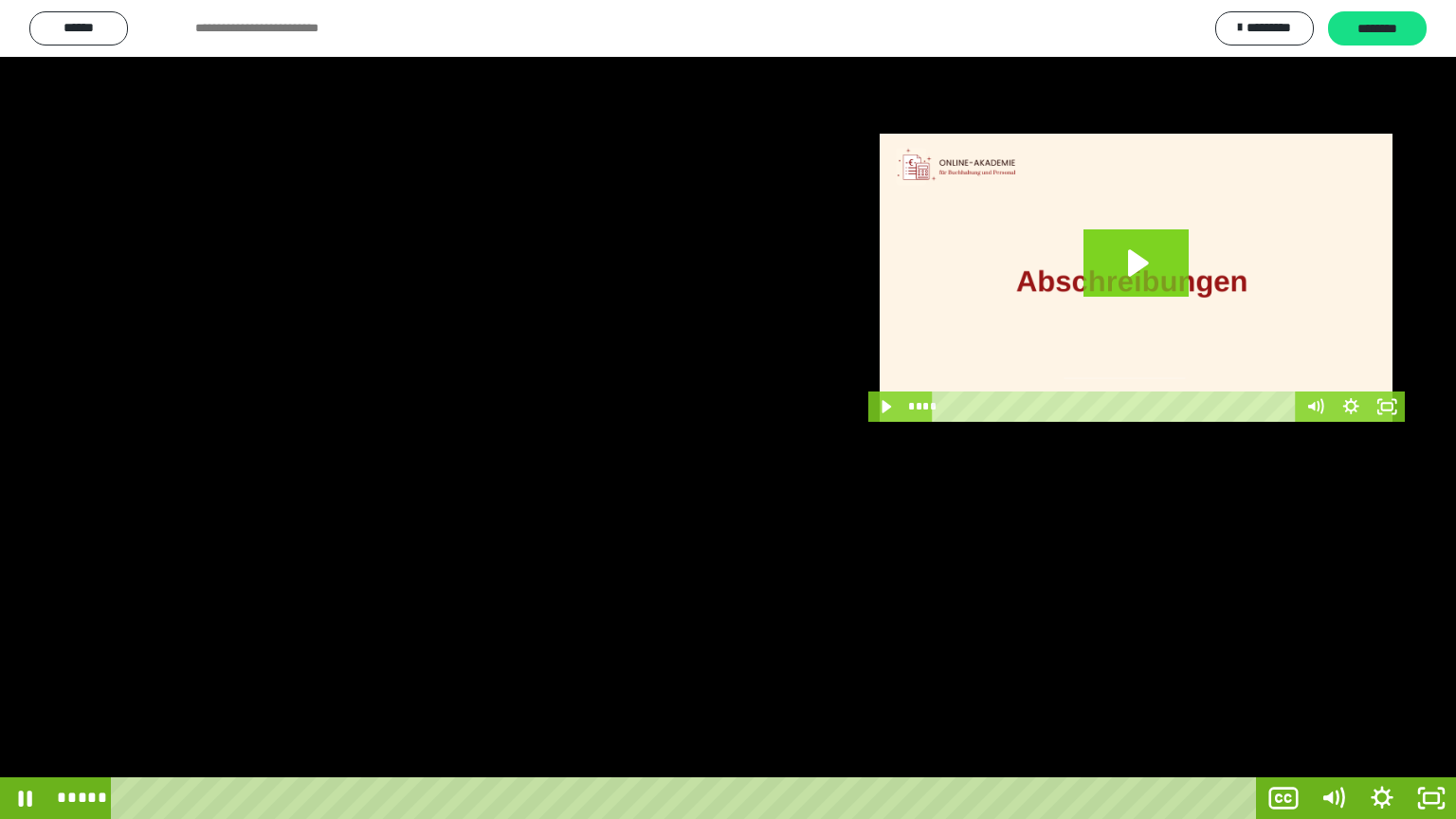 click at bounding box center (728, 410) 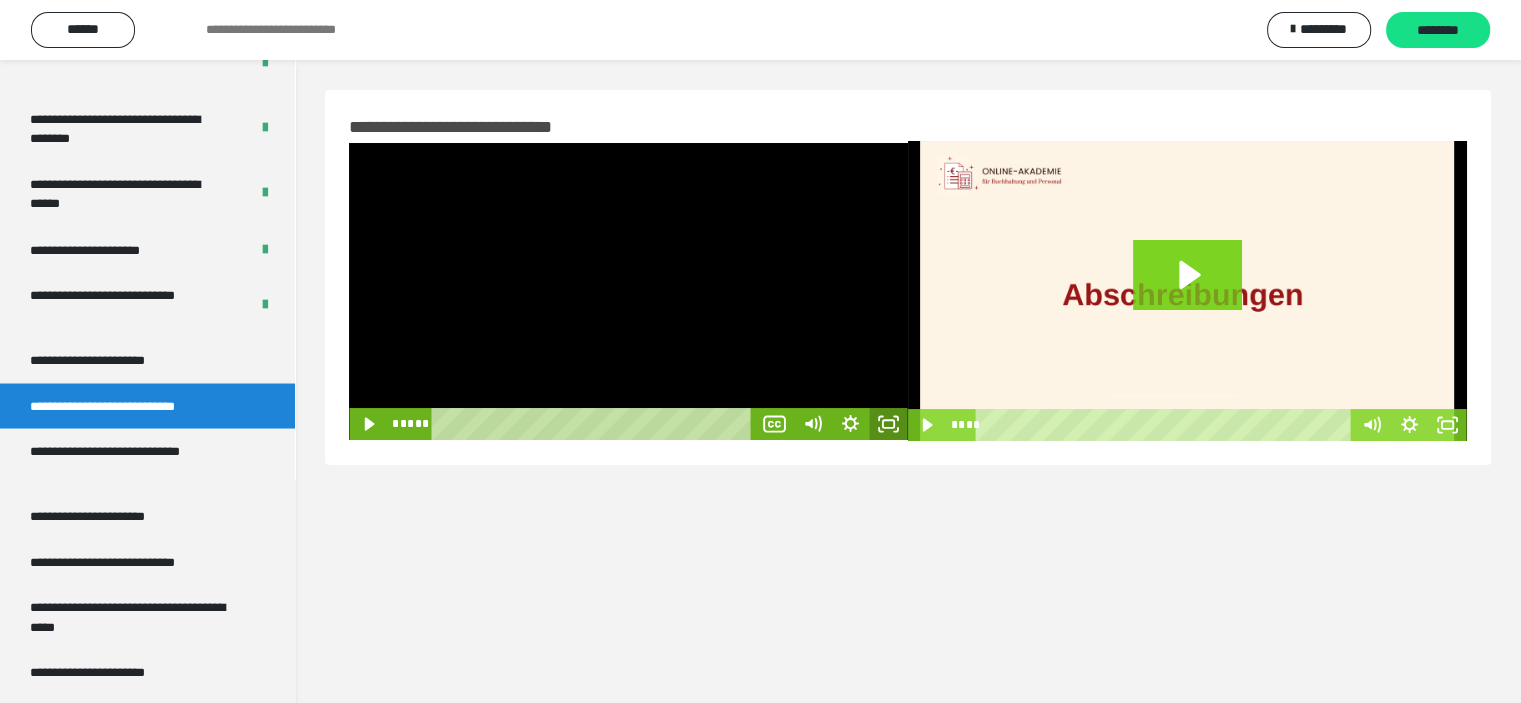 click 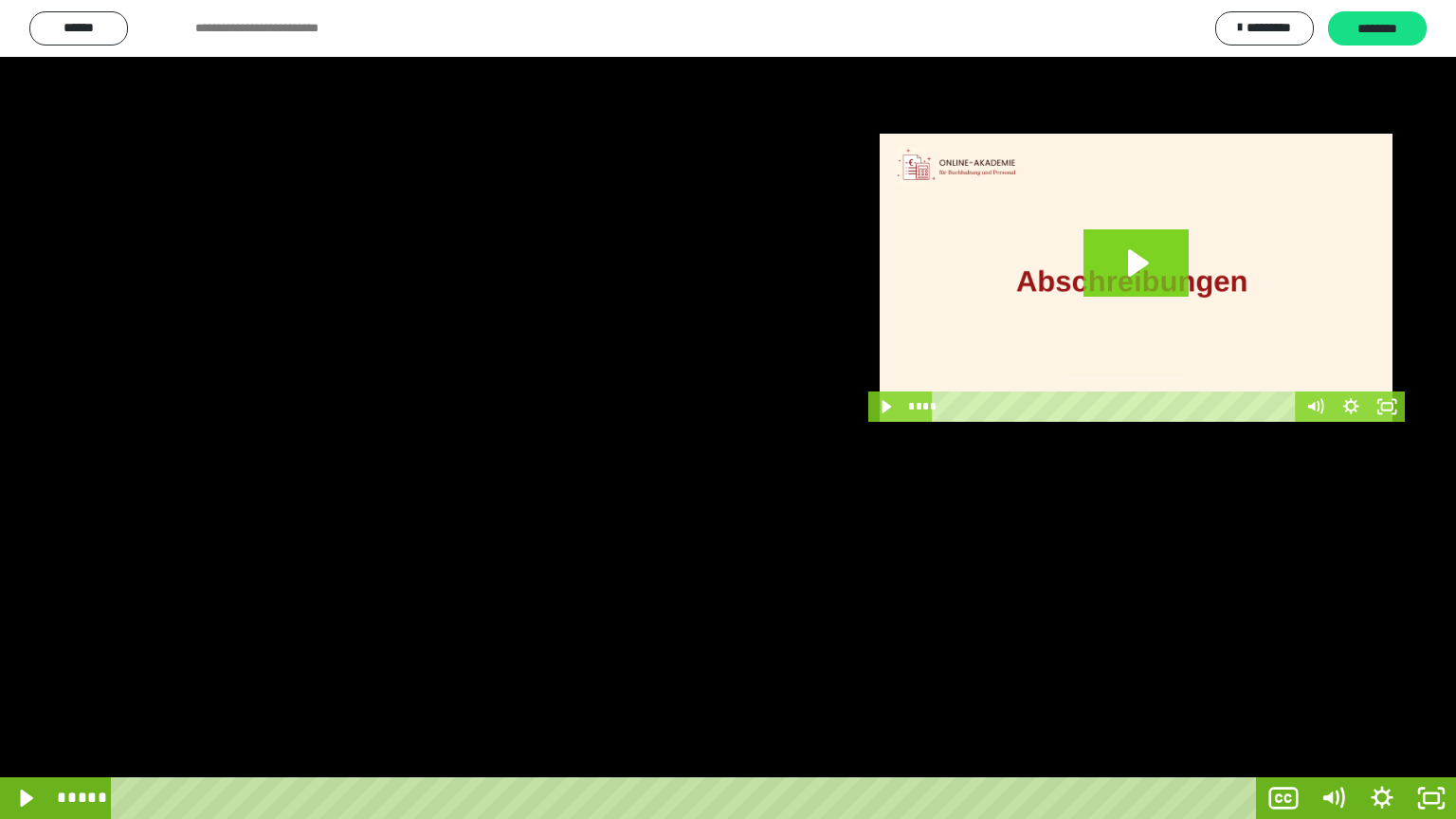 click at bounding box center [728, 410] 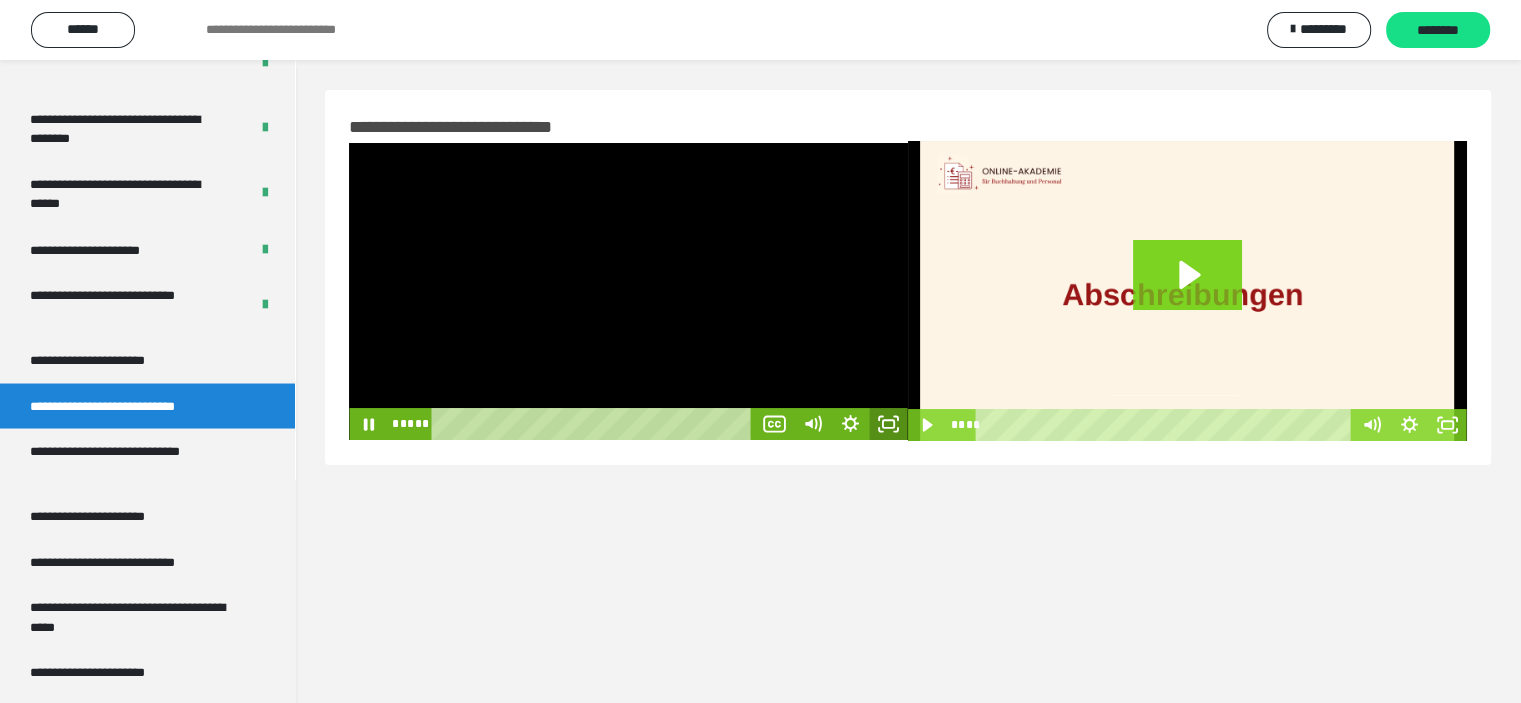 drag, startPoint x: 888, startPoint y: 427, endPoint x: 892, endPoint y: 549, distance: 122.06556 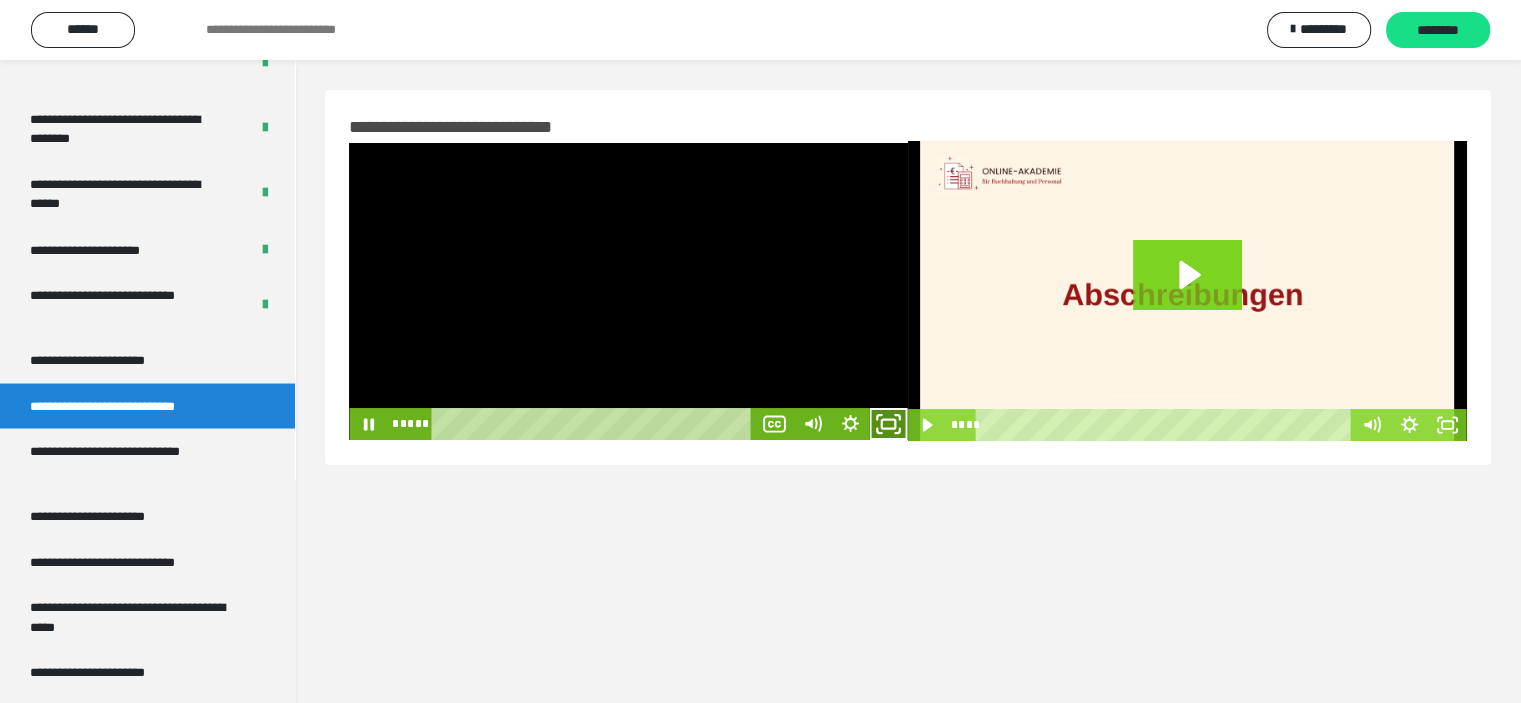 click 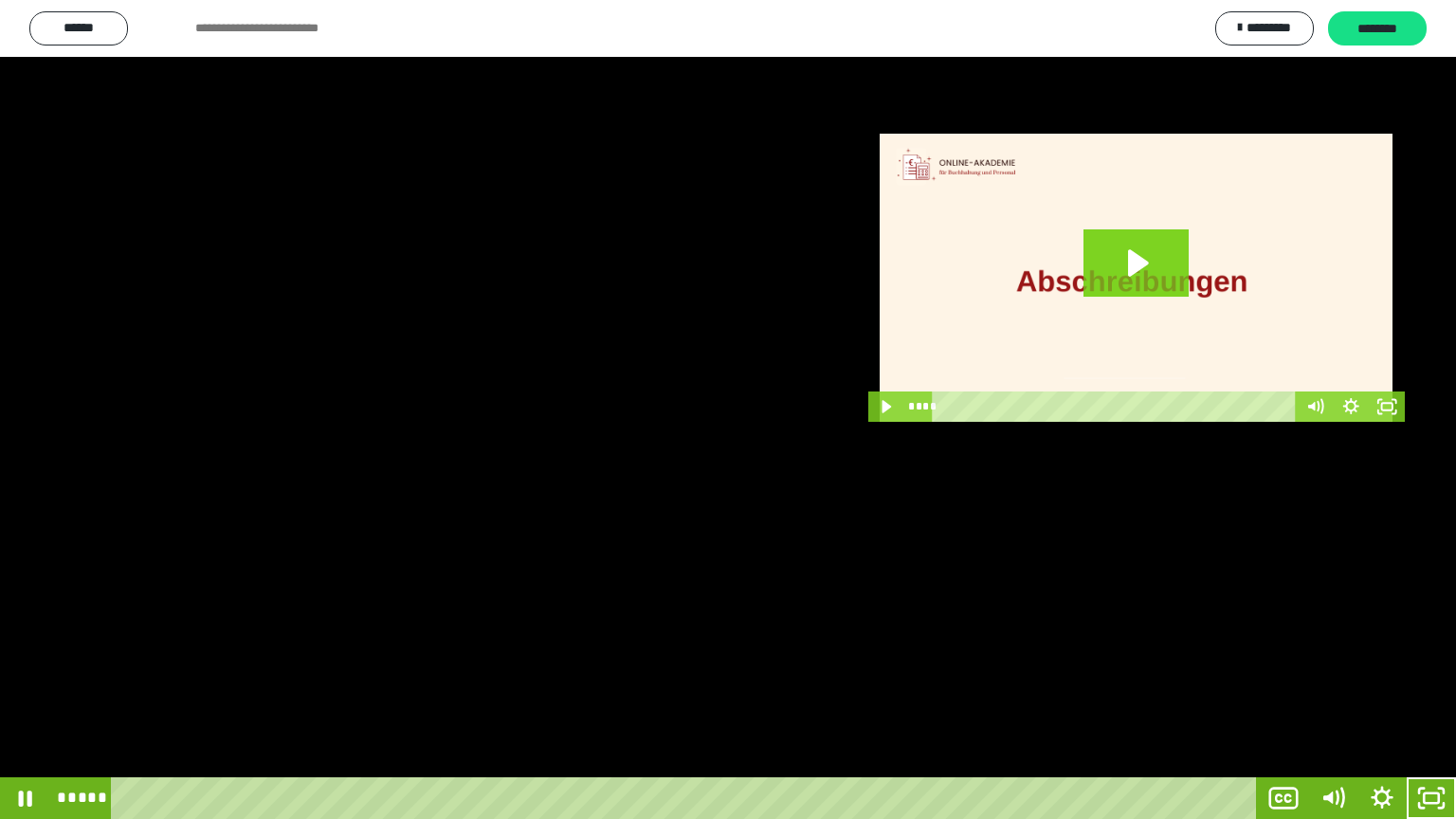 click at bounding box center (728, 410) 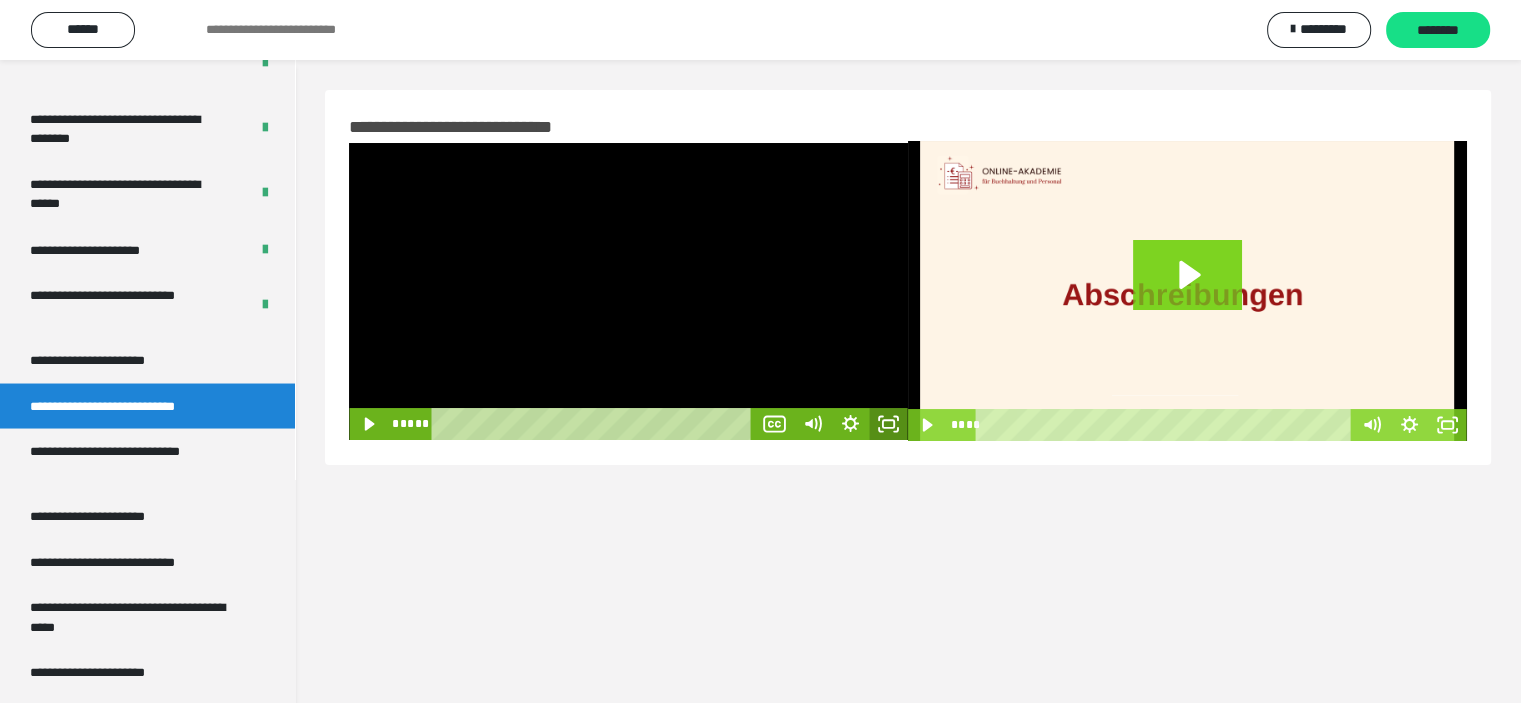 drag, startPoint x: 898, startPoint y: 428, endPoint x: 896, endPoint y: 548, distance: 120.01666 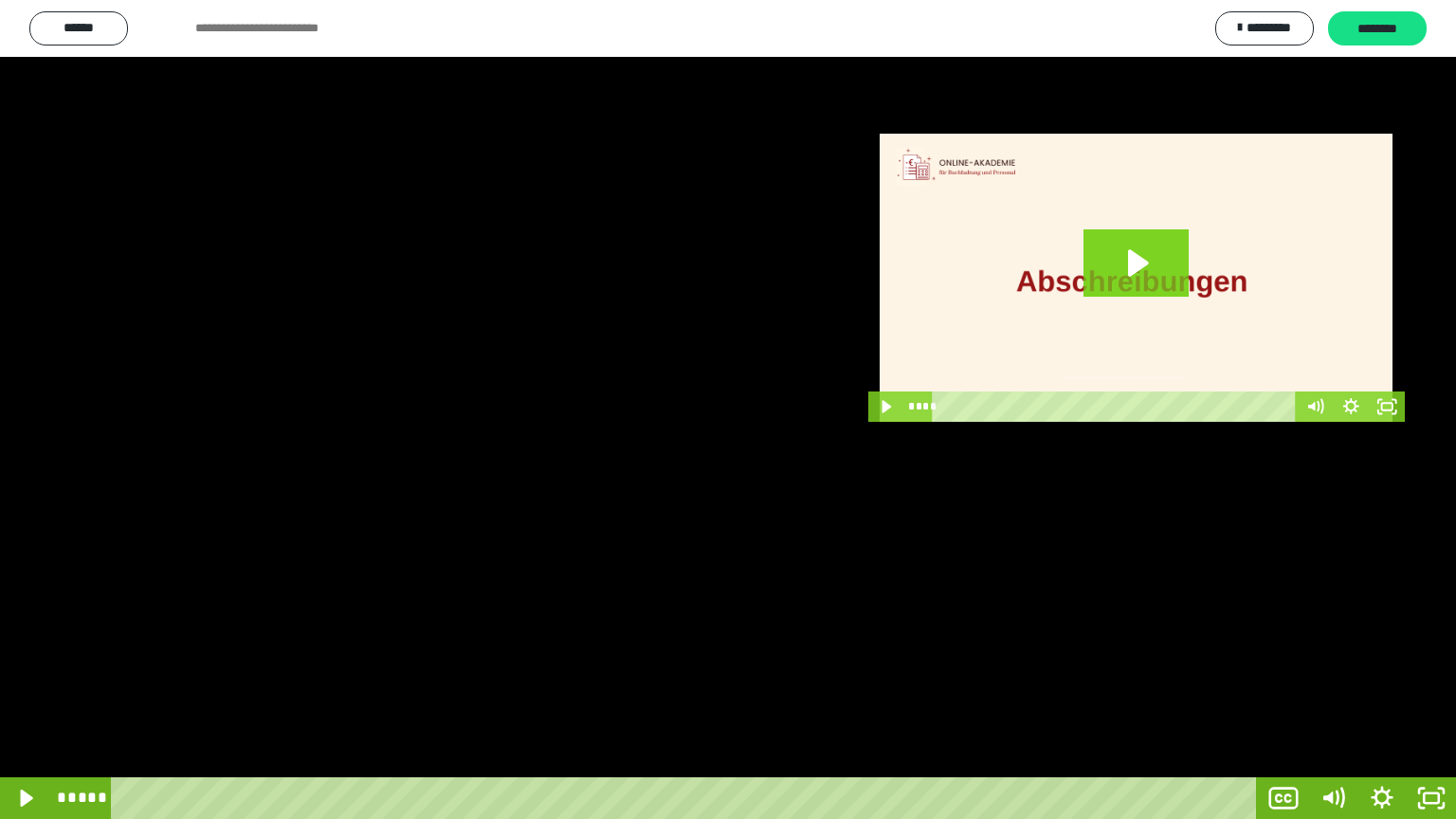 click at bounding box center (728, 410) 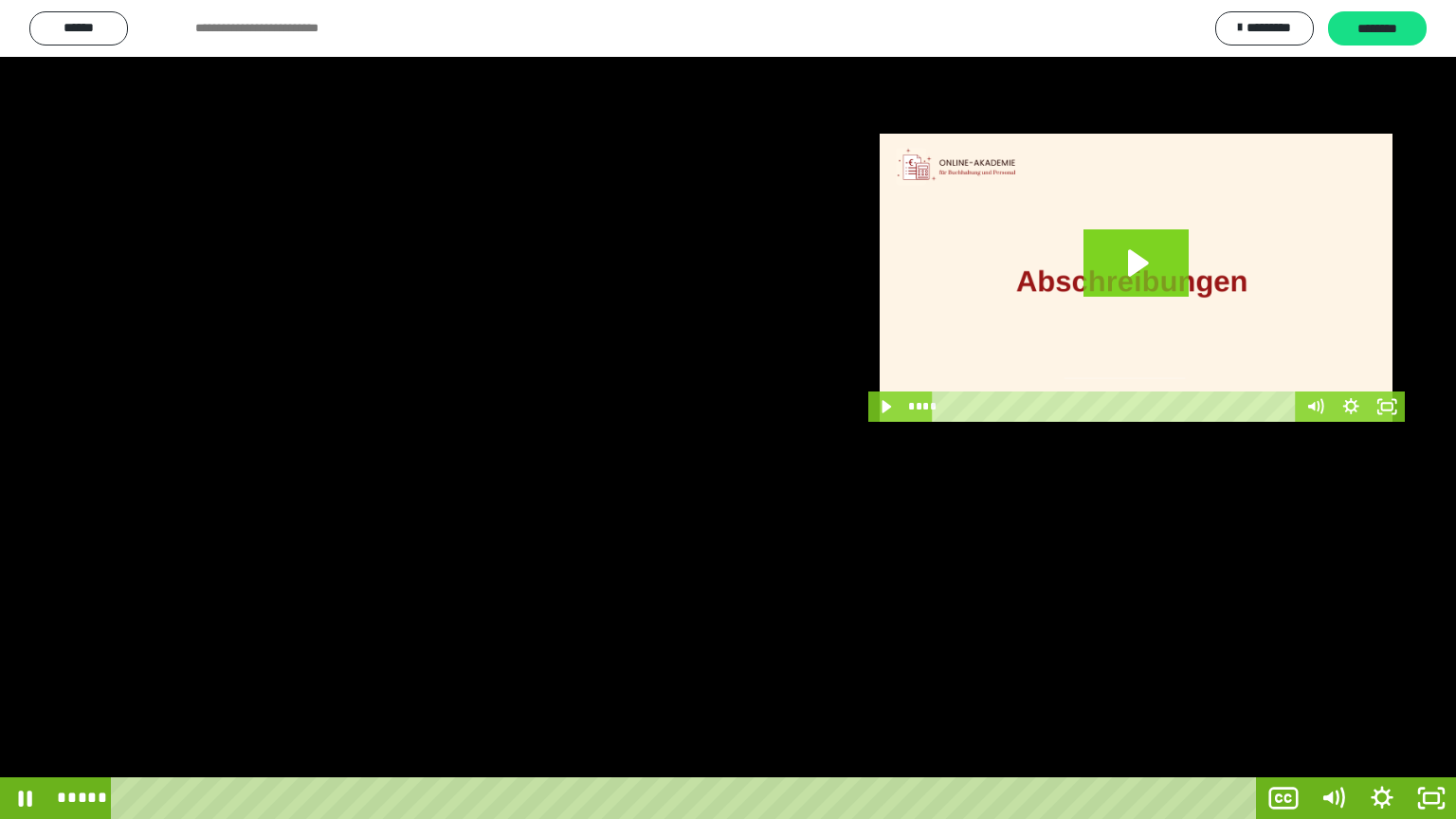 click at bounding box center (728, 410) 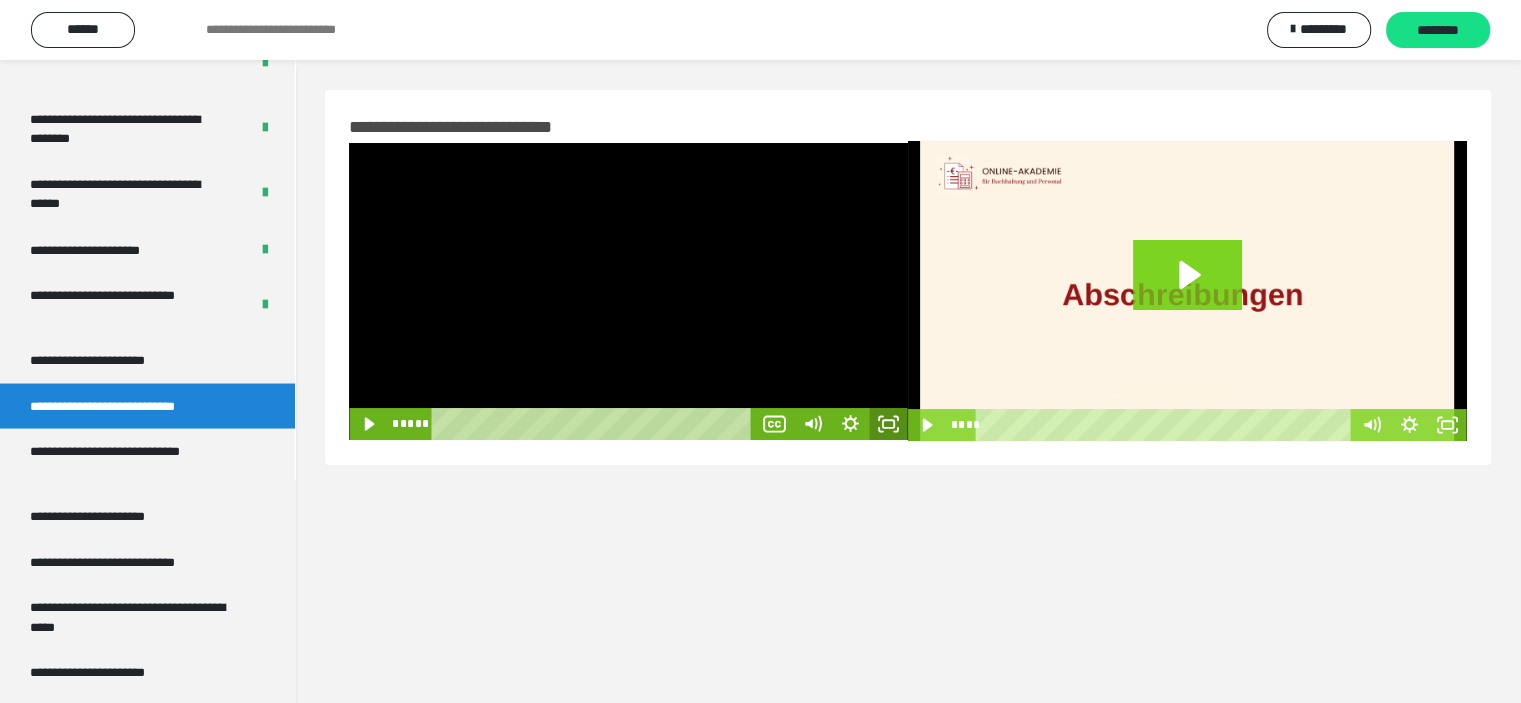 click 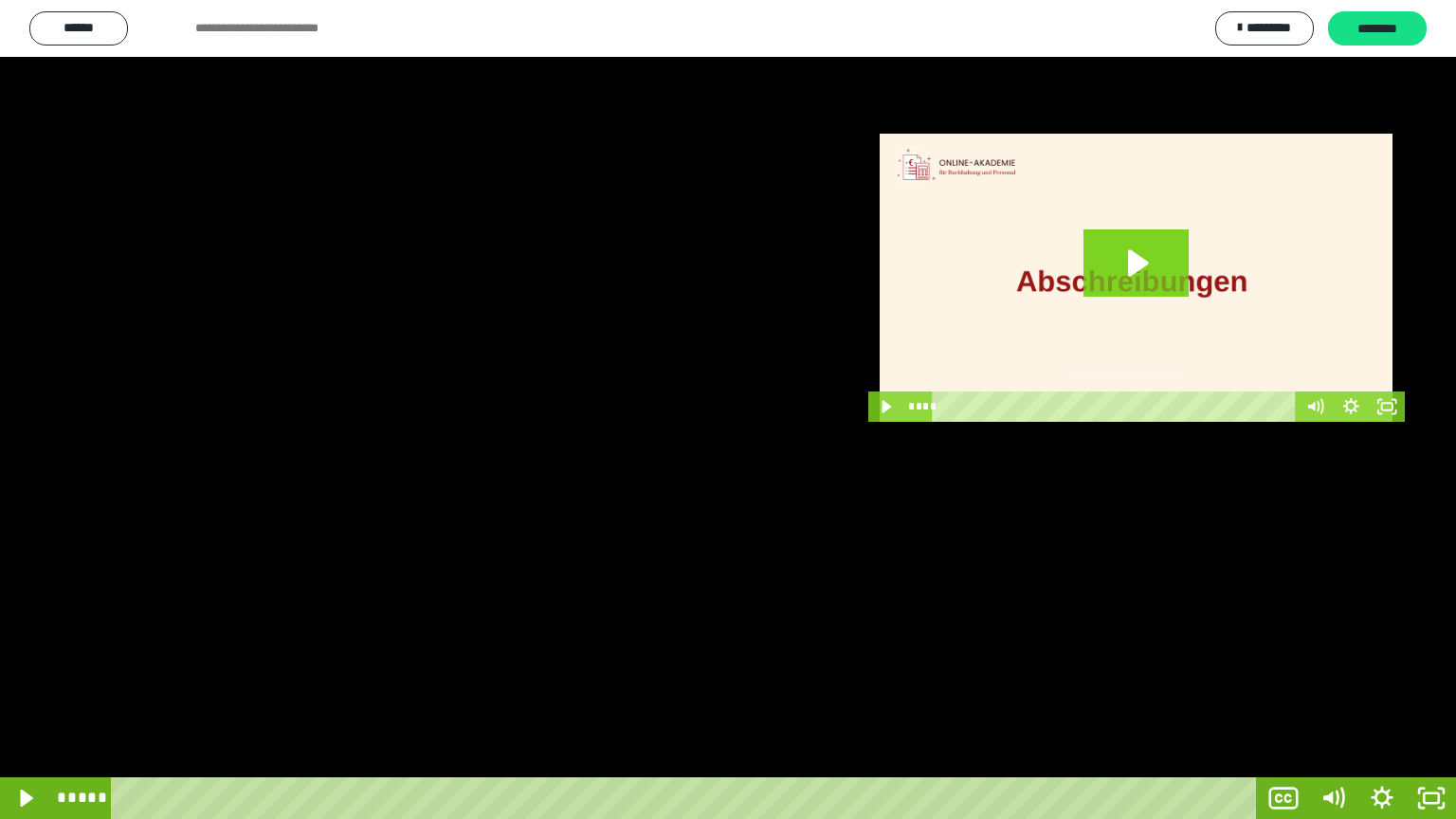 click at bounding box center (728, 410) 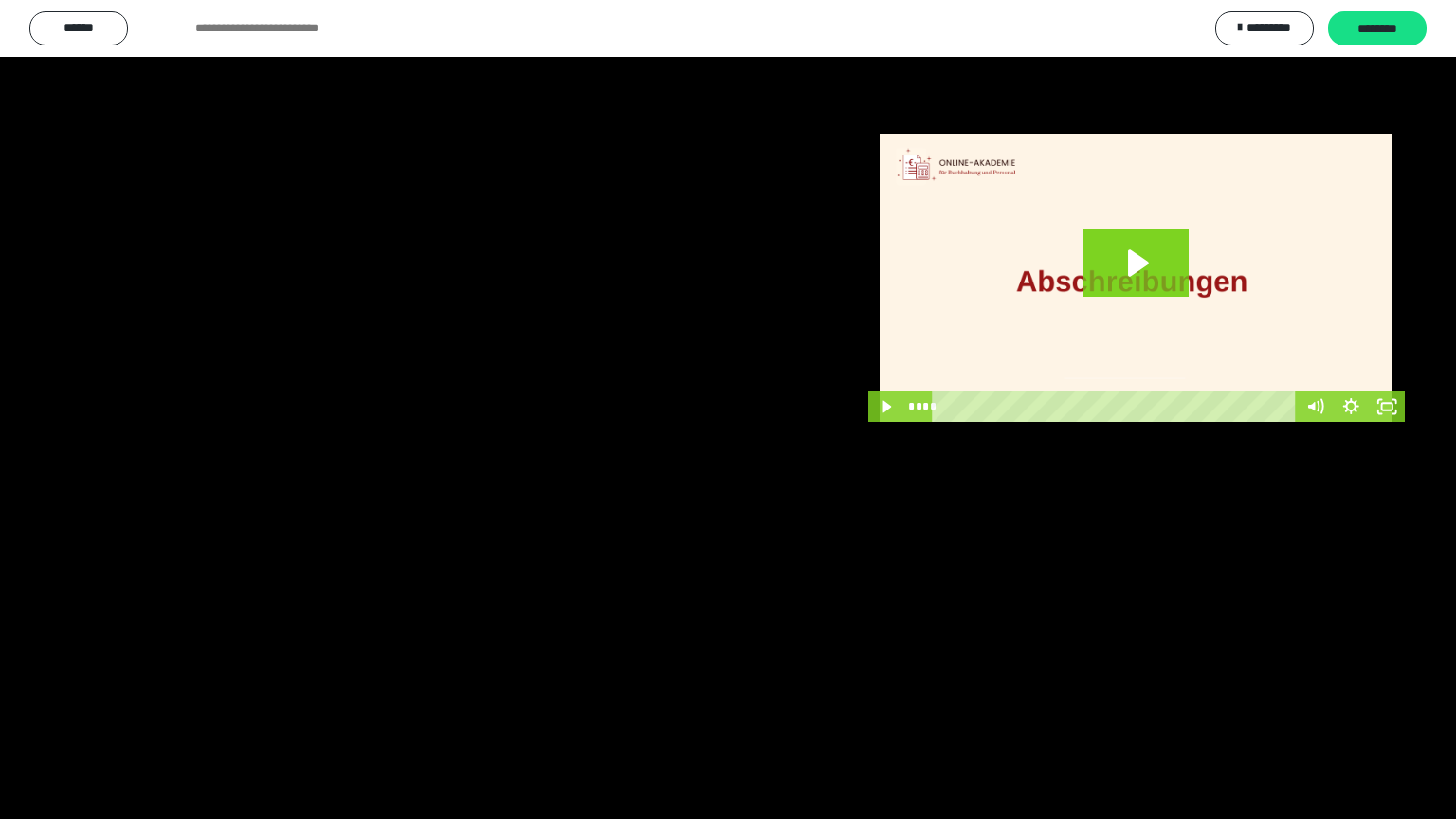 type 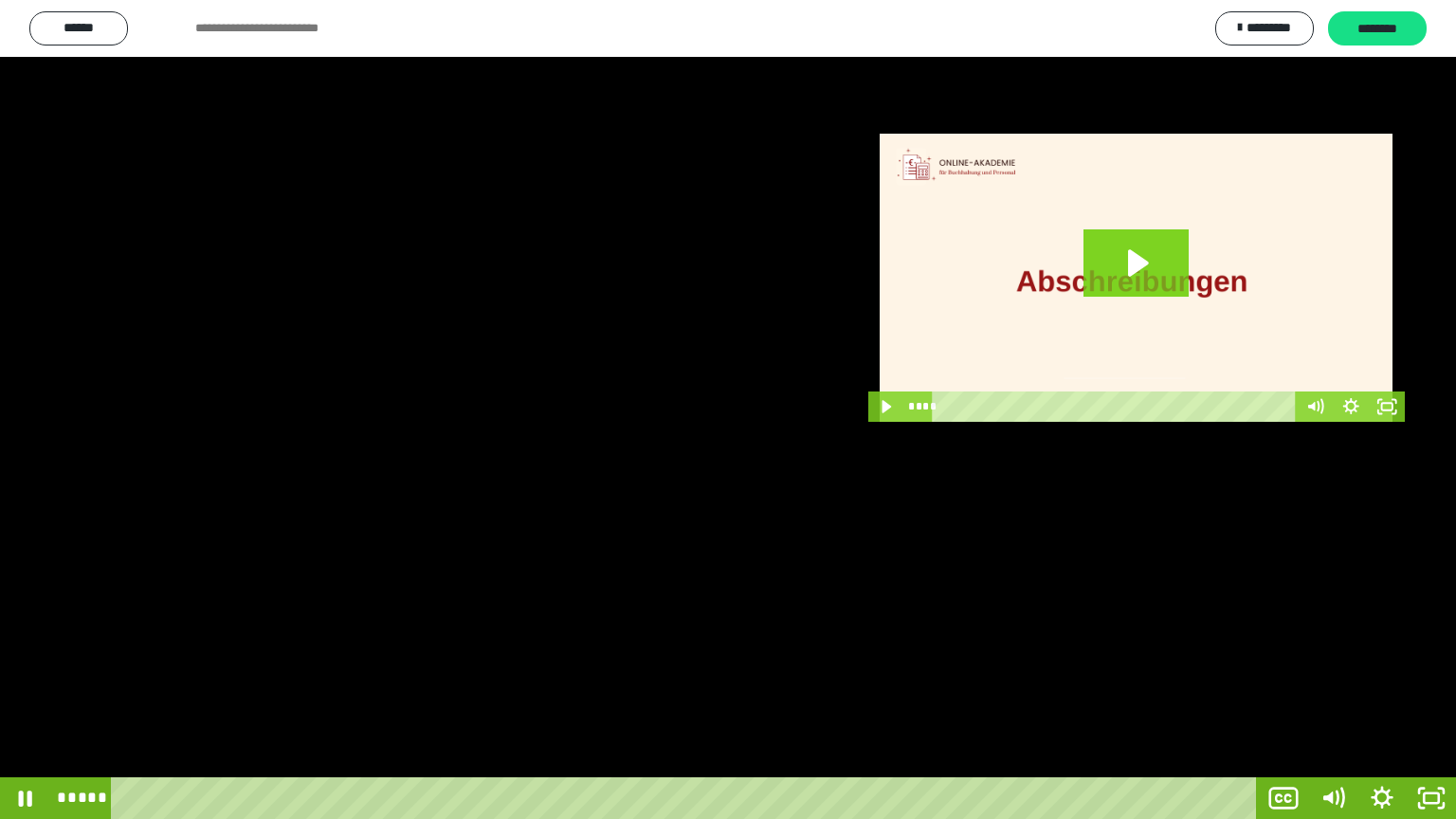click at bounding box center (728, 410) 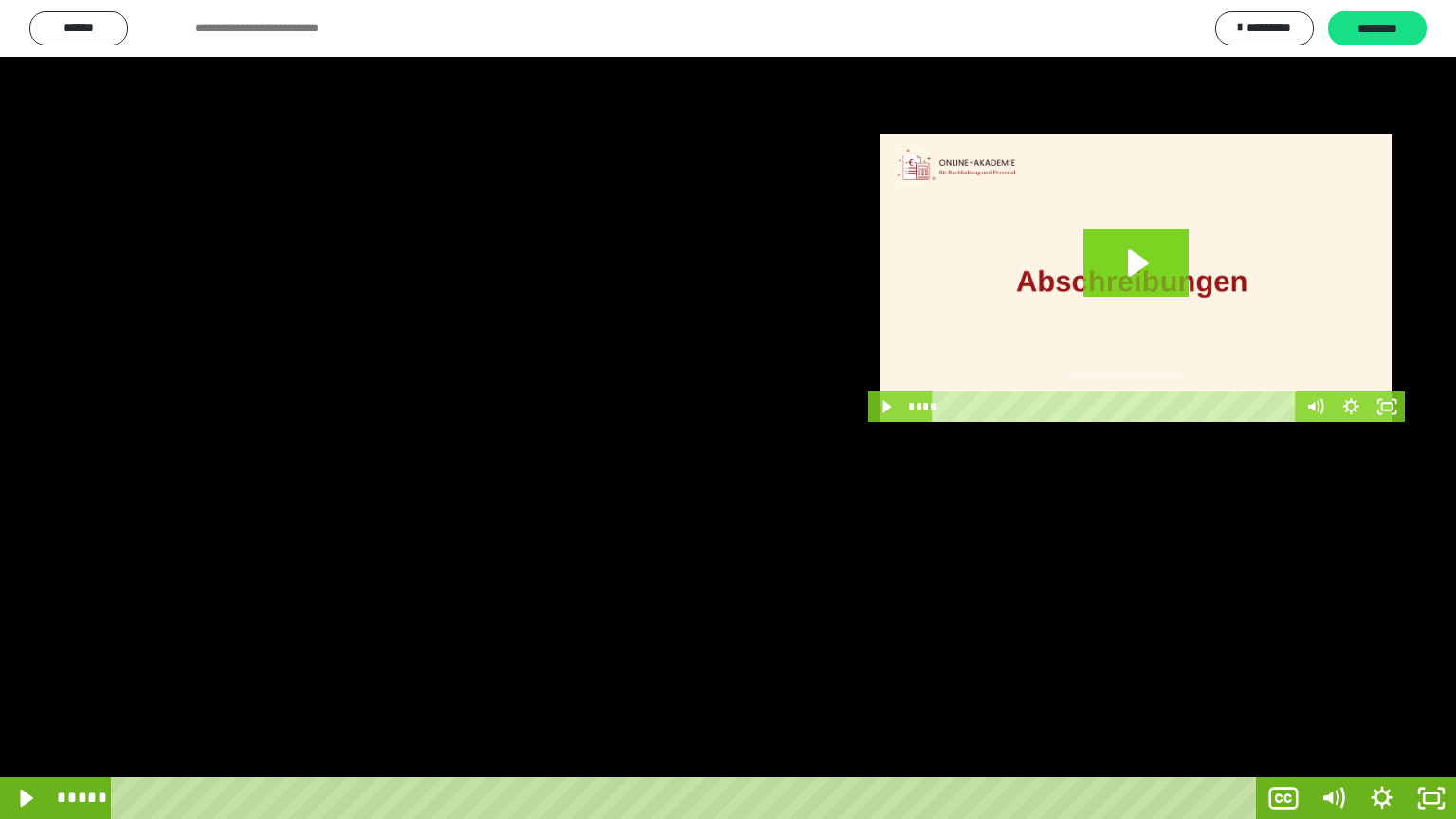 click at bounding box center (728, 410) 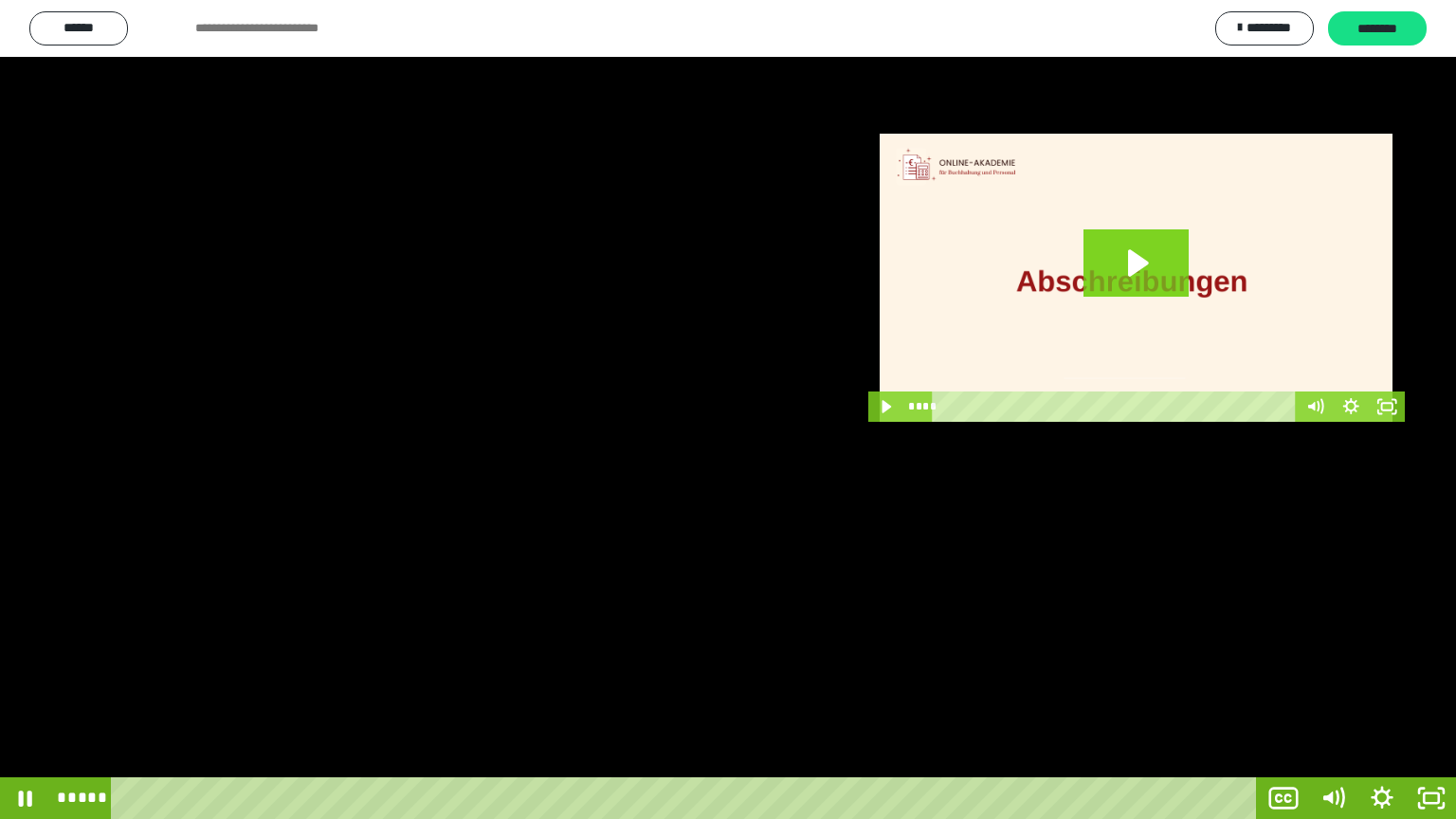 click at bounding box center (728, 410) 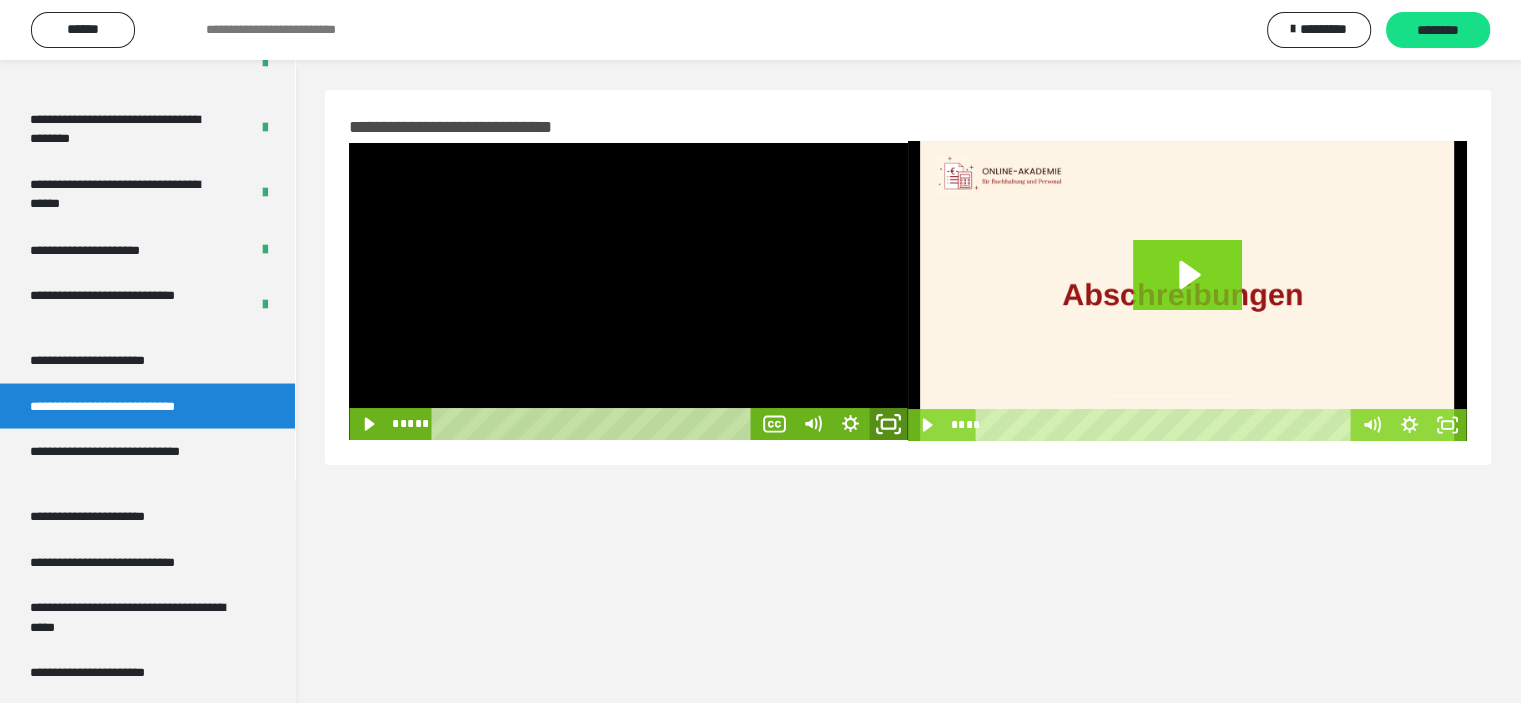 click 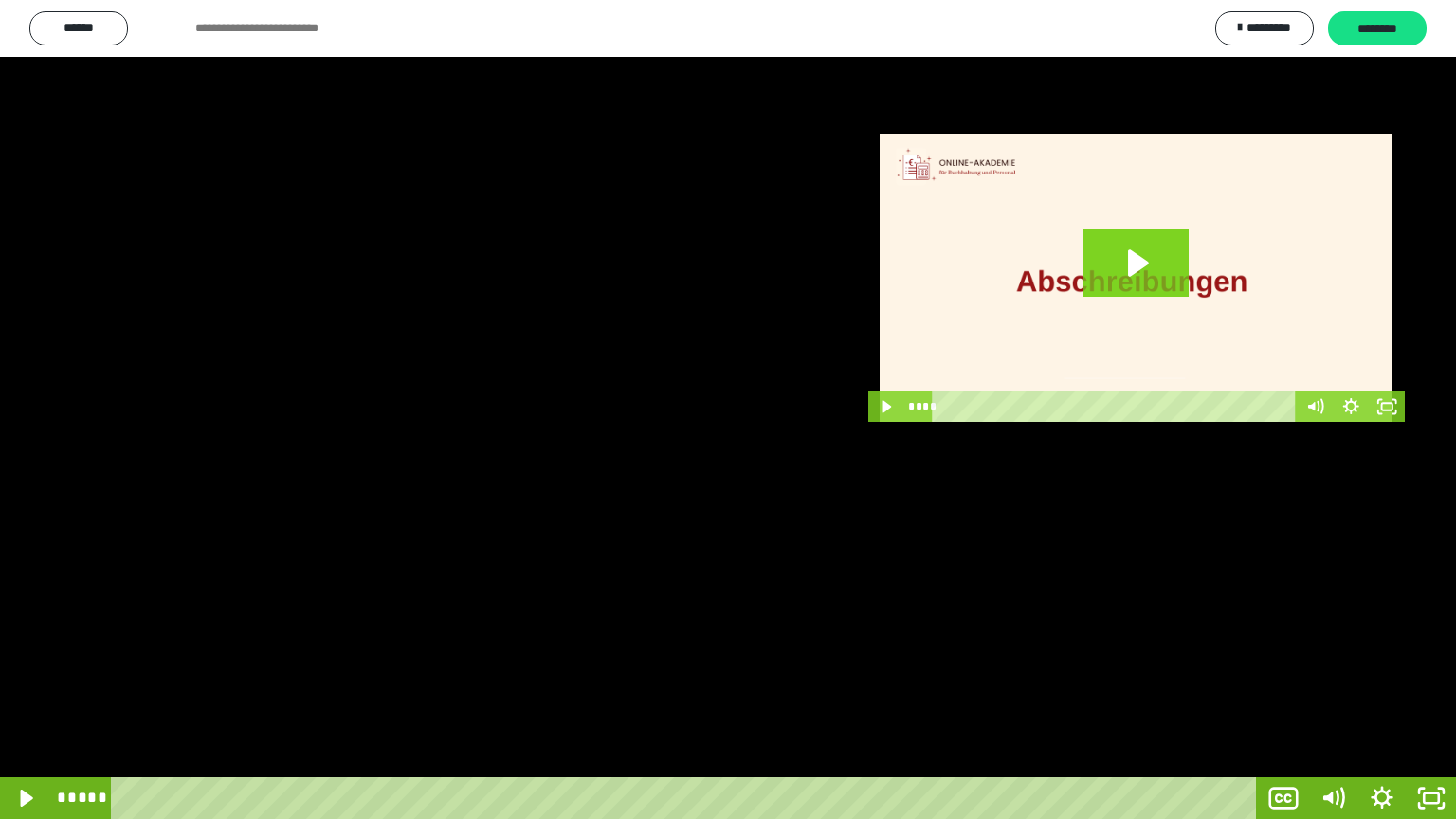 click at bounding box center (728, 410) 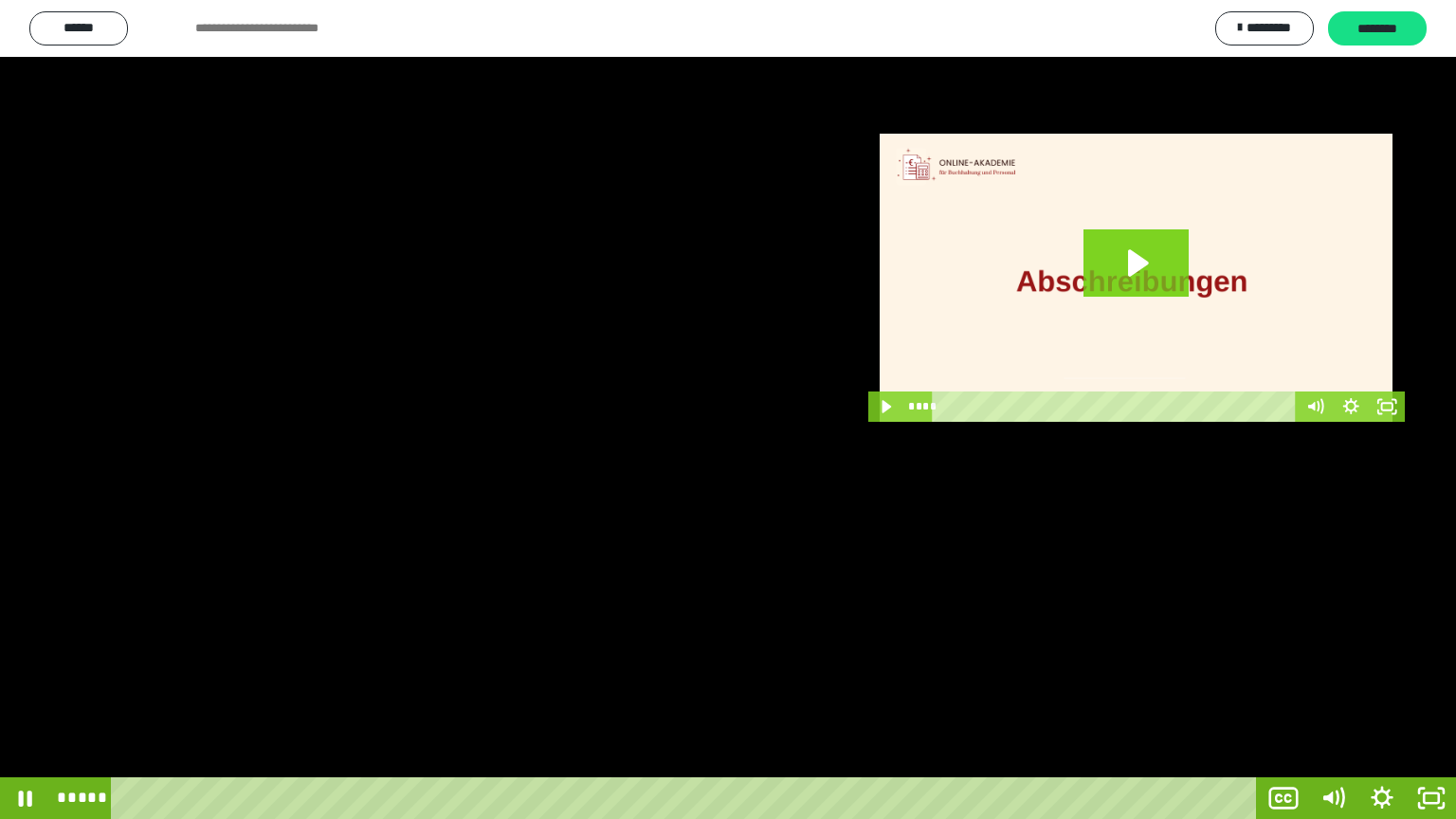 click at bounding box center (728, 410) 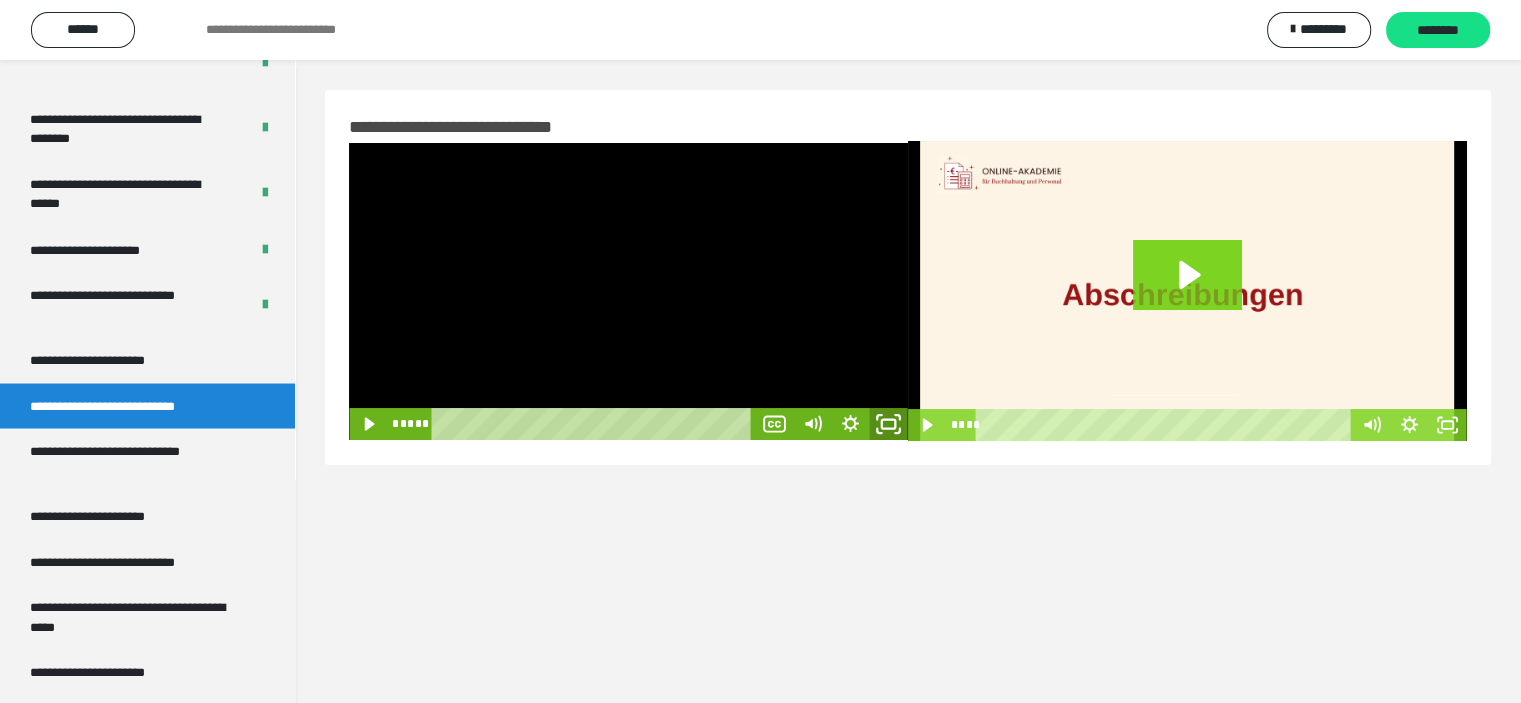 click 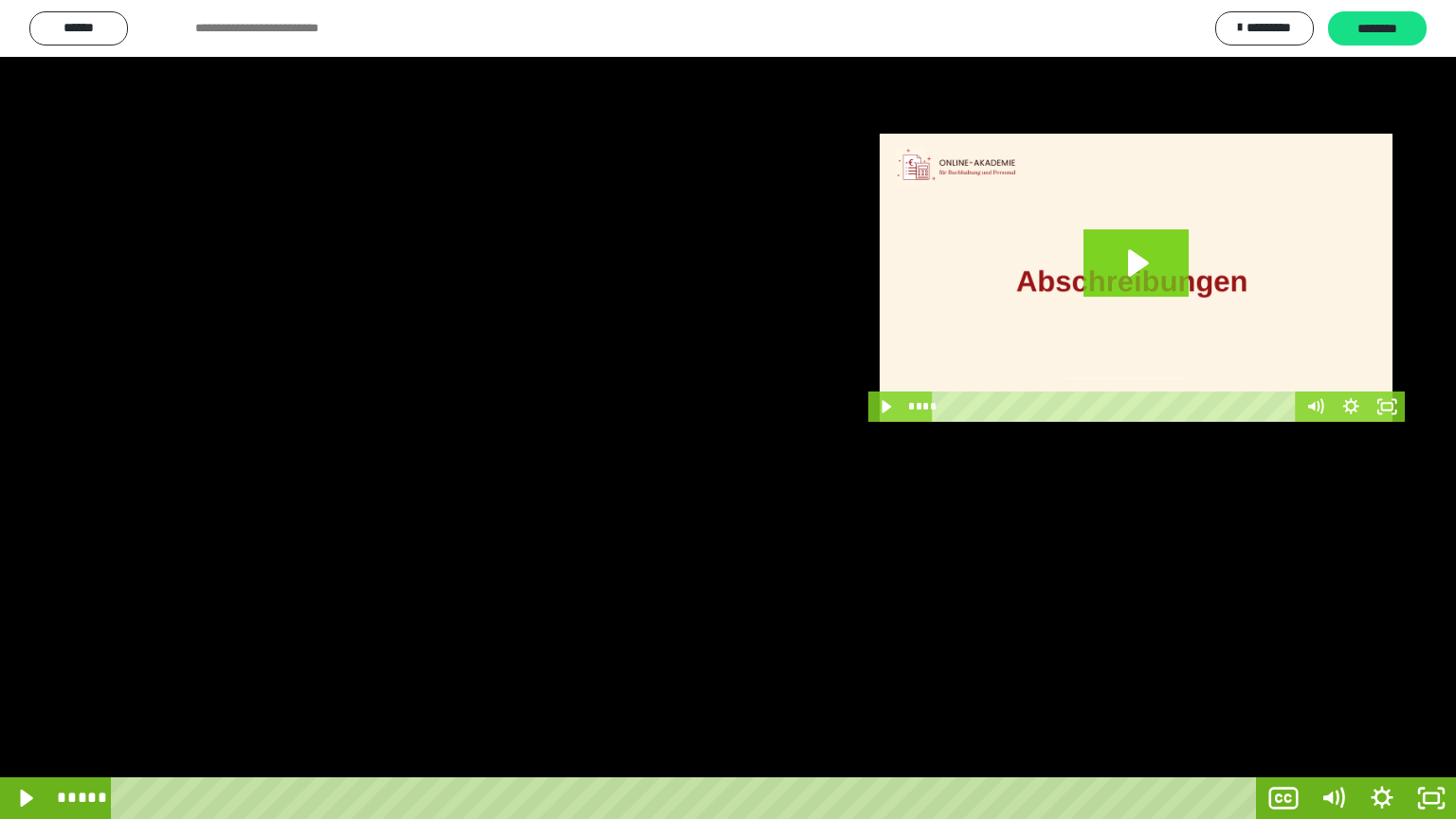 click at bounding box center (728, 410) 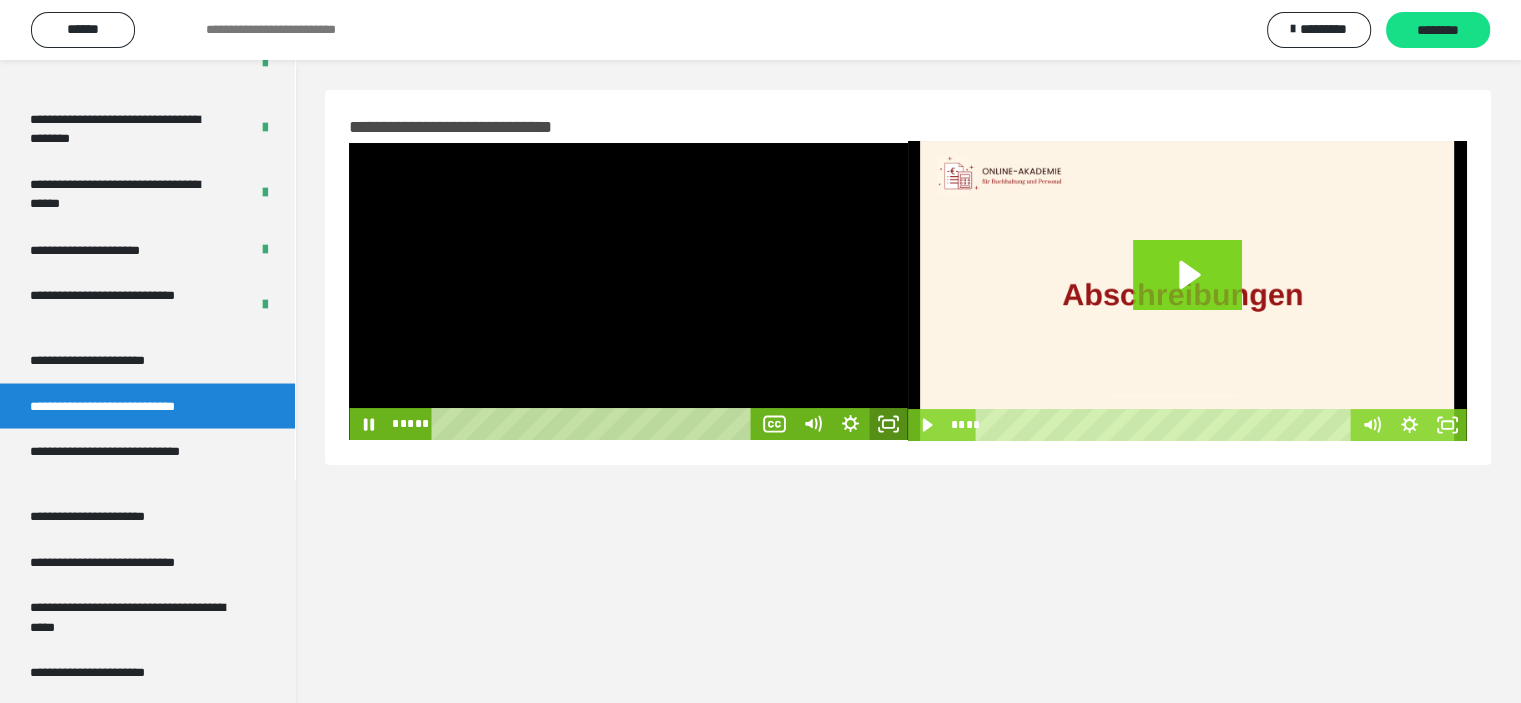 click 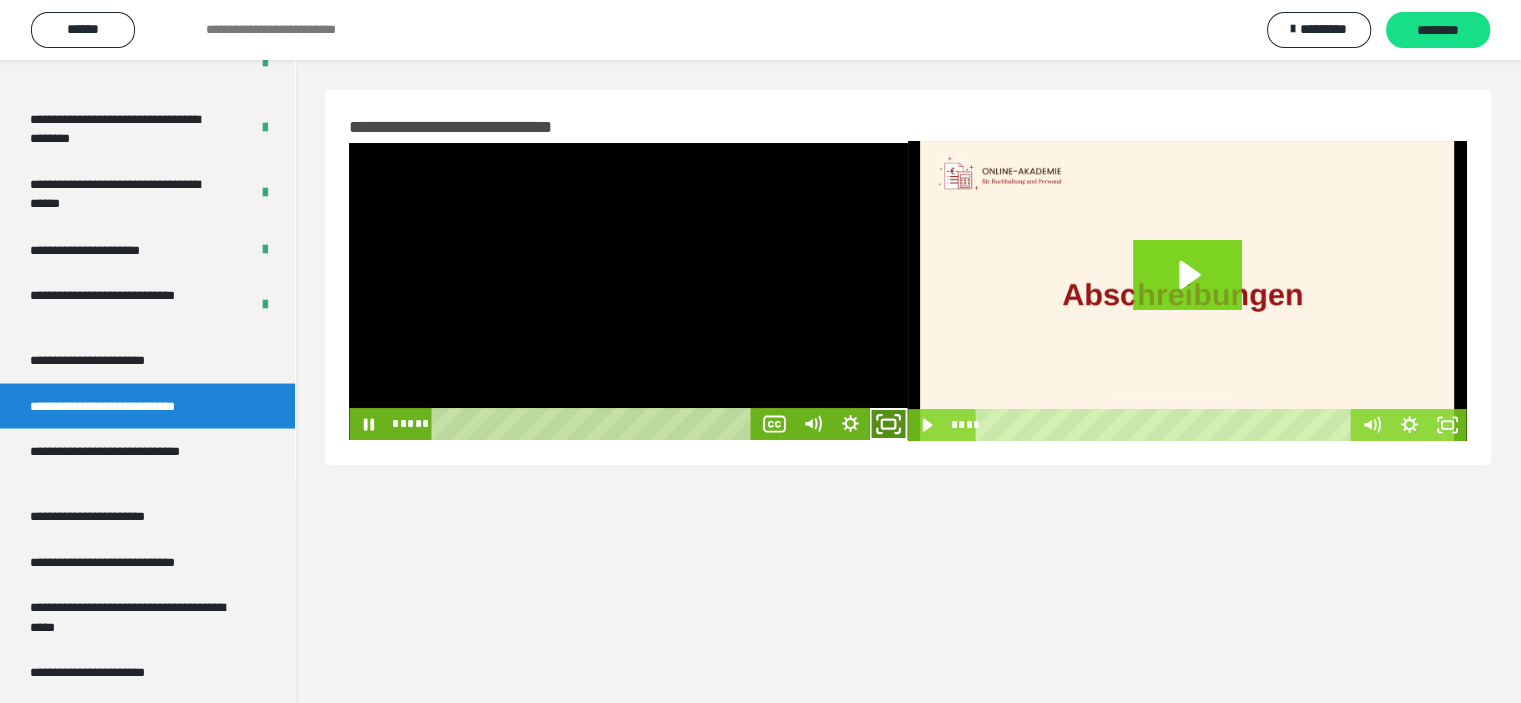 click 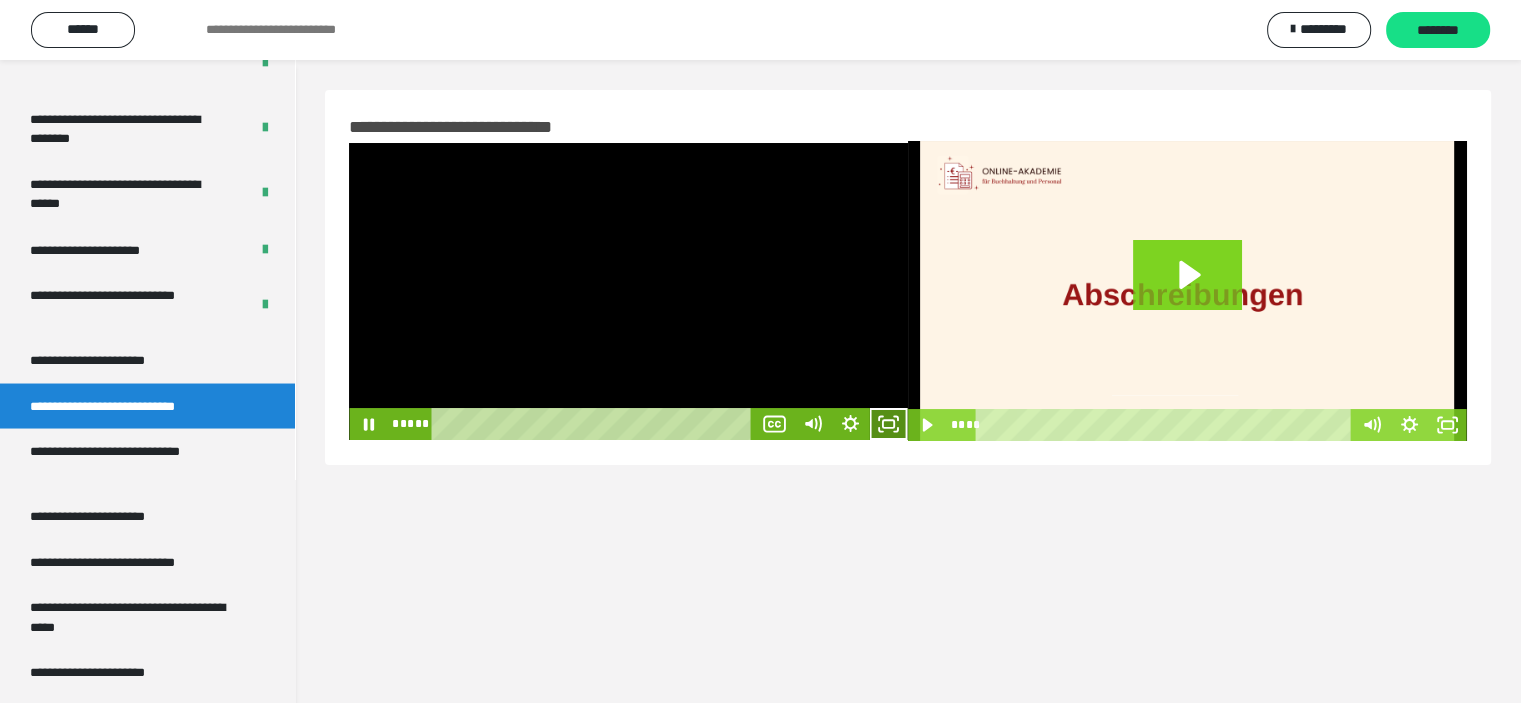 click 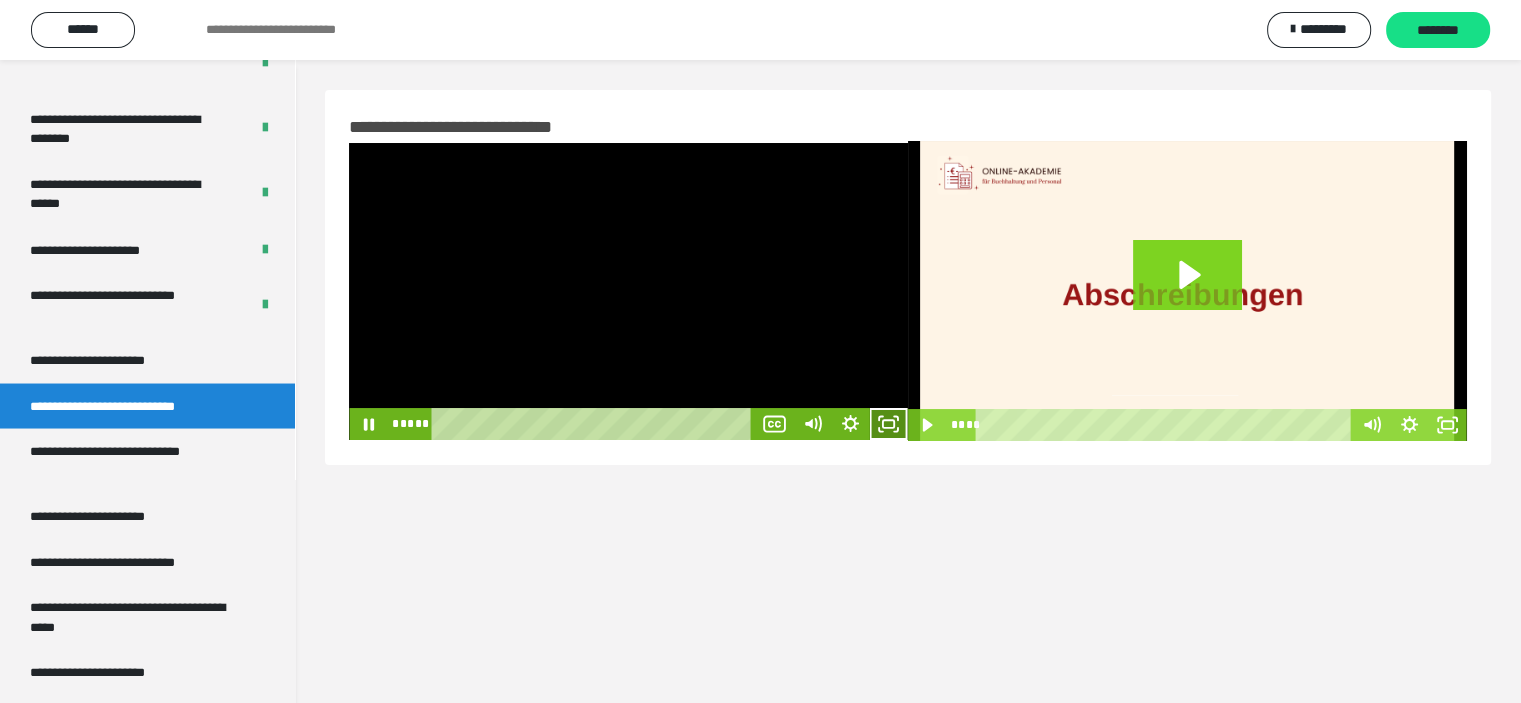 click 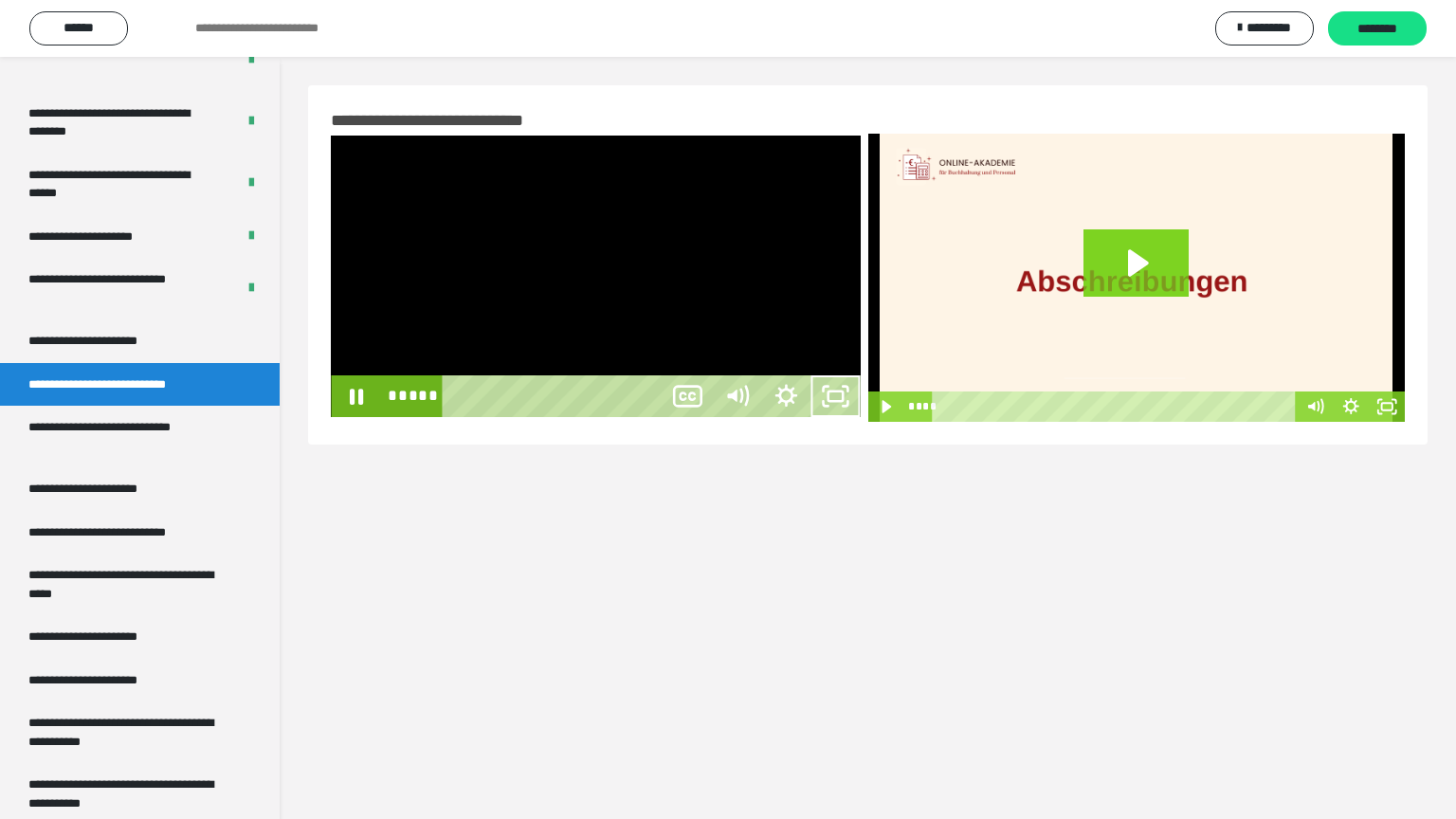 type 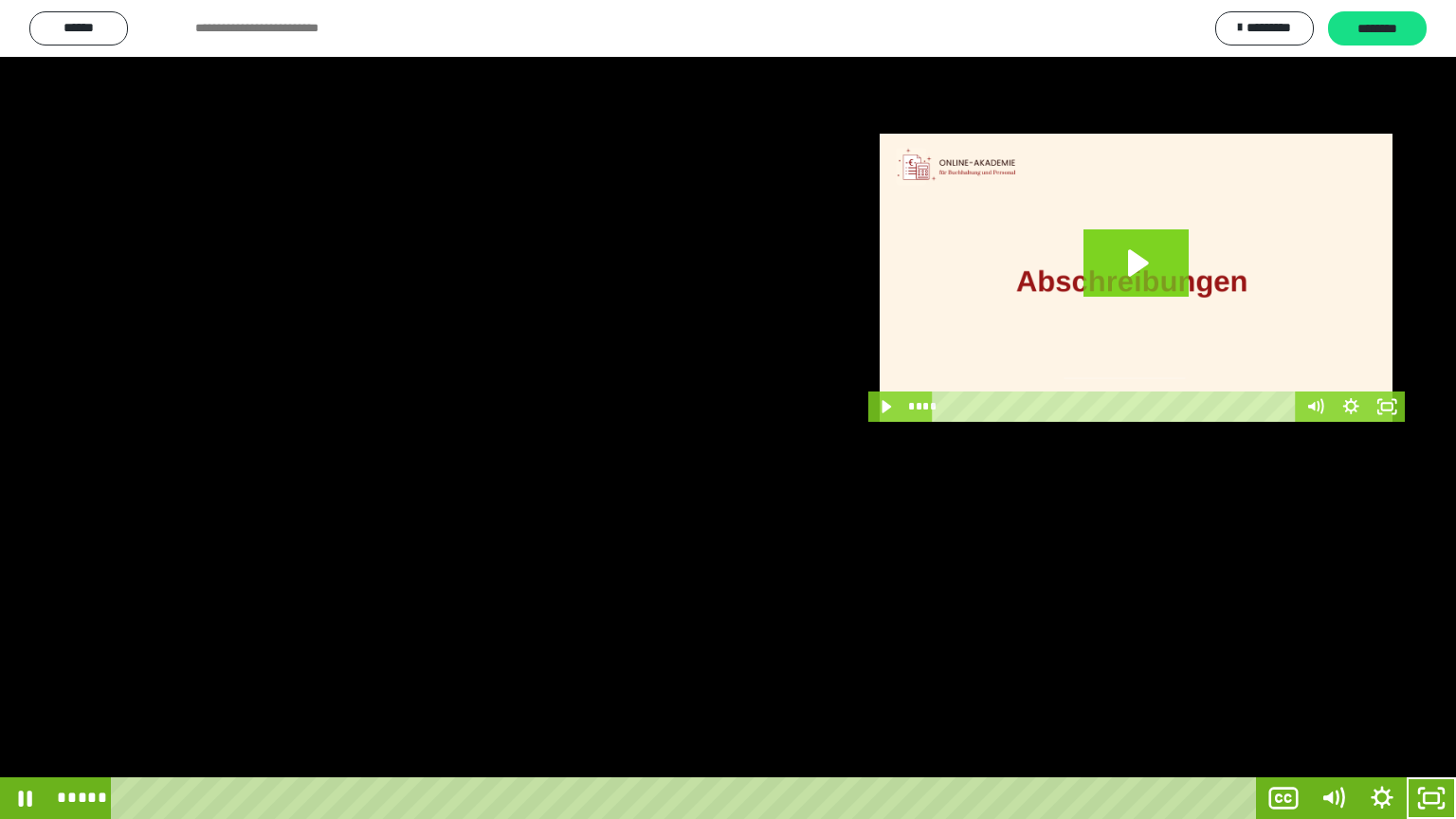 click at bounding box center (728, 410) 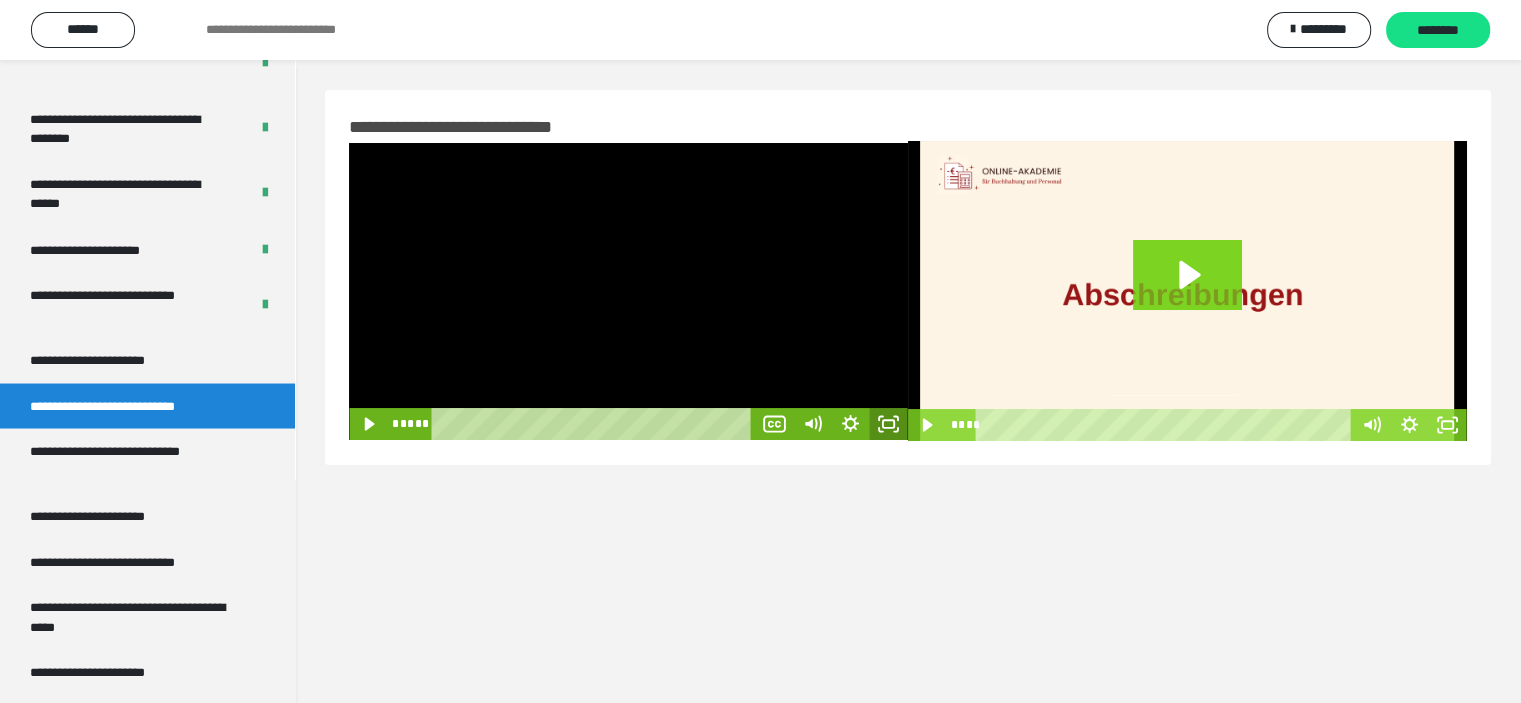 click 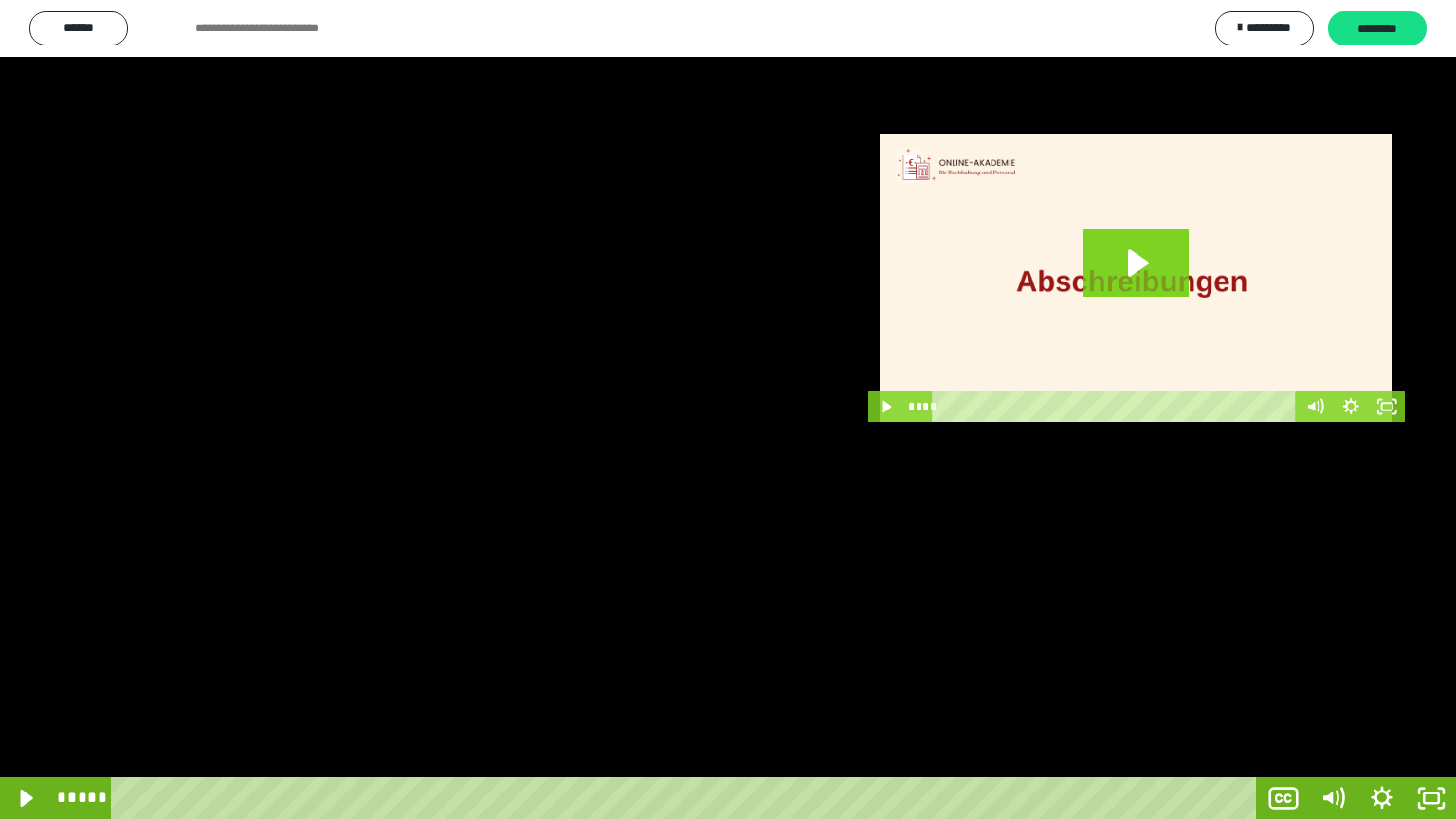 click at bounding box center (728, 410) 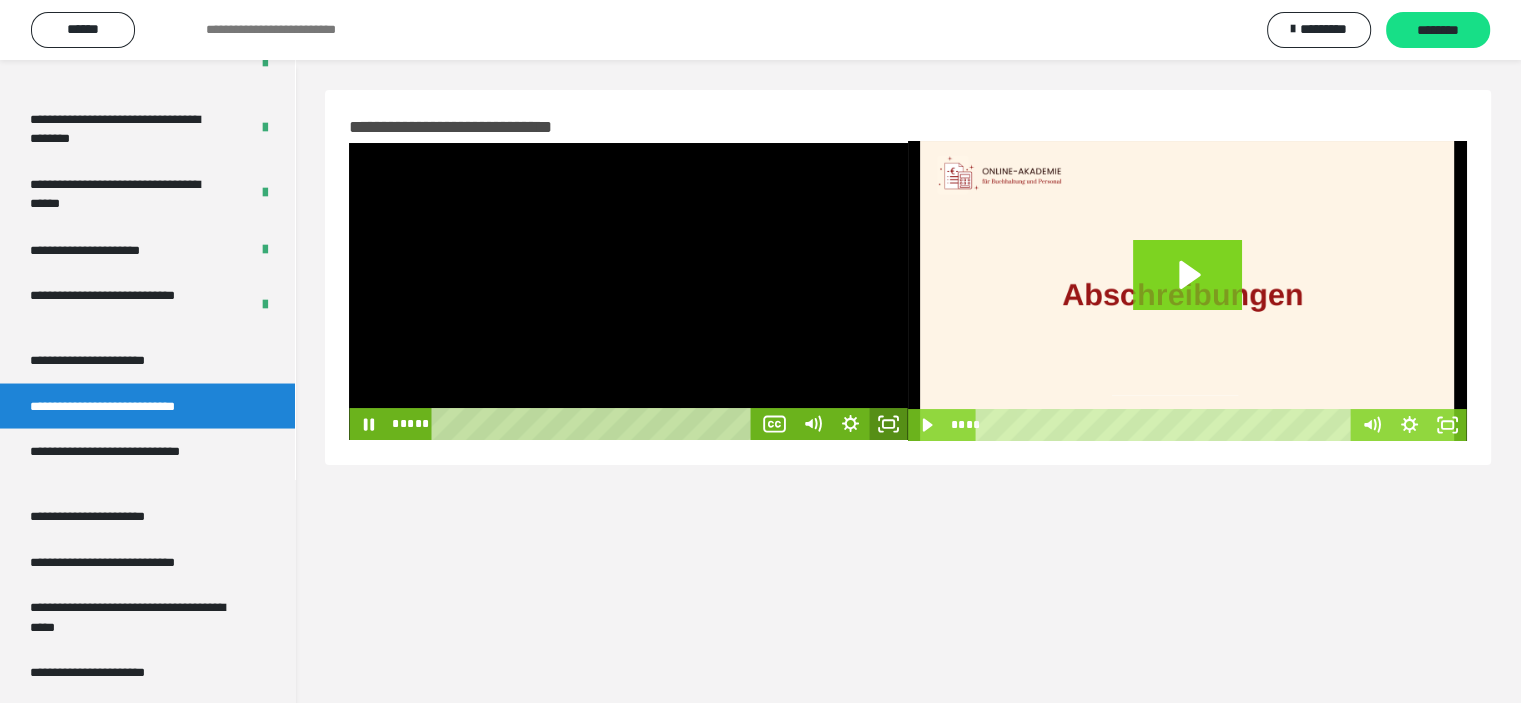 click 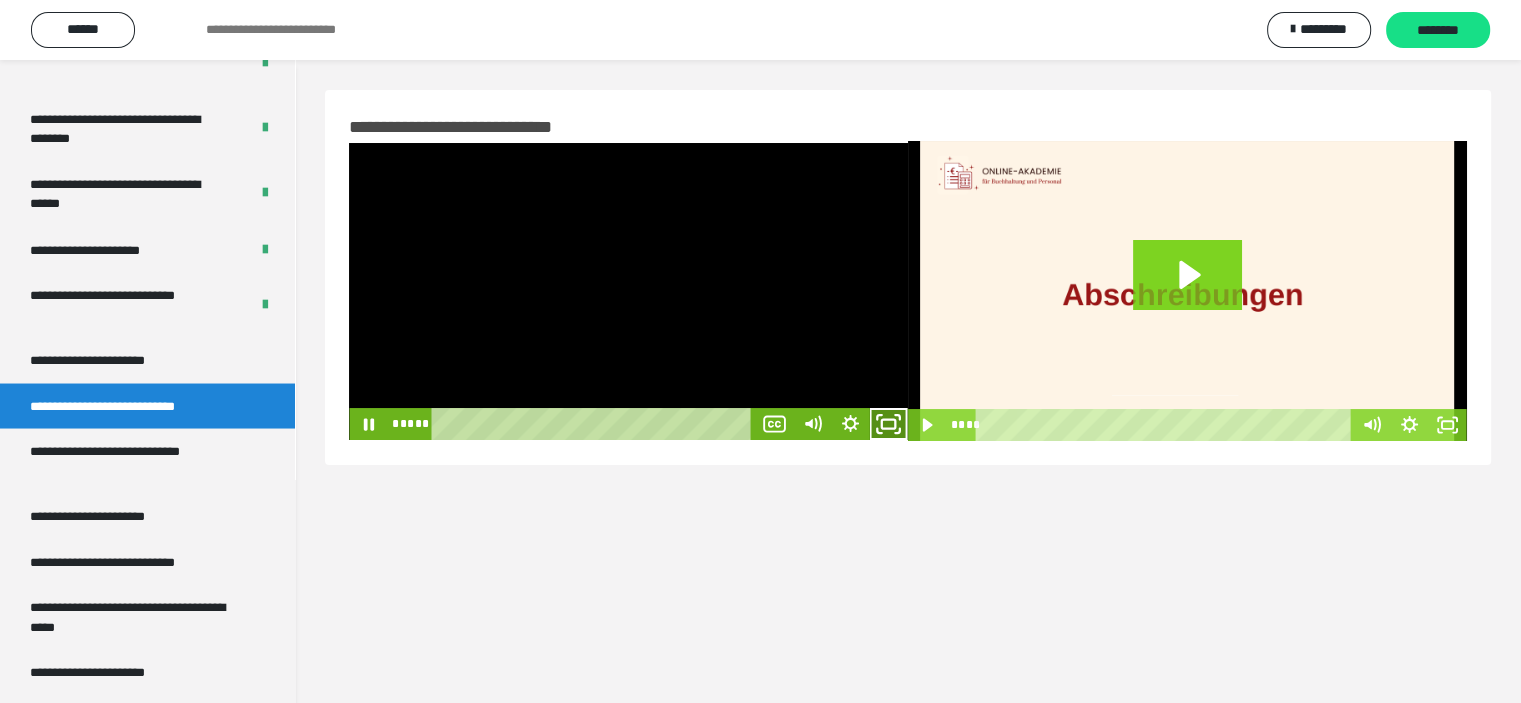 click 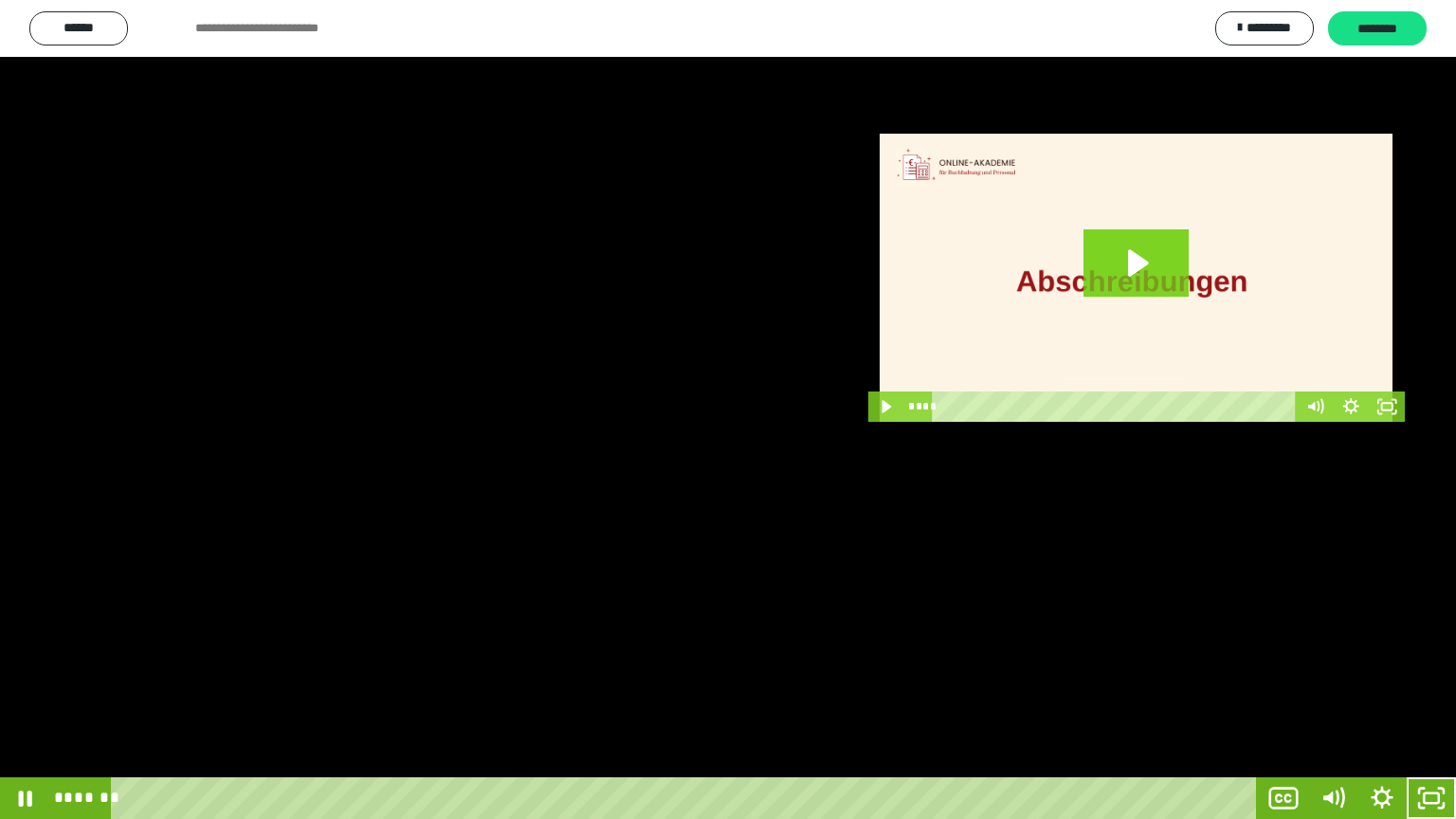 click at bounding box center [728, 410] 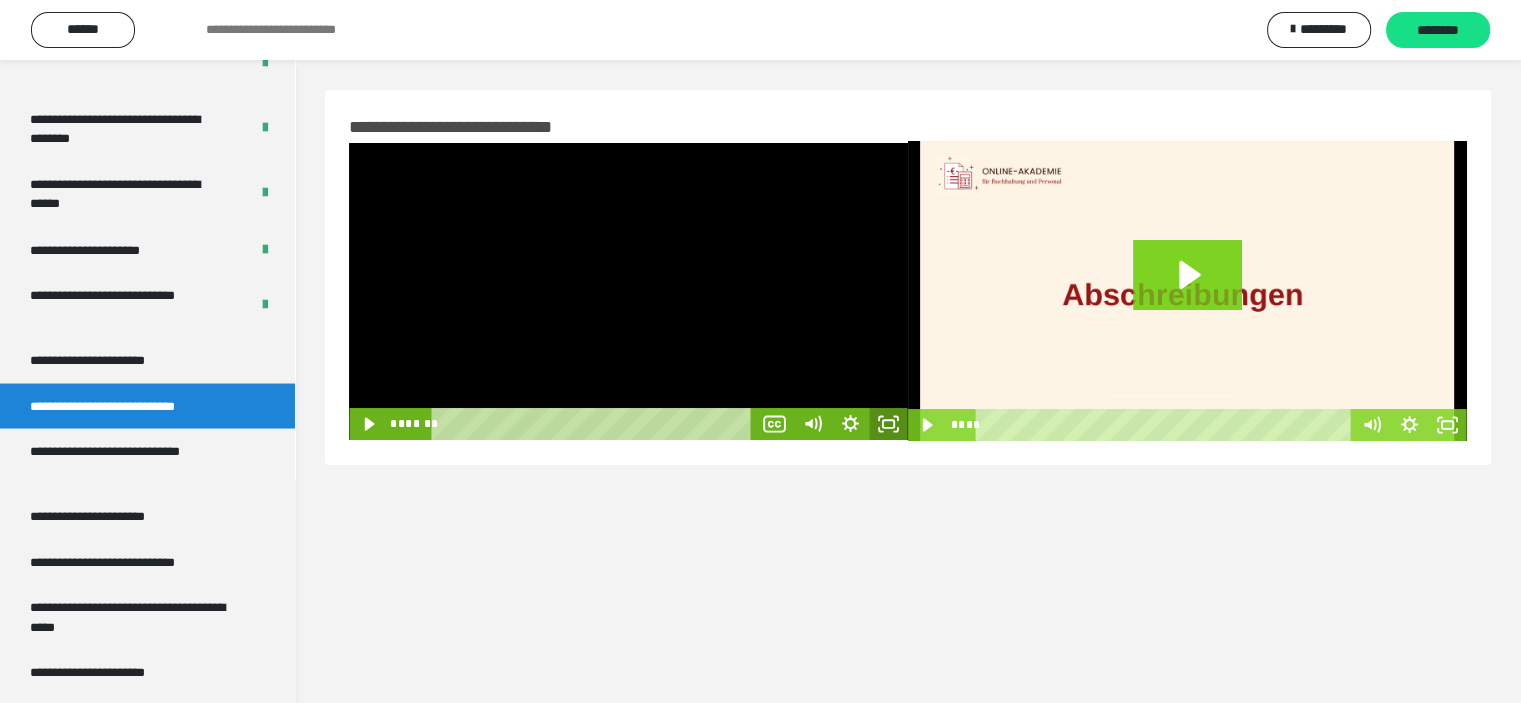 click 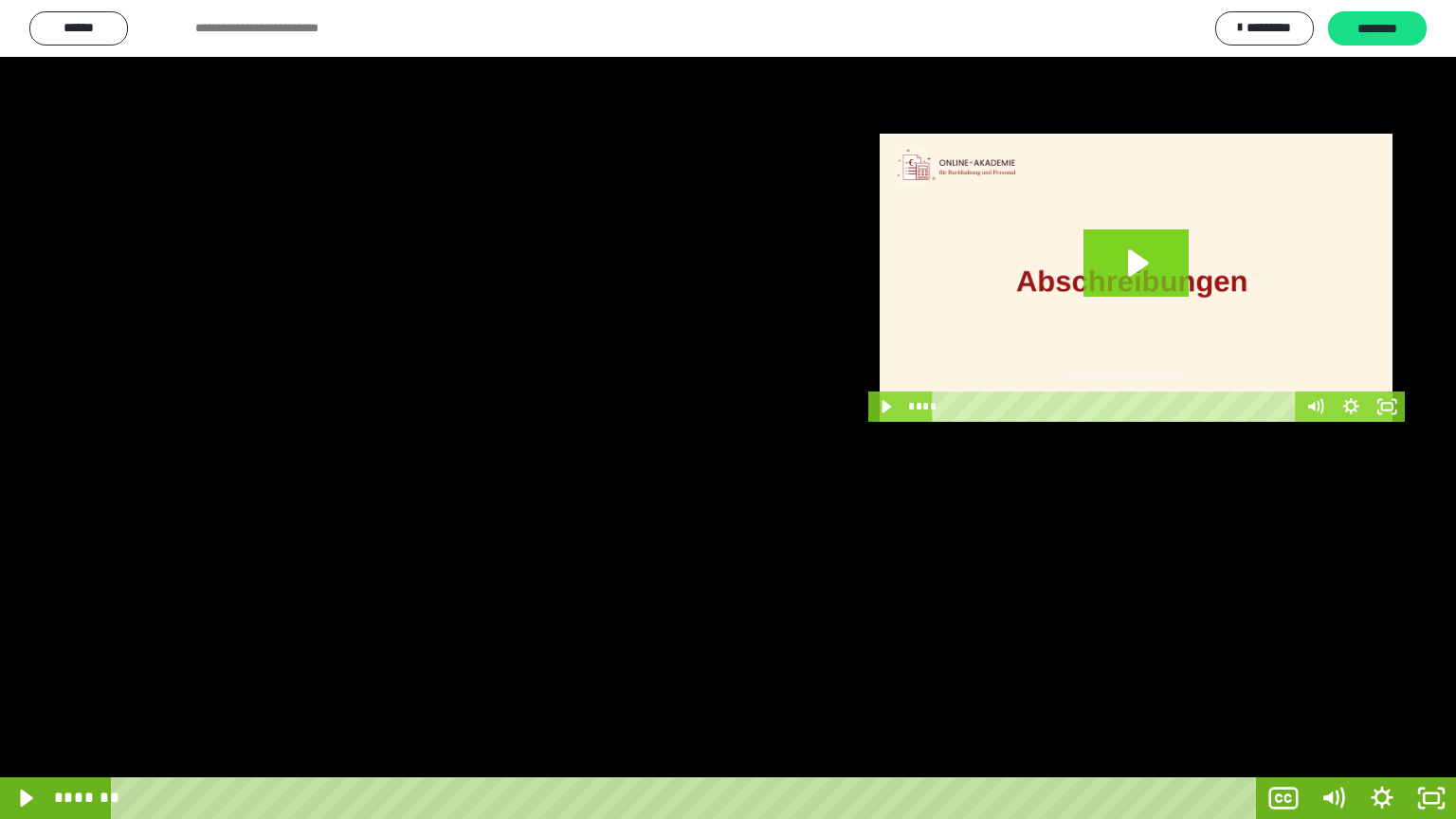 click at bounding box center (728, 410) 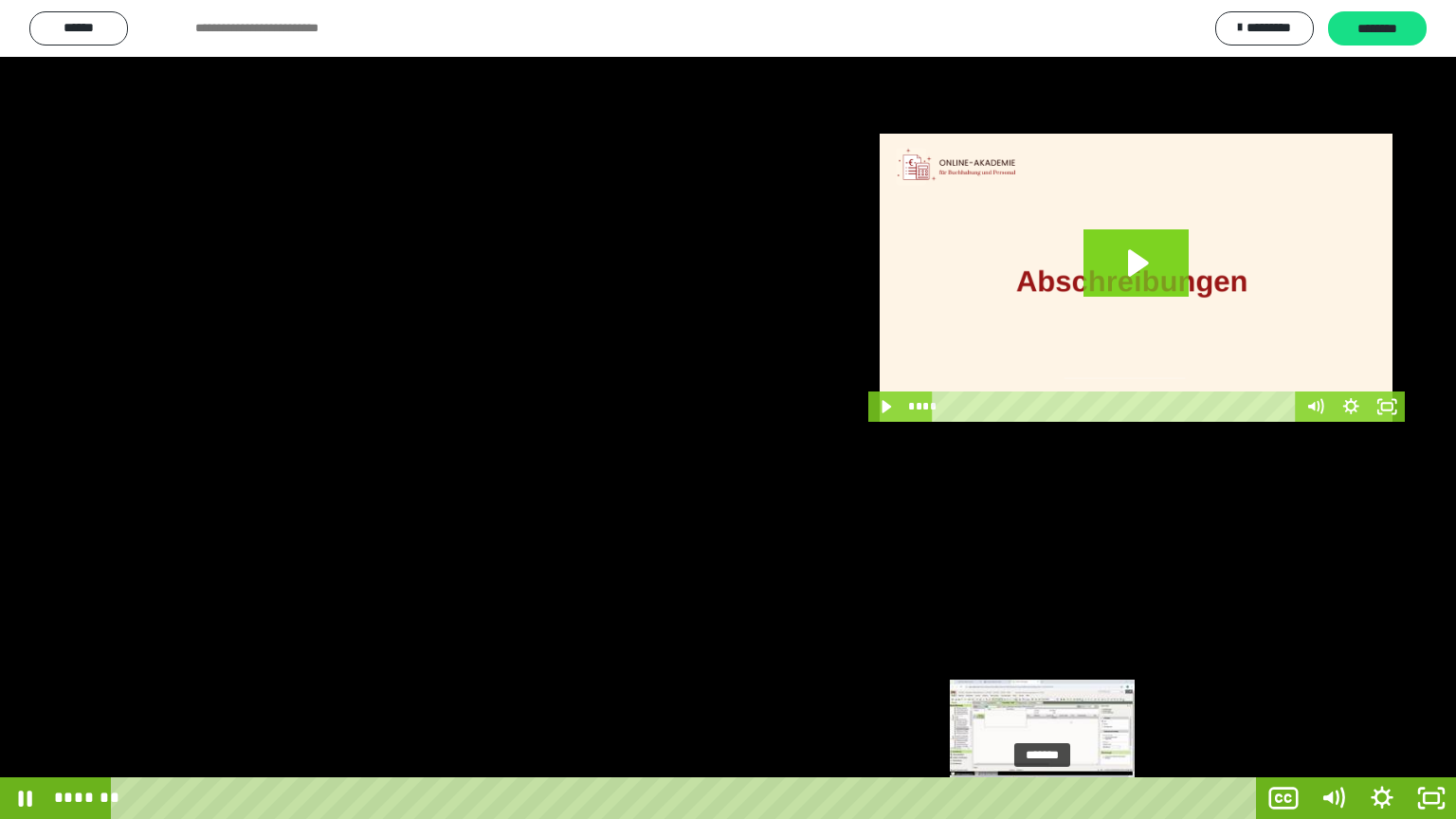 click at bounding box center [1042, 798] 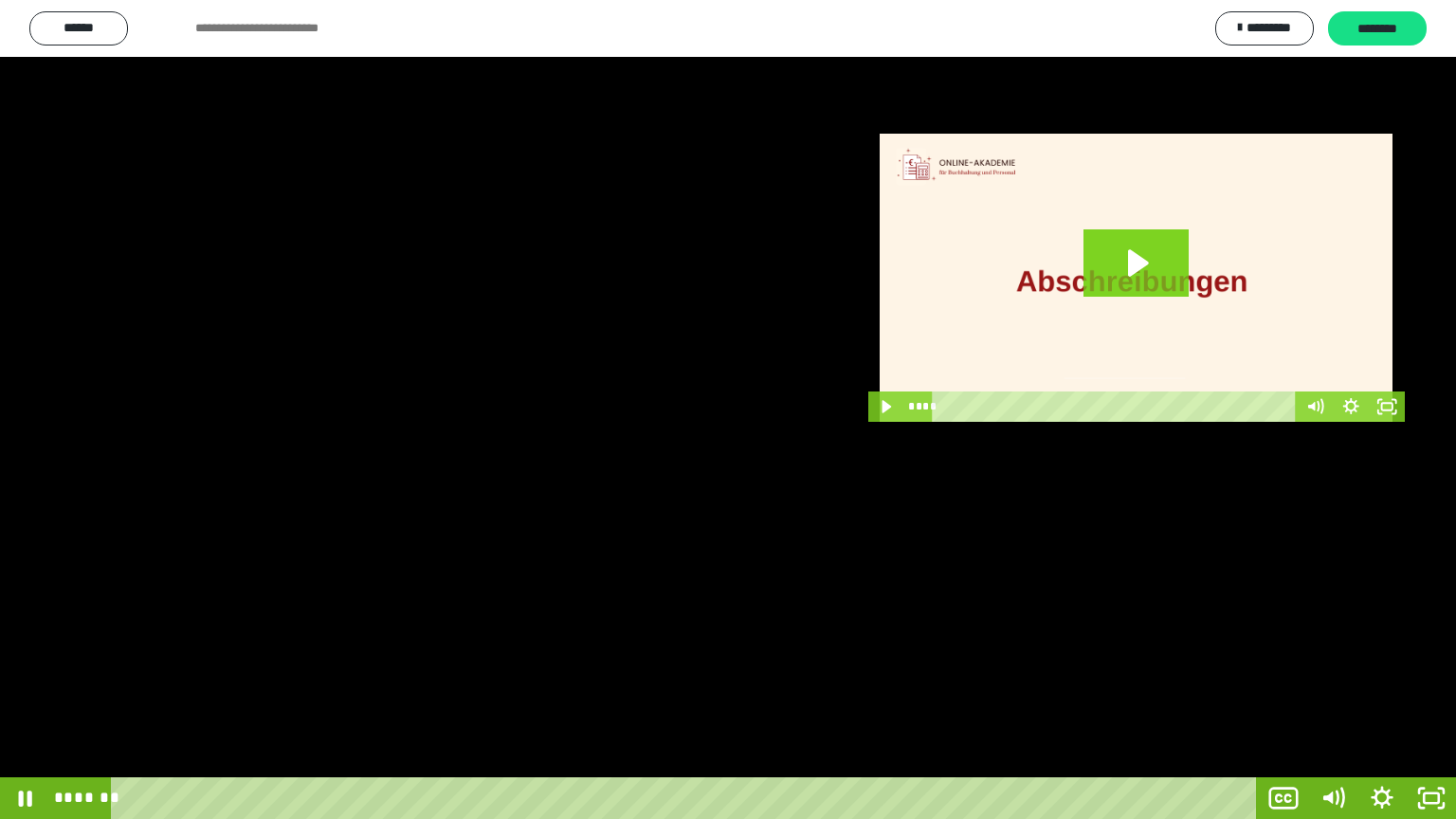 click at bounding box center [728, 410] 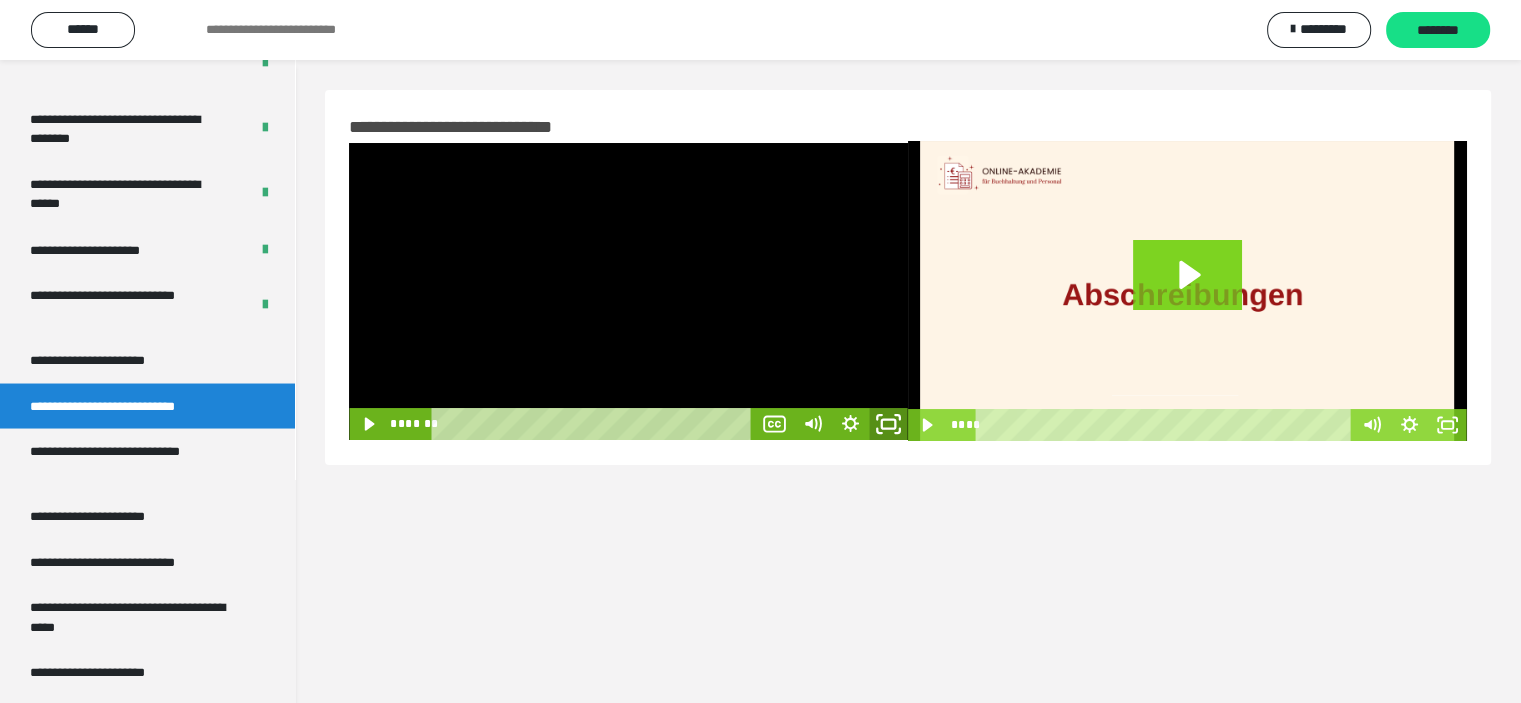 click 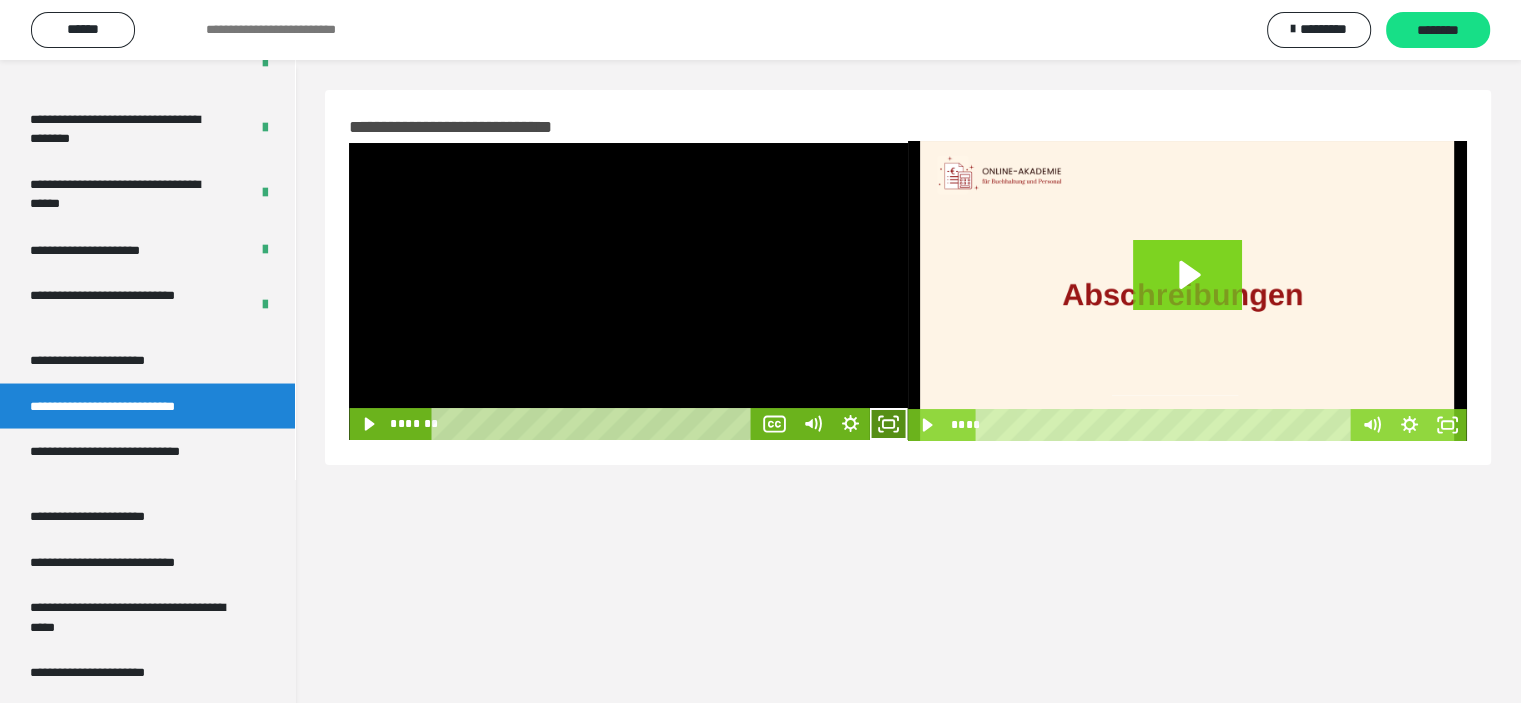 click 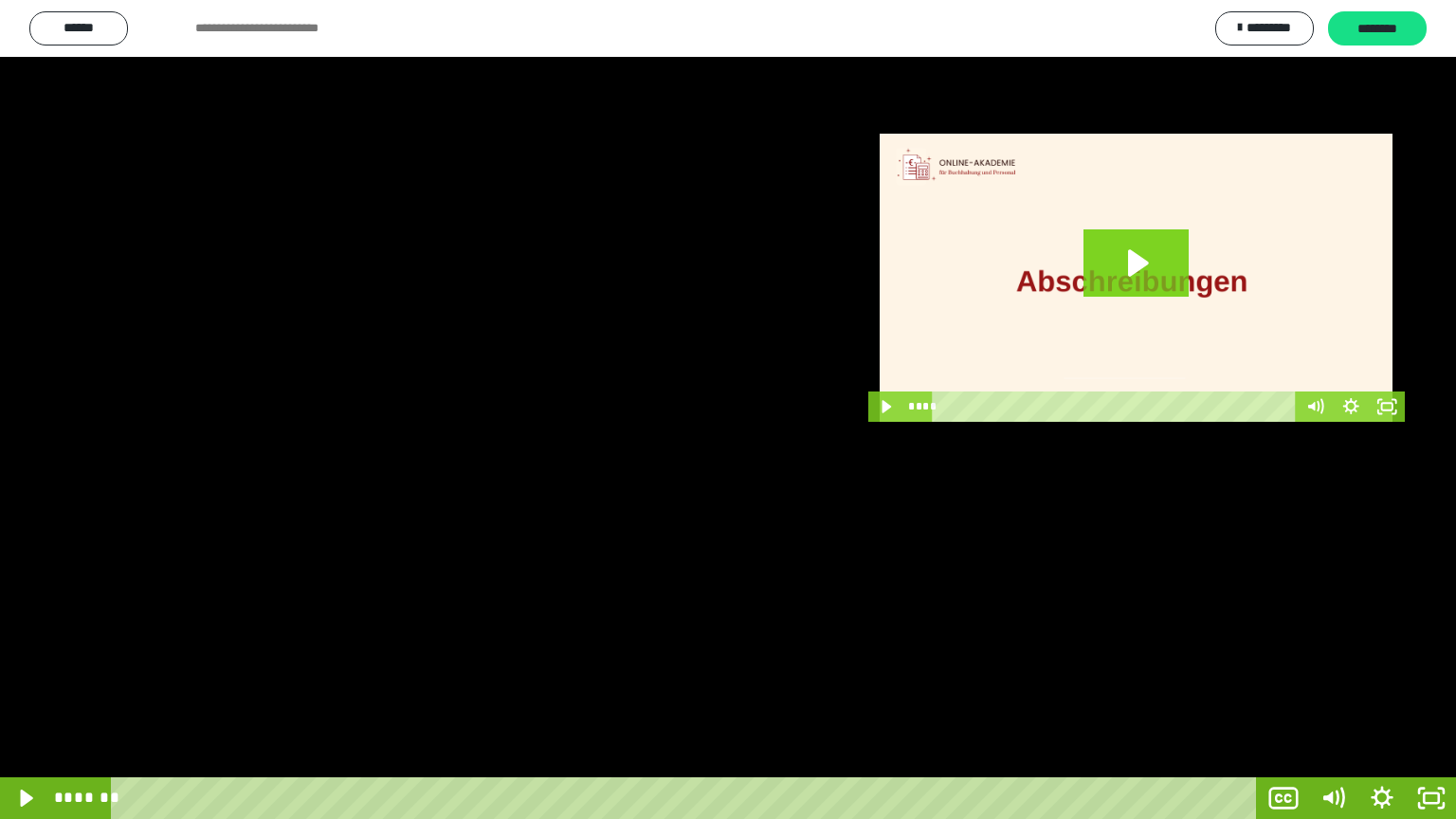 click at bounding box center (728, 410) 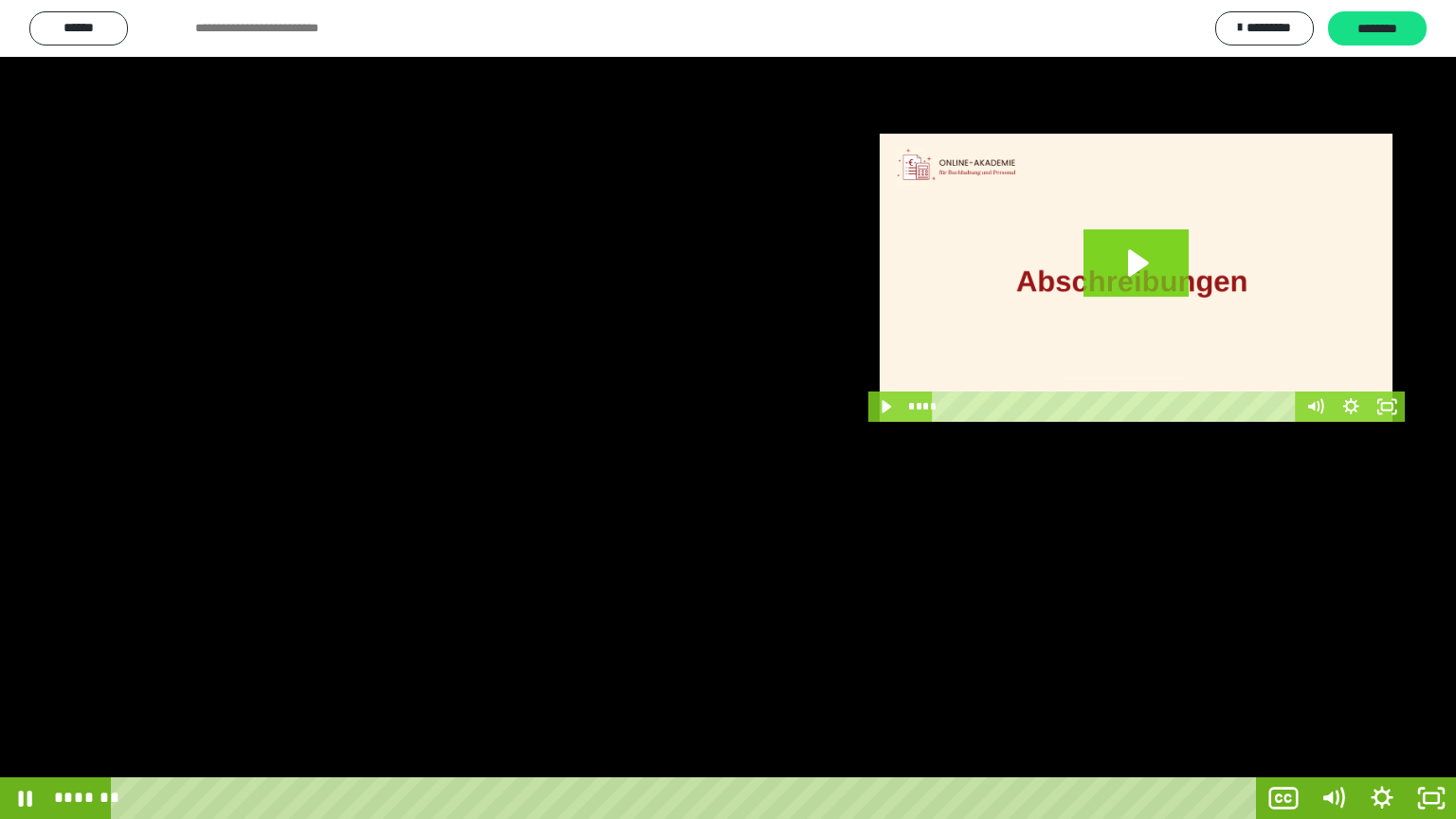 click at bounding box center (728, 410) 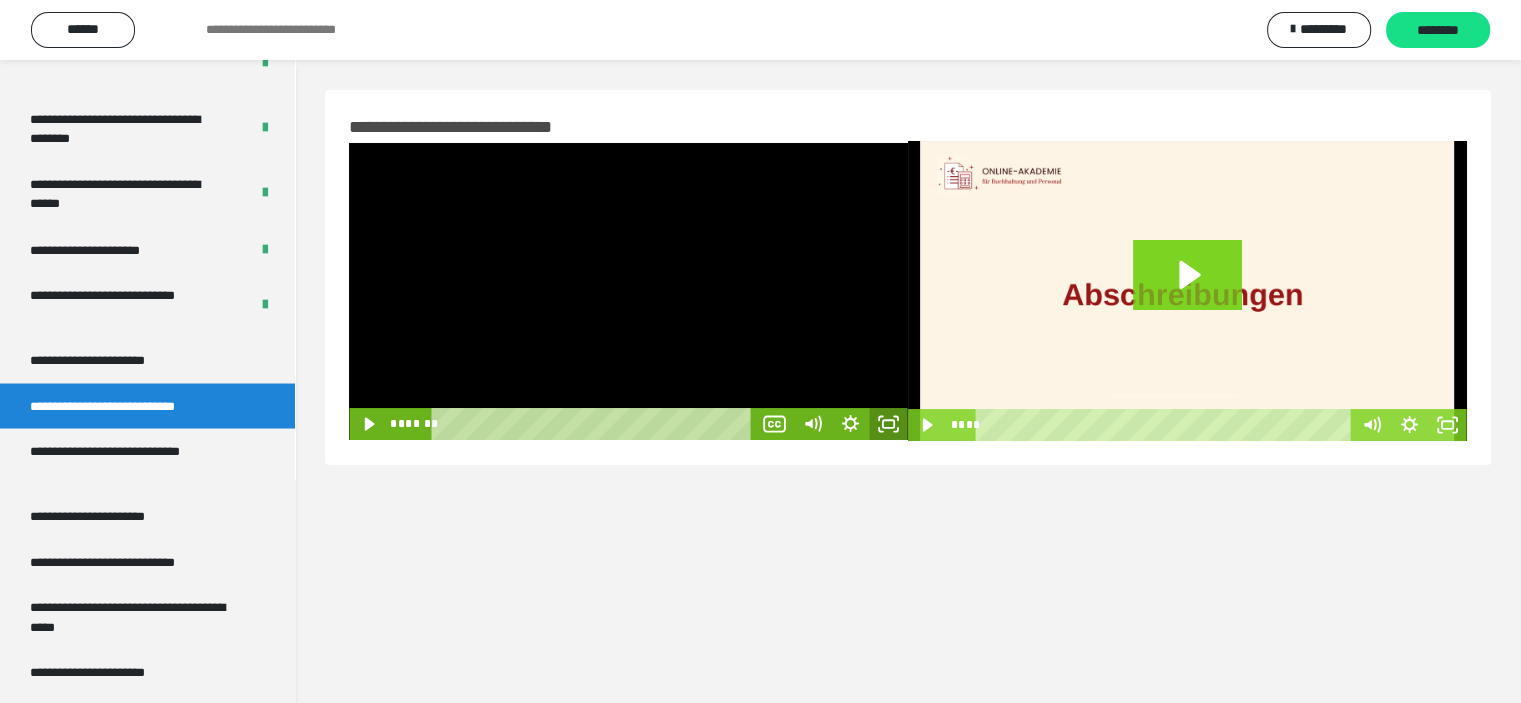 click 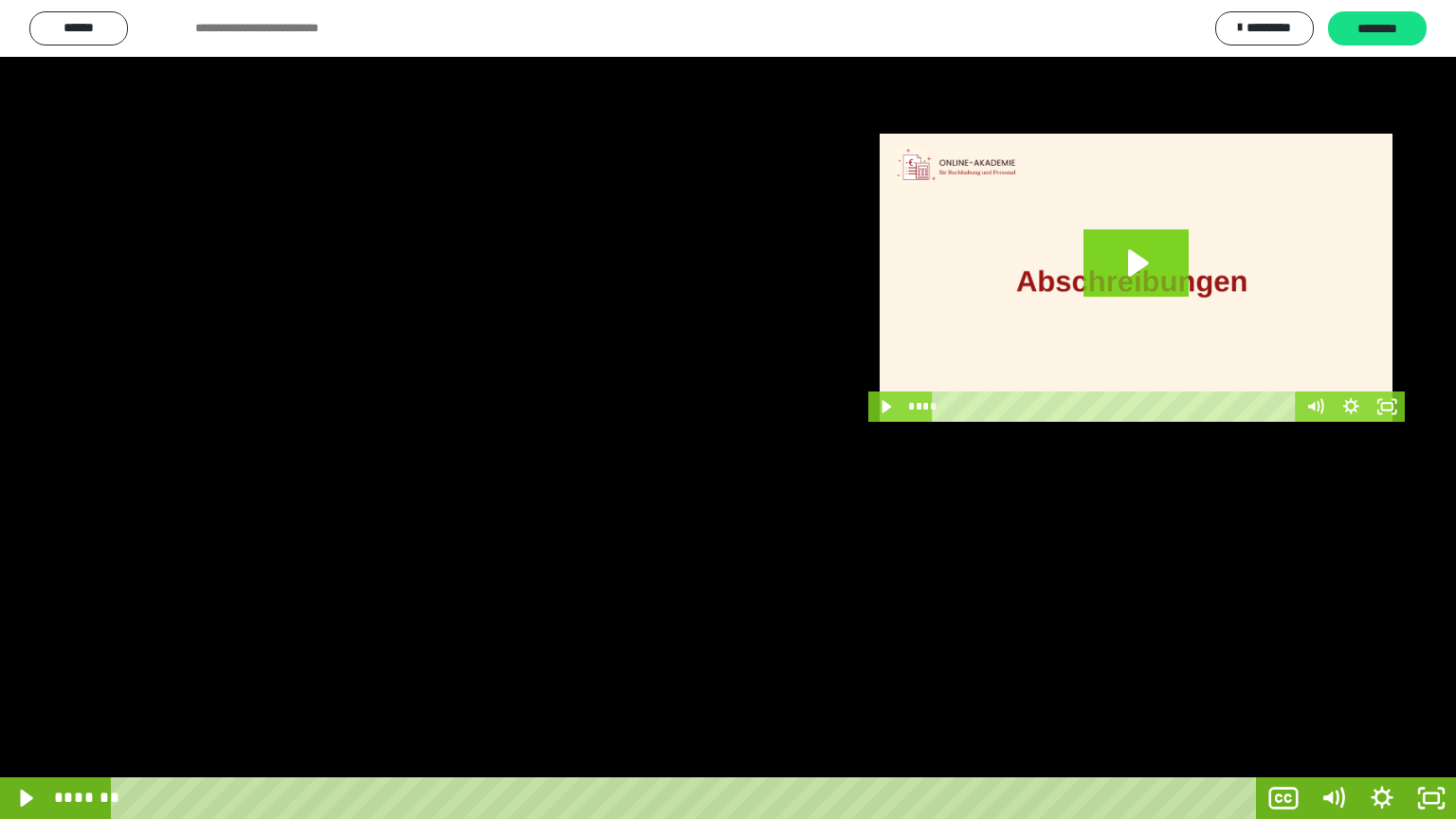 click at bounding box center [728, 410] 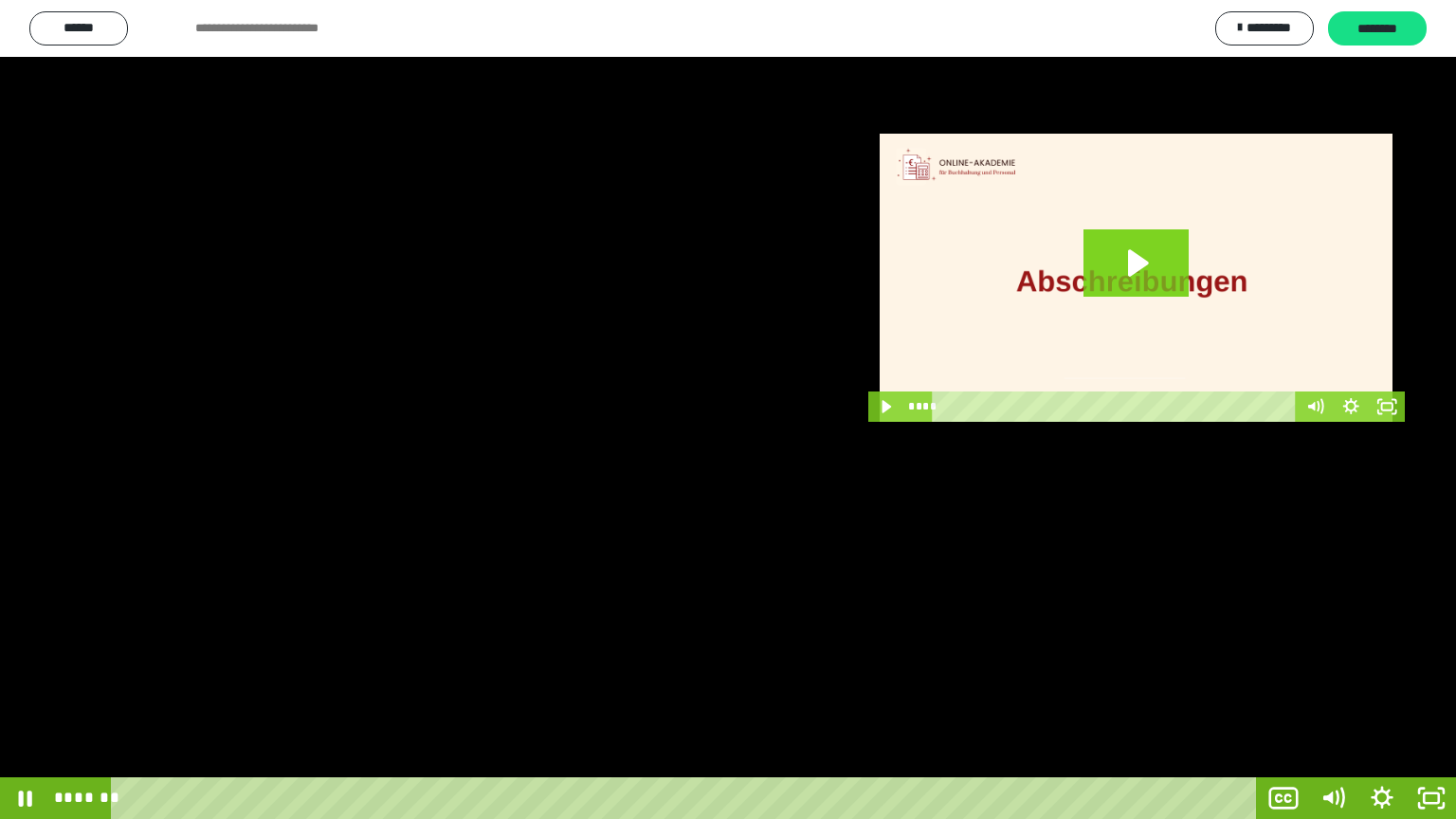 click at bounding box center (728, 410) 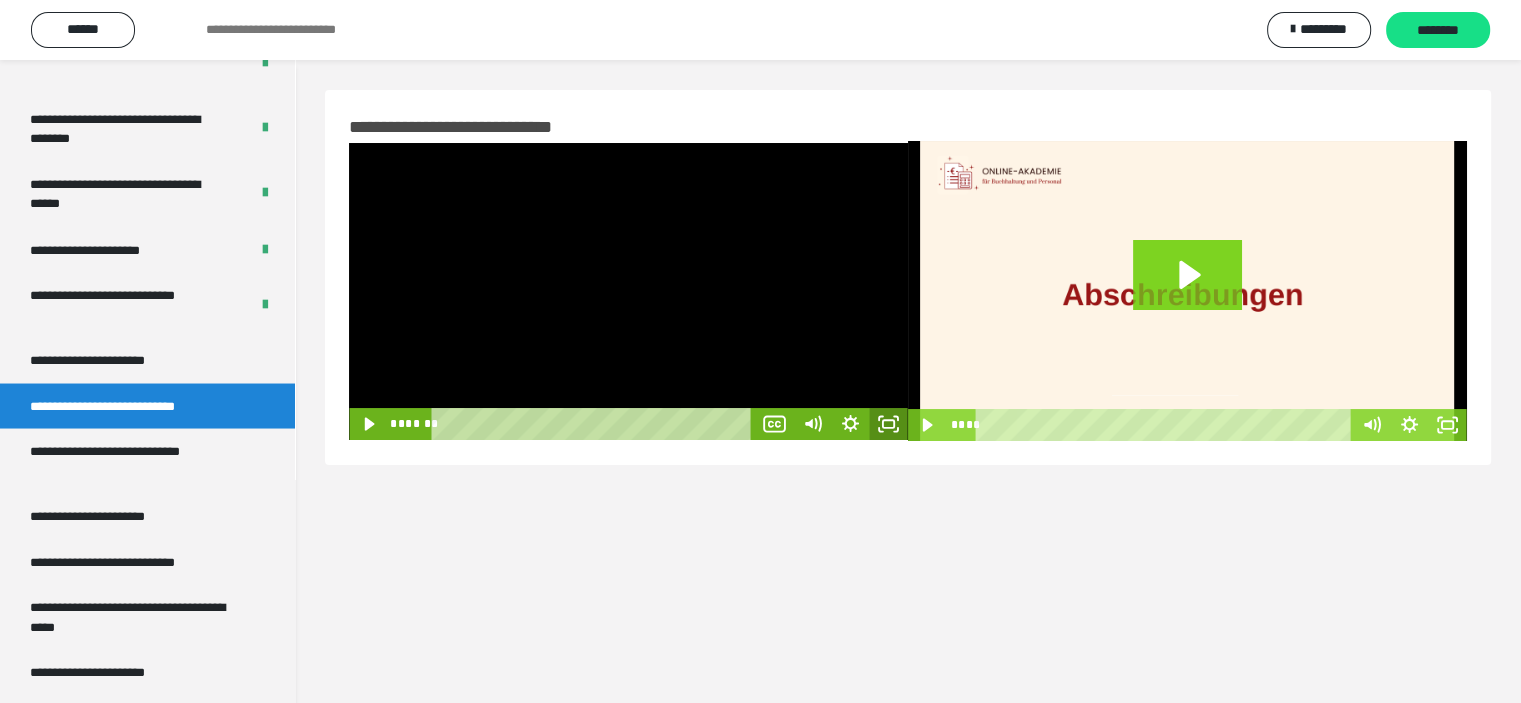 click 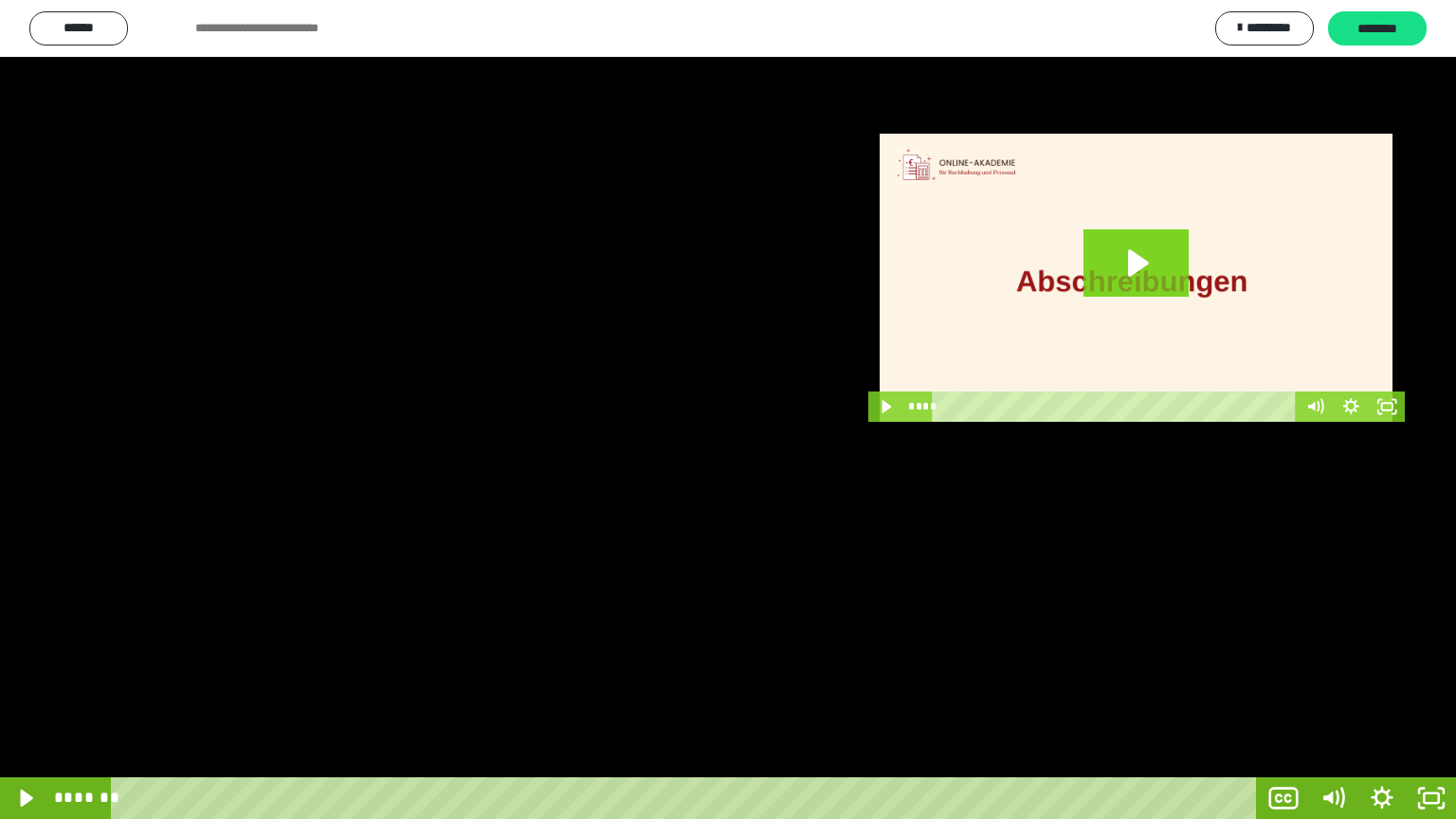 click at bounding box center (728, 410) 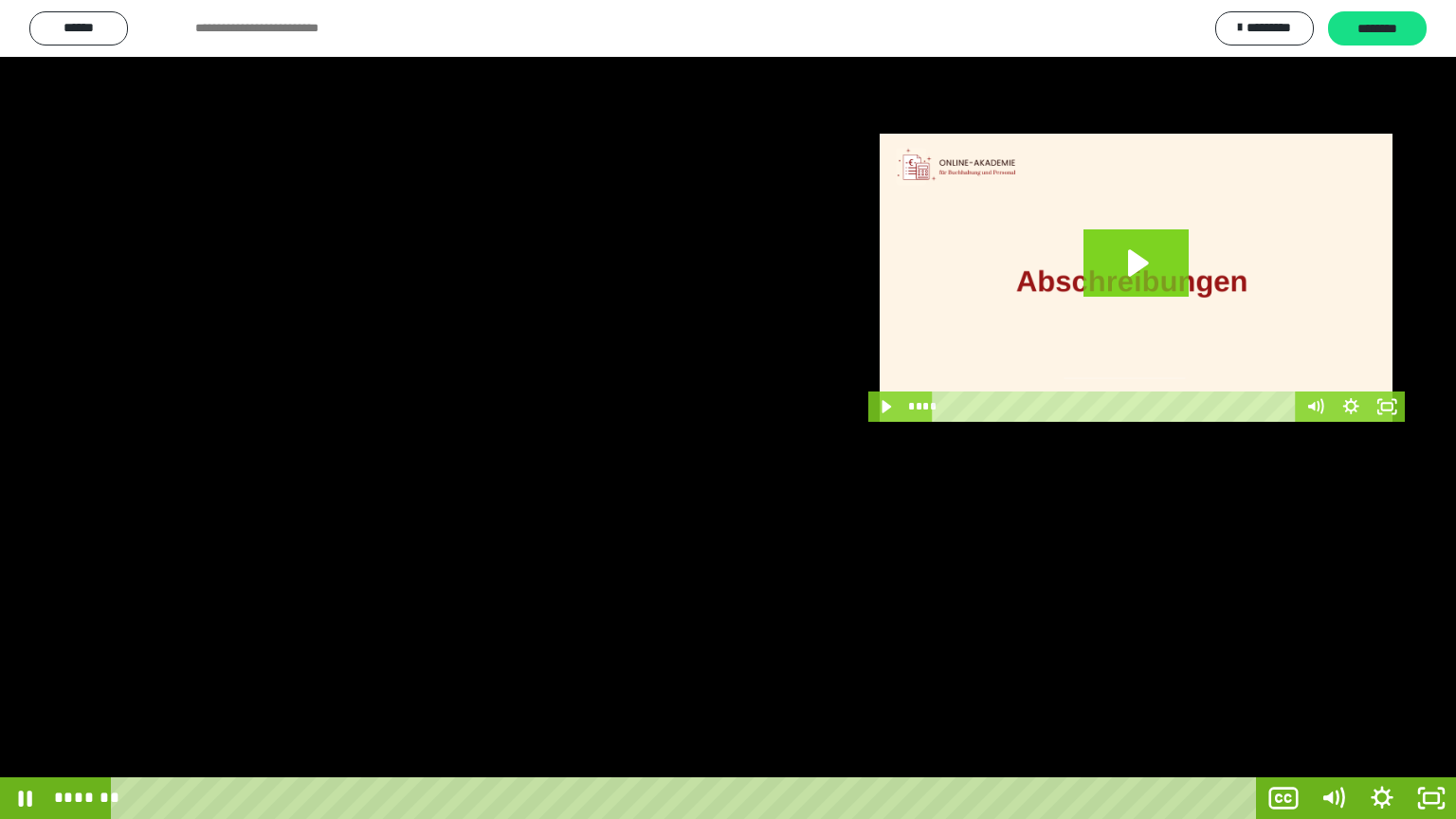 click at bounding box center (728, 410) 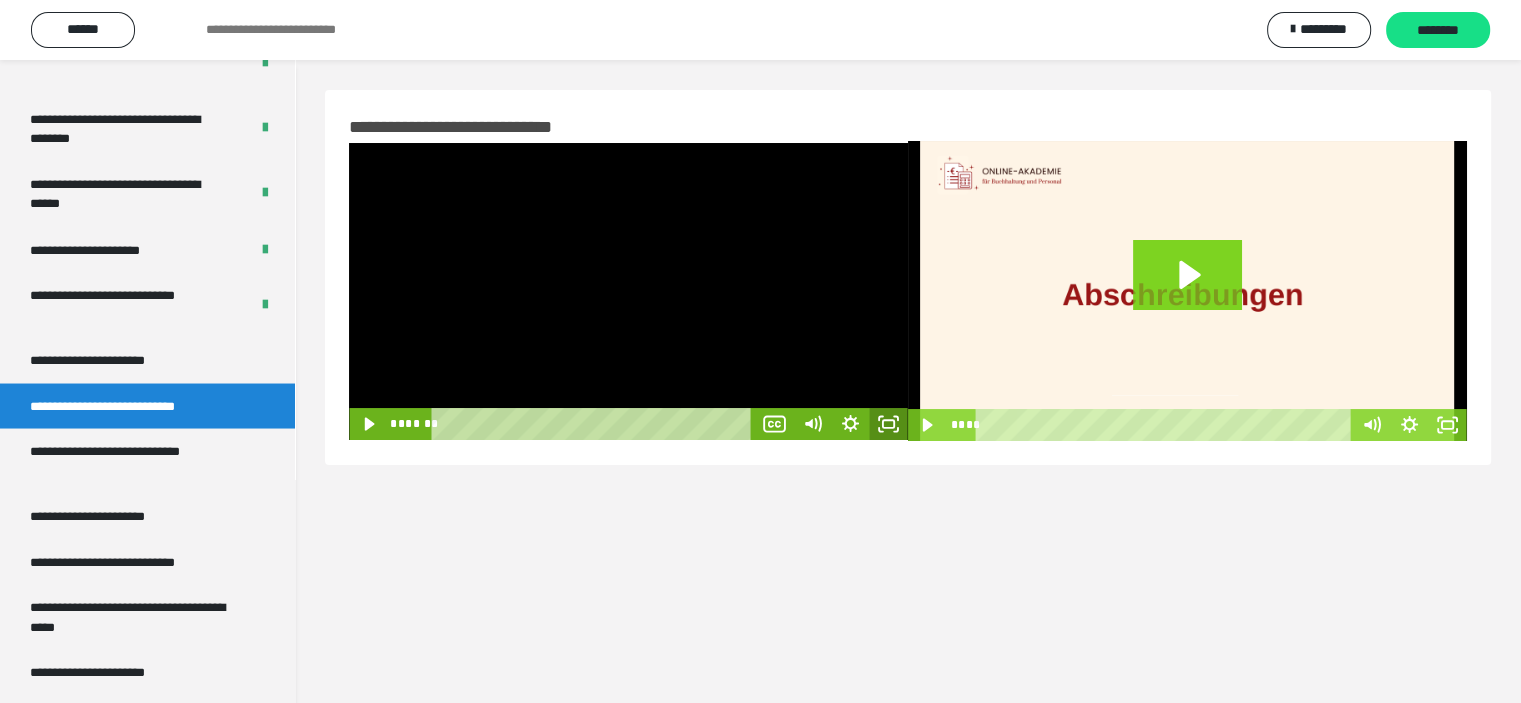 click 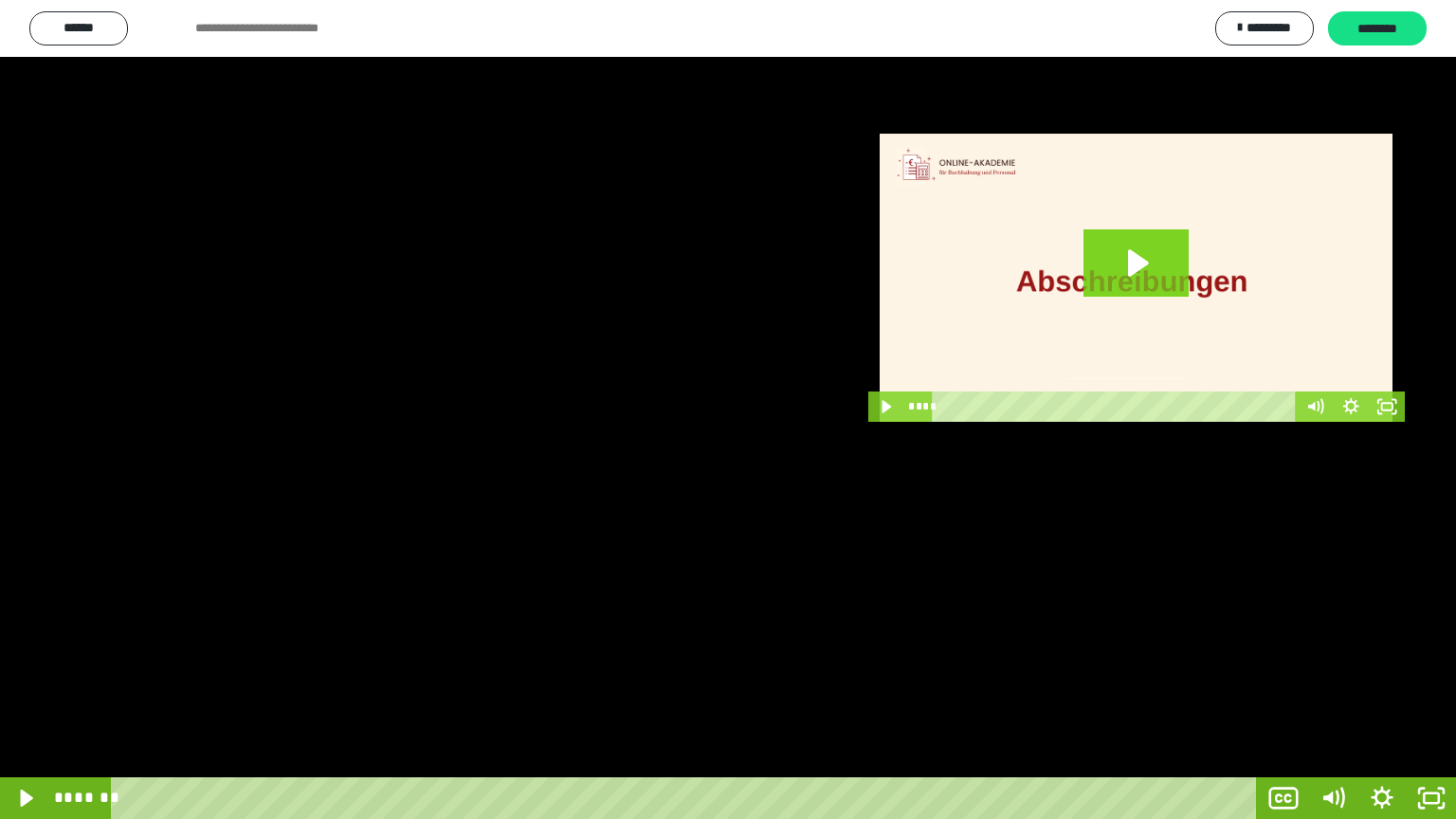 click at bounding box center (728, 410) 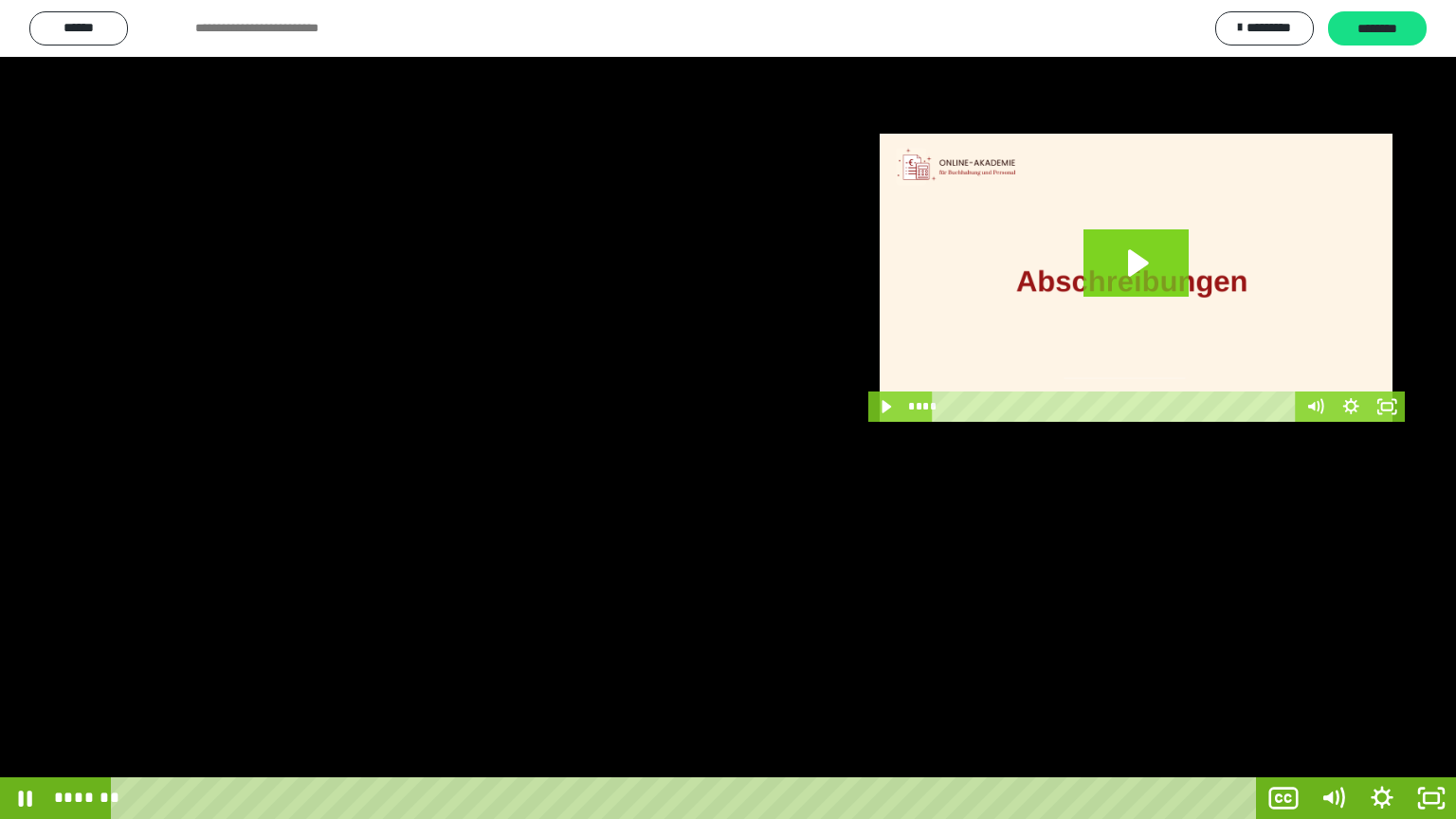 click at bounding box center (728, 410) 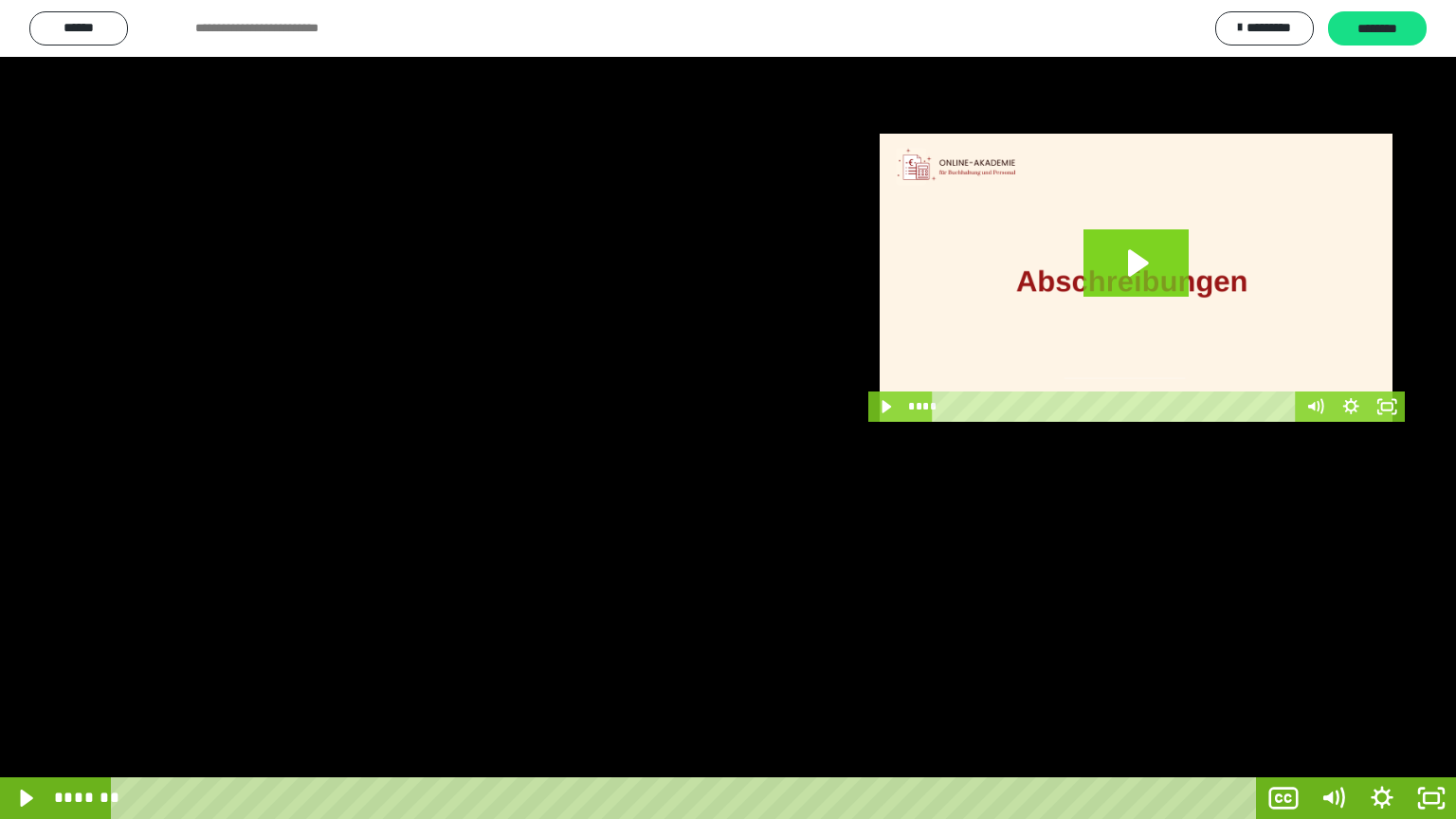 click at bounding box center (728, 410) 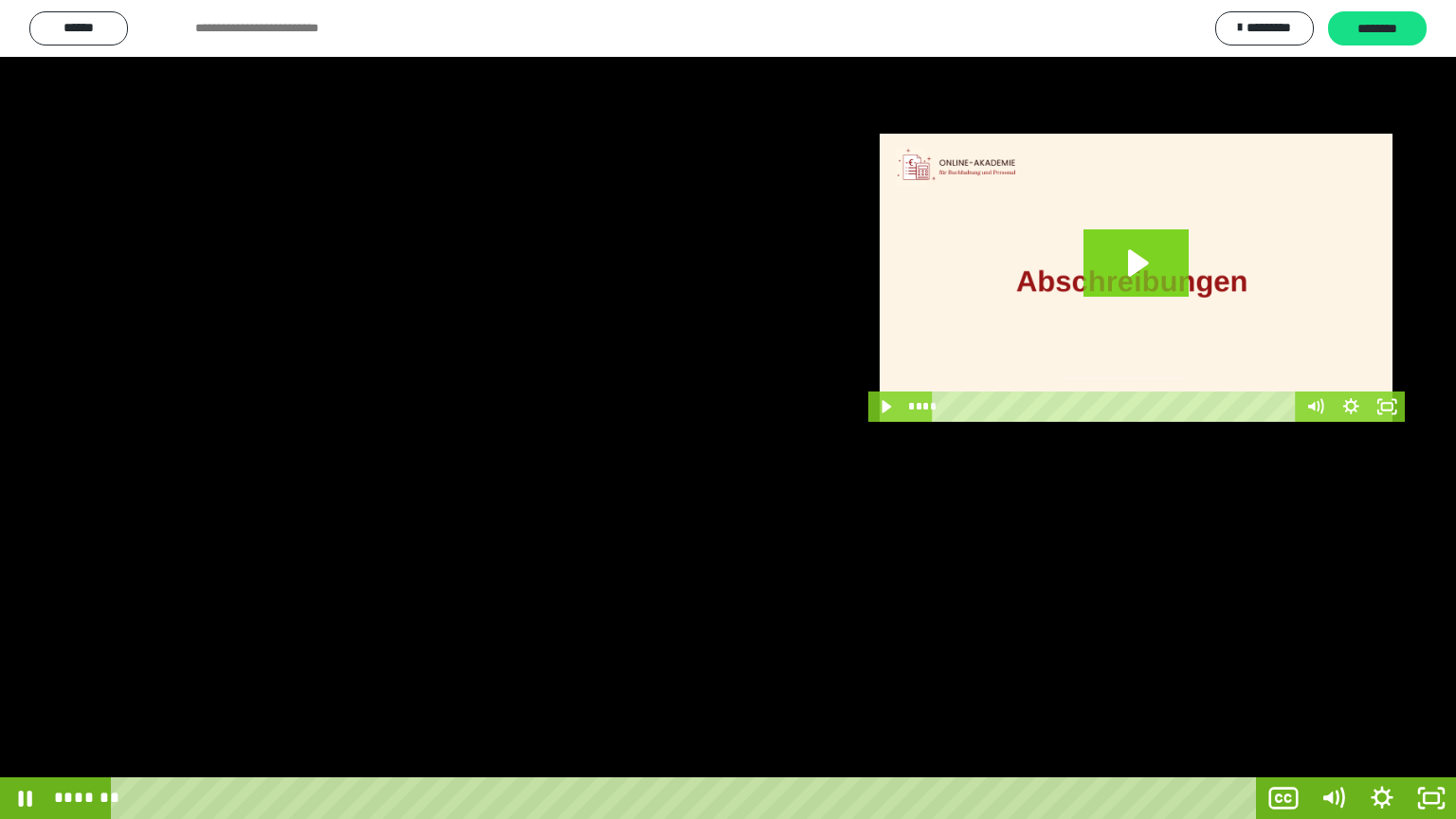 click at bounding box center (728, 410) 